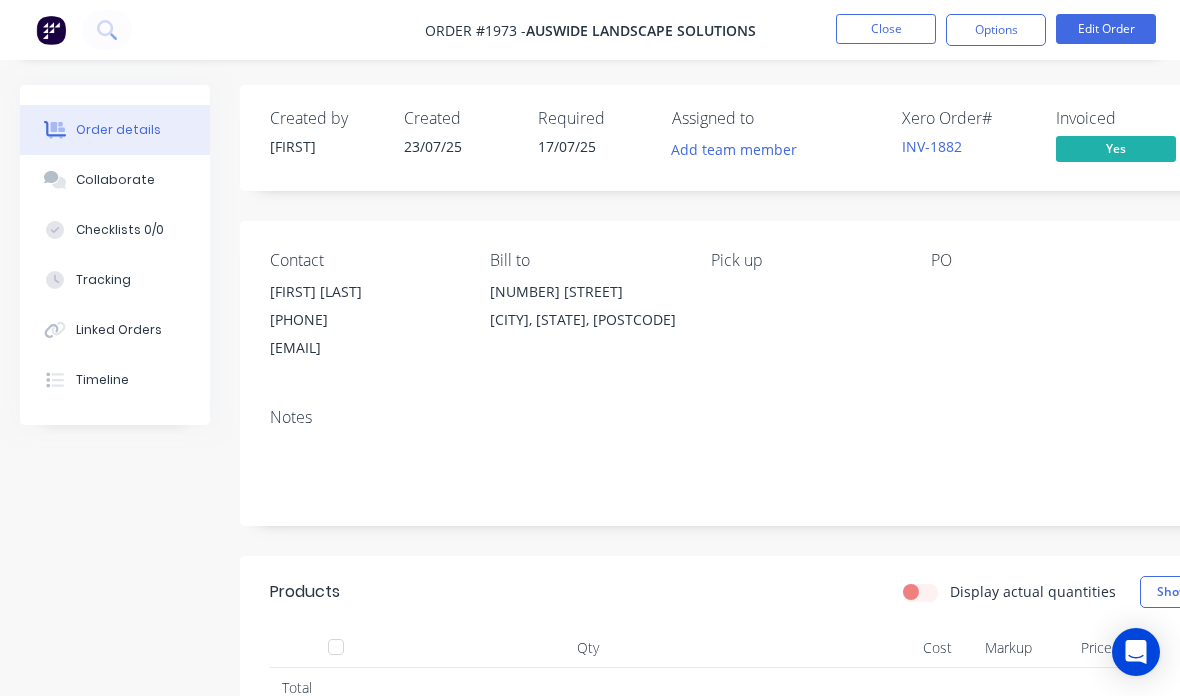 scroll, scrollTop: 0, scrollLeft: 0, axis: both 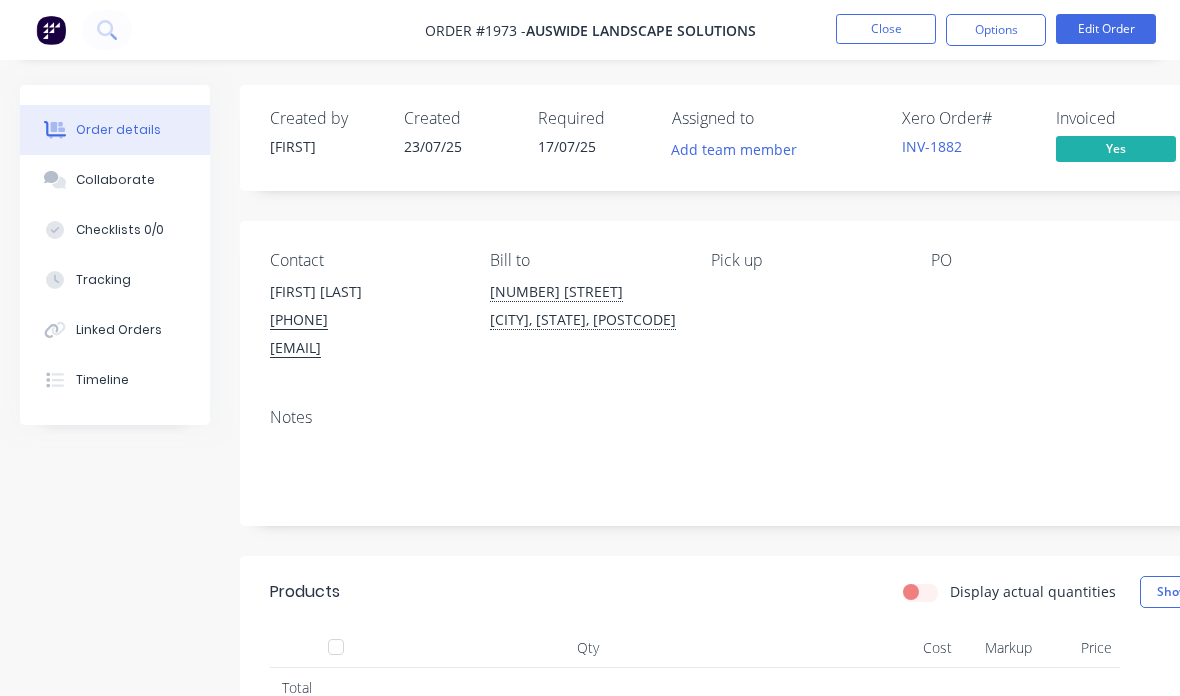 click on "Close" at bounding box center [886, 29] 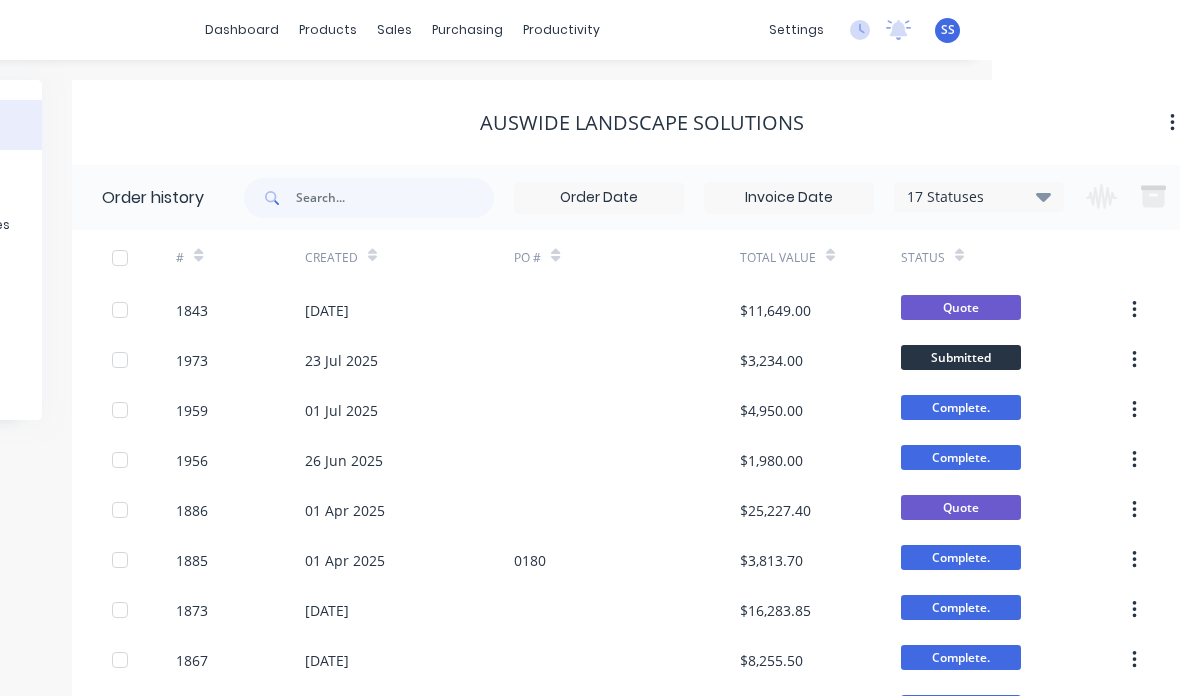 scroll, scrollTop: 0, scrollLeft: 304, axis: horizontal 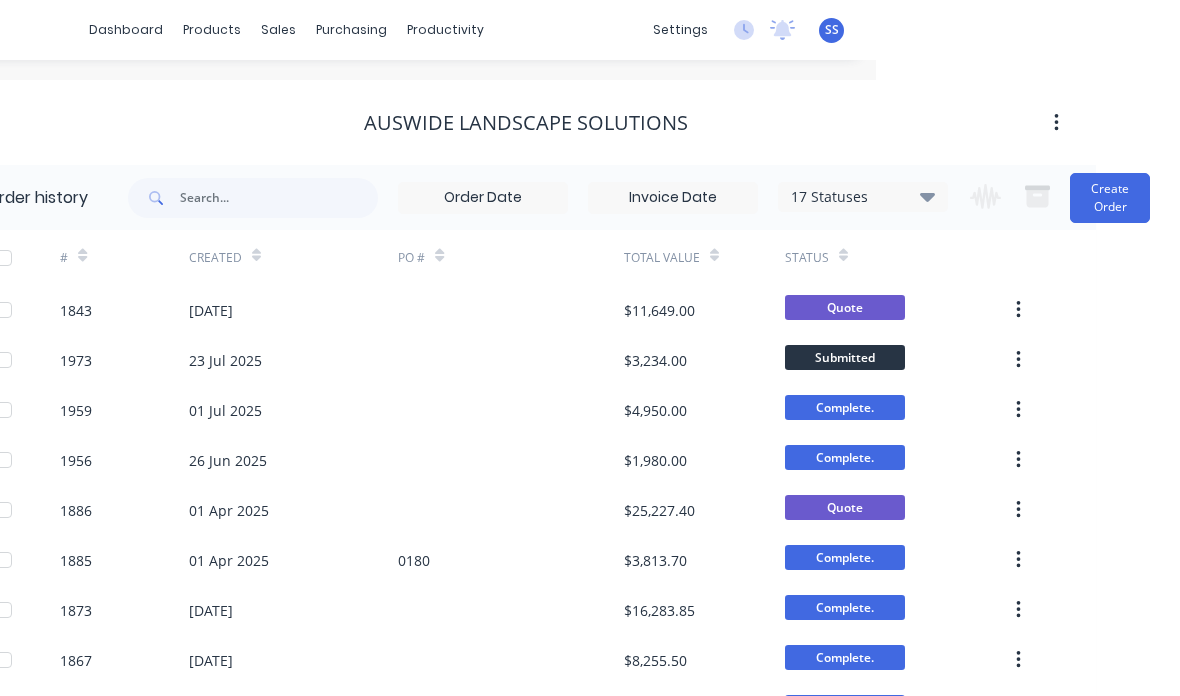 click on "Create Order" at bounding box center [1110, 198] 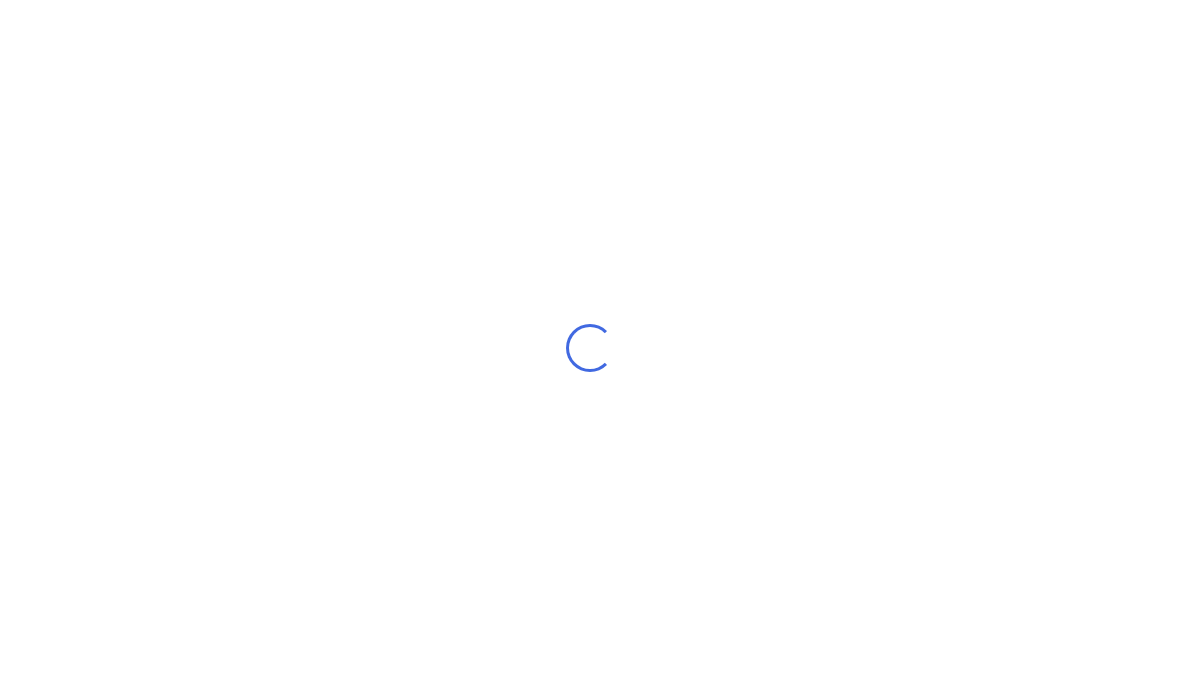 scroll, scrollTop: 0, scrollLeft: 0, axis: both 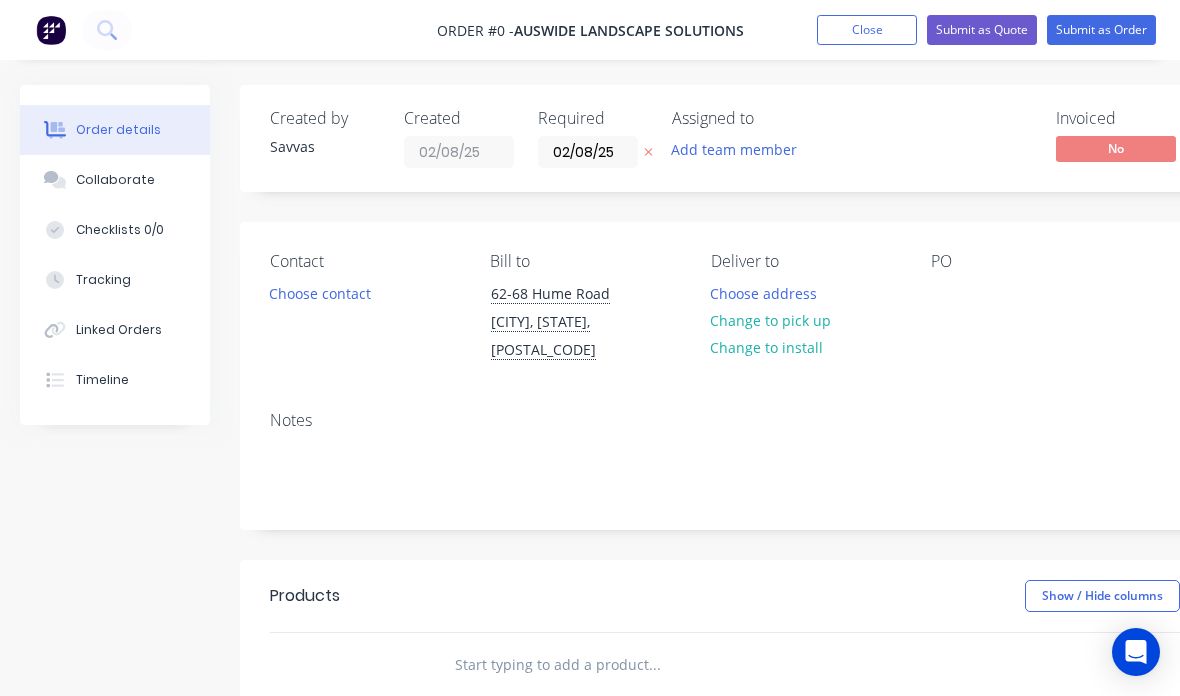 click on "Close" at bounding box center [867, 30] 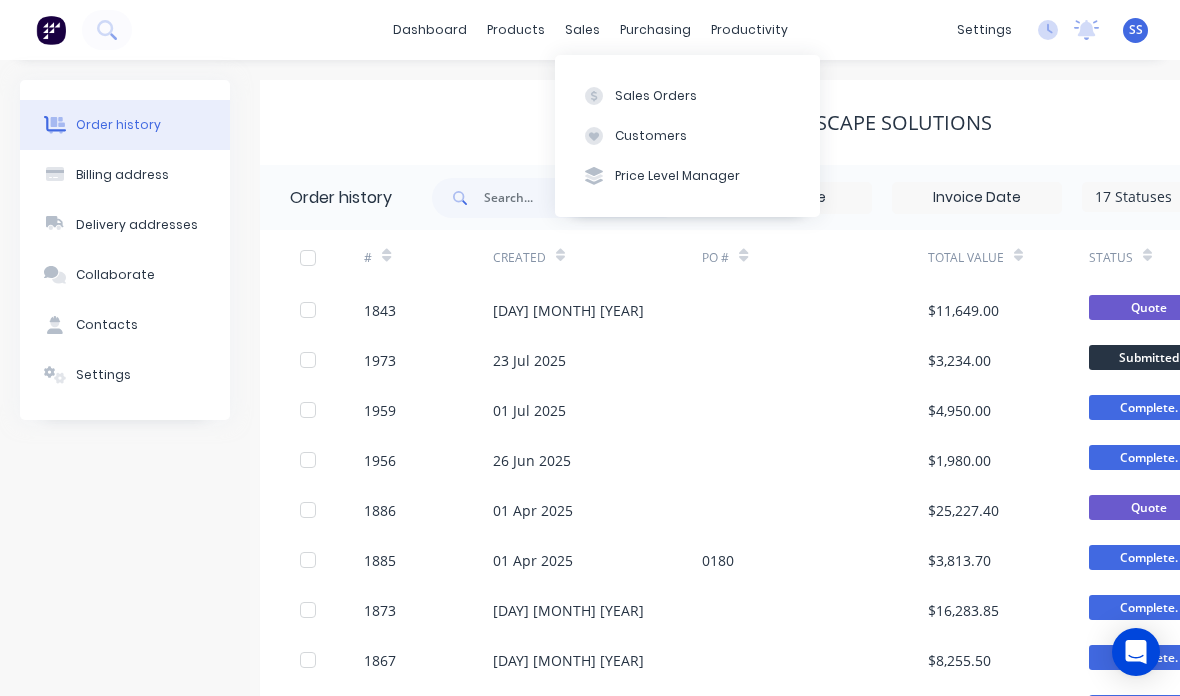 click on "Sales Orders" at bounding box center [656, 96] 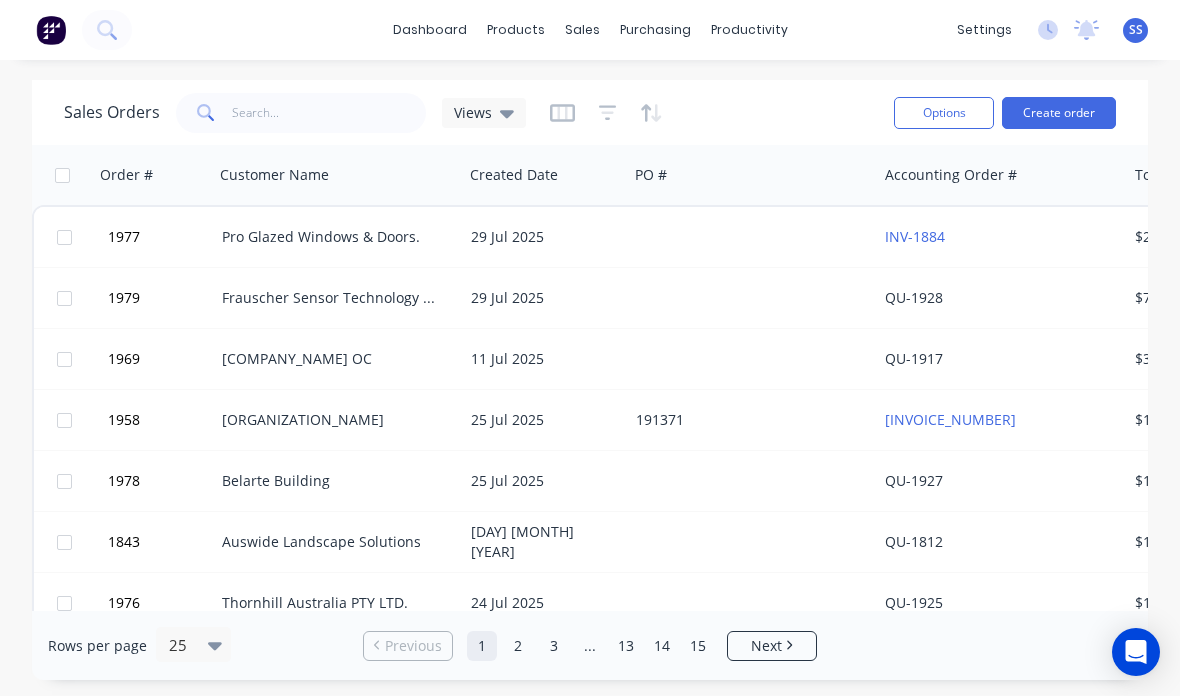 click on "Create order" at bounding box center (1059, 113) 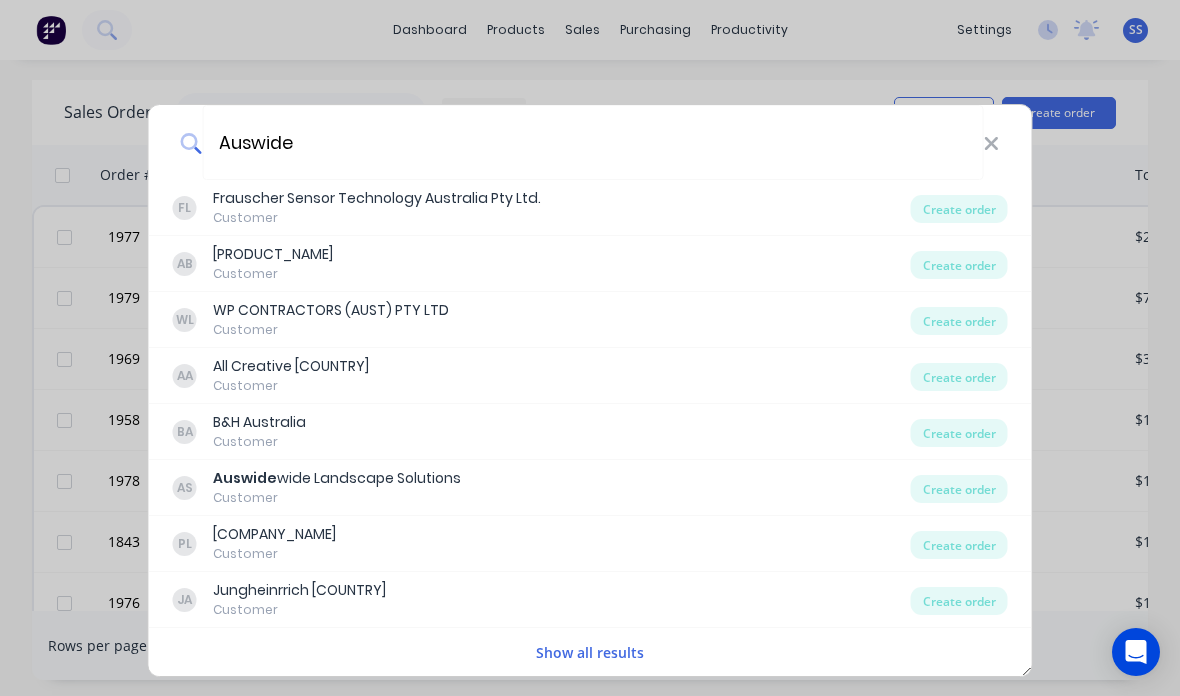 type on "Auswide" 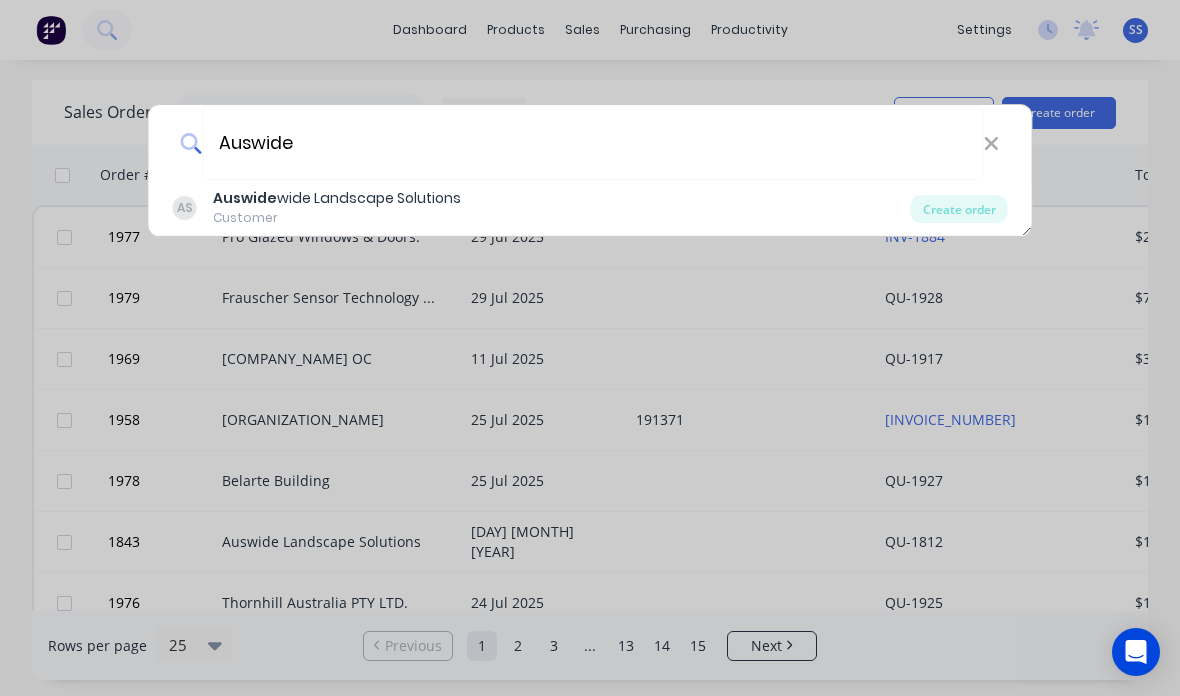 click on "AS Auswide Landscape Solutions Customer" at bounding box center [542, 207] 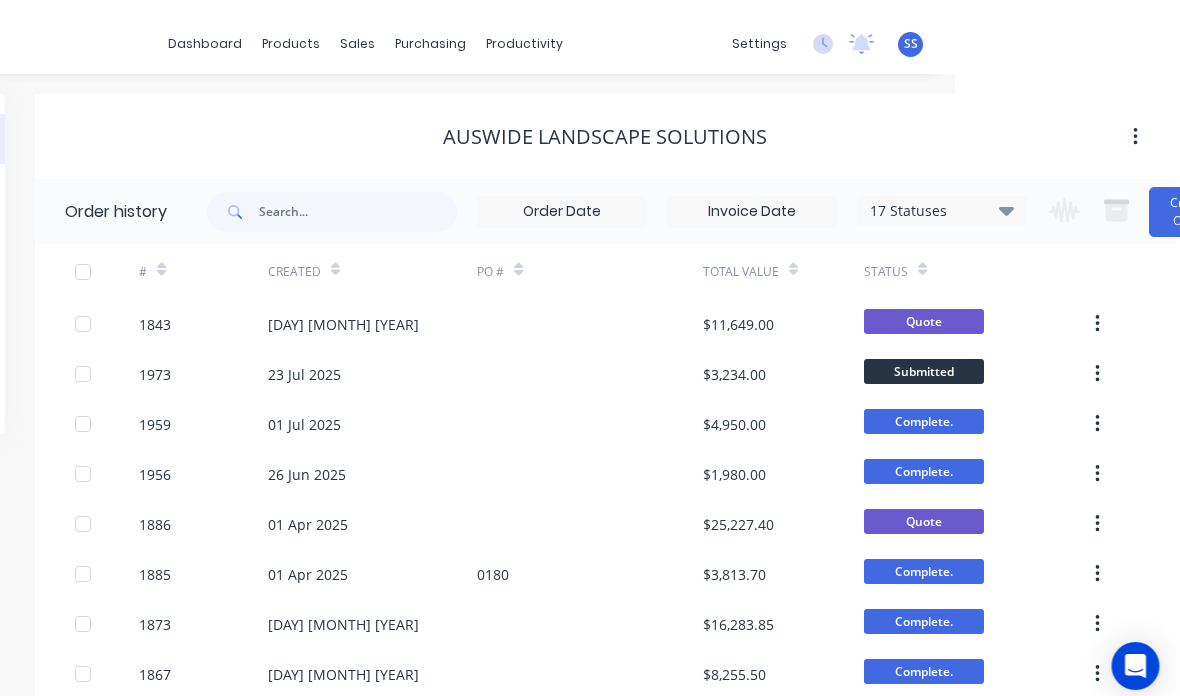 scroll, scrollTop: 0, scrollLeft: 304, axis: horizontal 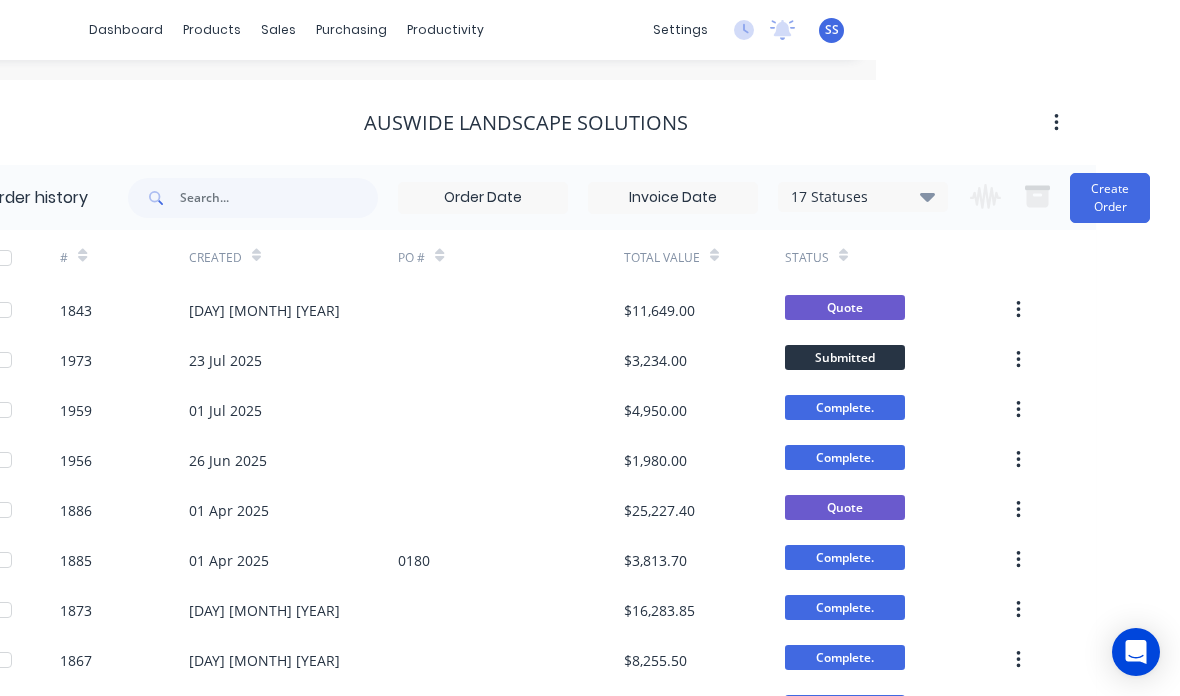 click on "Create Order" at bounding box center [1110, 198] 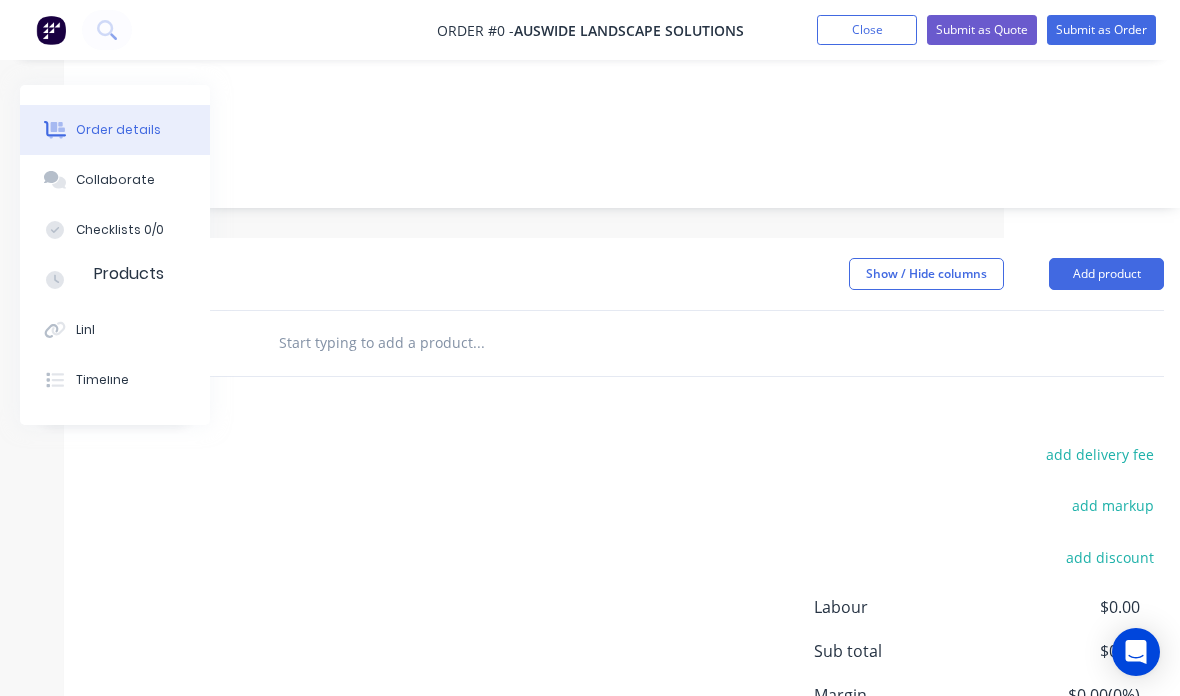 scroll, scrollTop: 322, scrollLeft: 210, axis: both 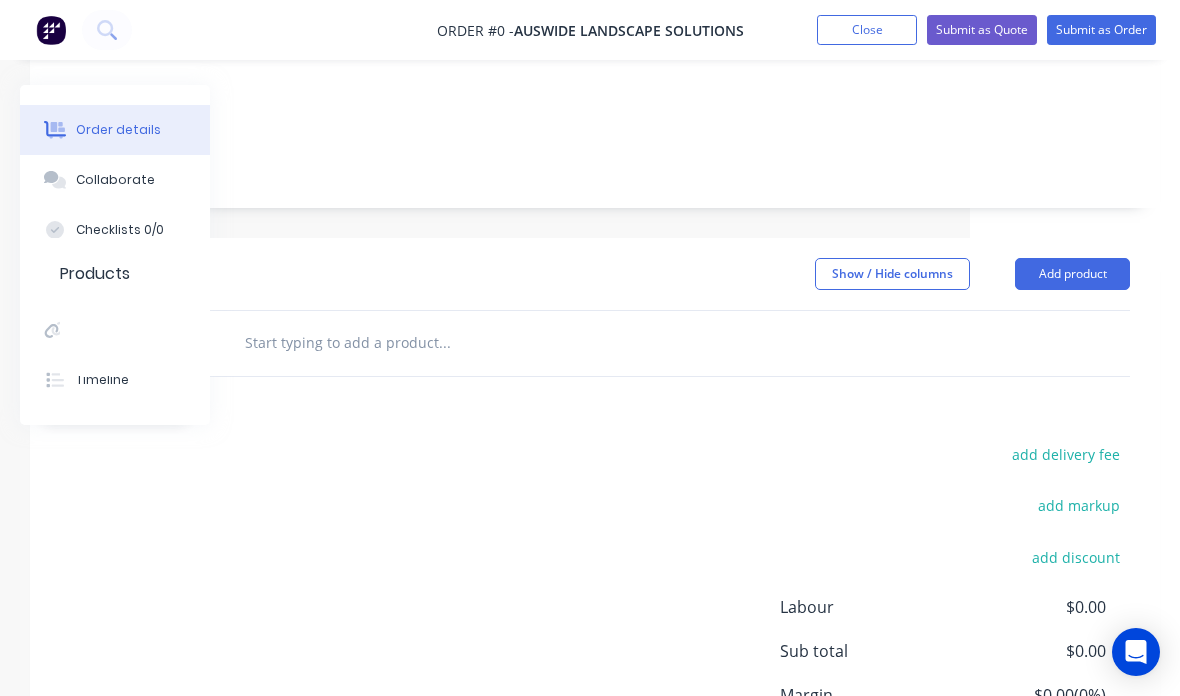 click on "Add product" at bounding box center (1072, 274) 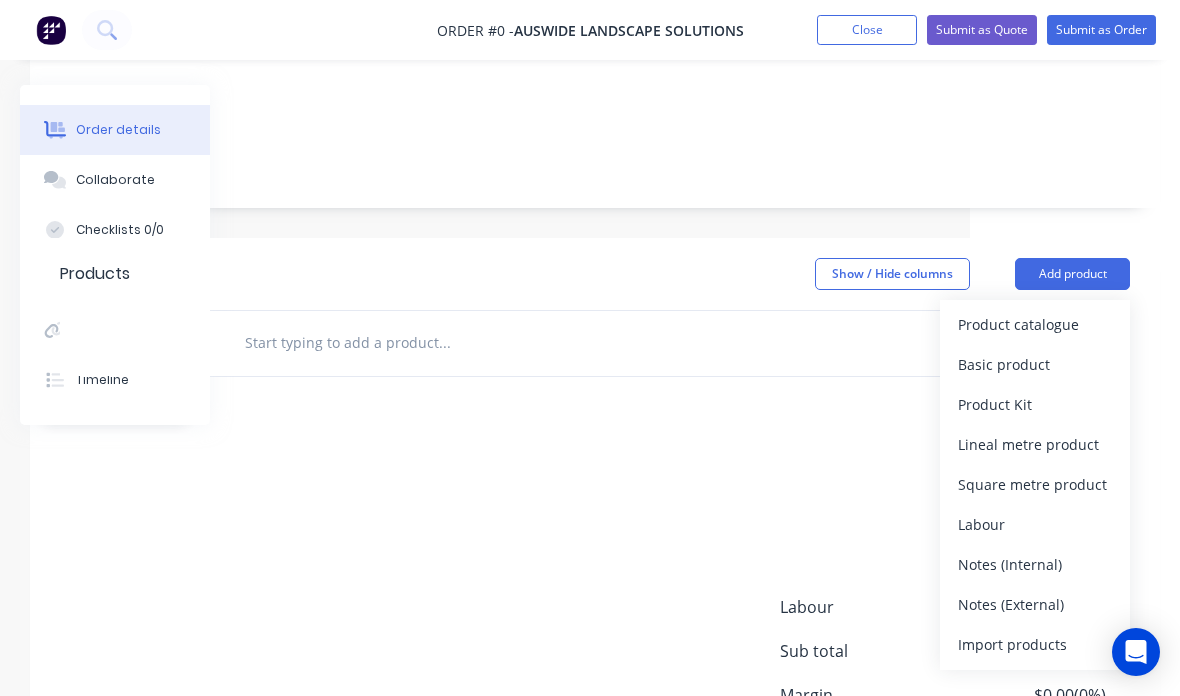 click on "Basic product" at bounding box center [1035, 364] 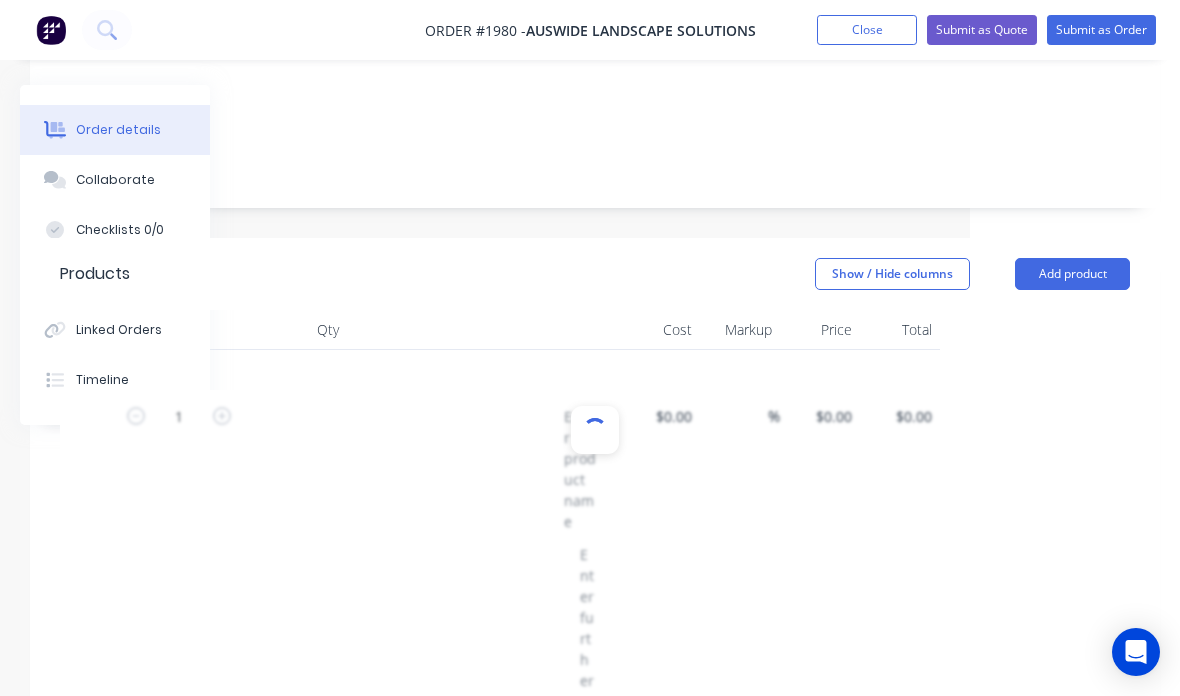 scroll, scrollTop: 402, scrollLeft: 210, axis: both 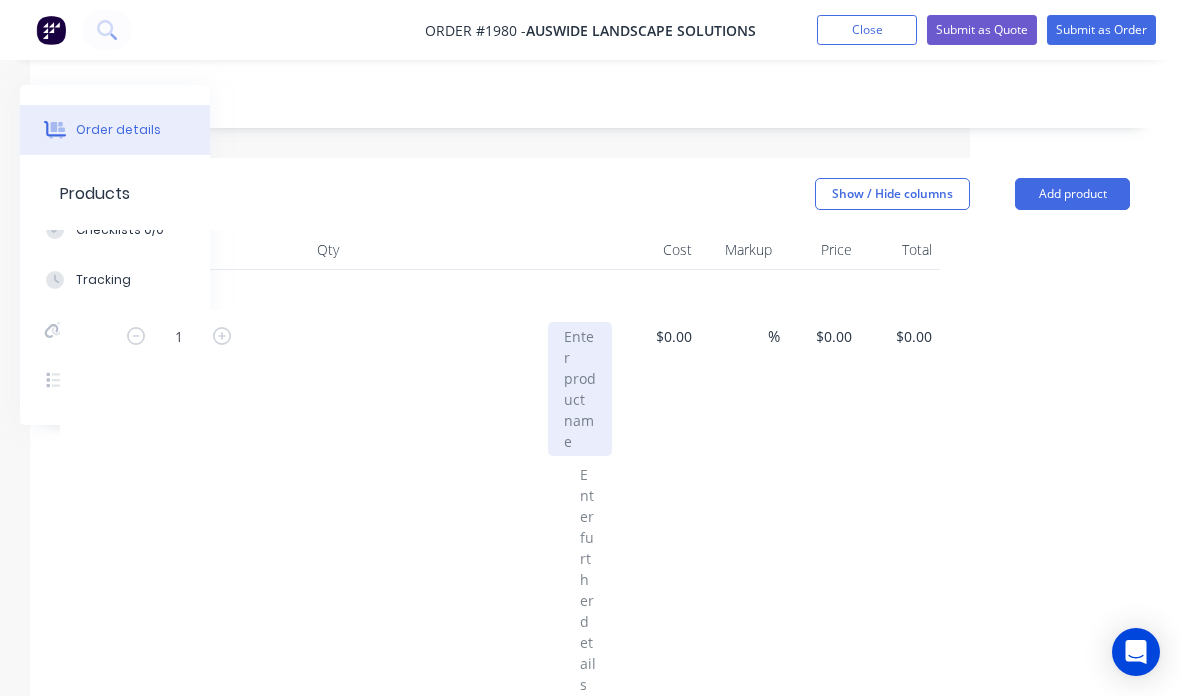click at bounding box center [580, 389] 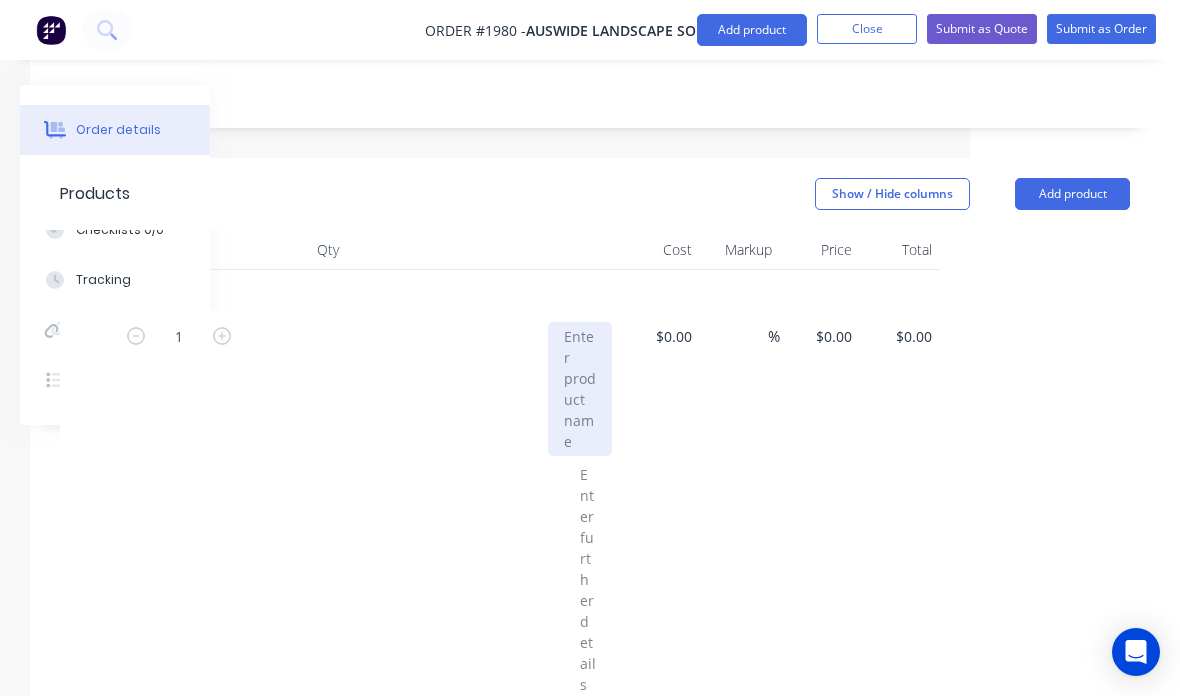 scroll, scrollTop: 402, scrollLeft: 200, axis: both 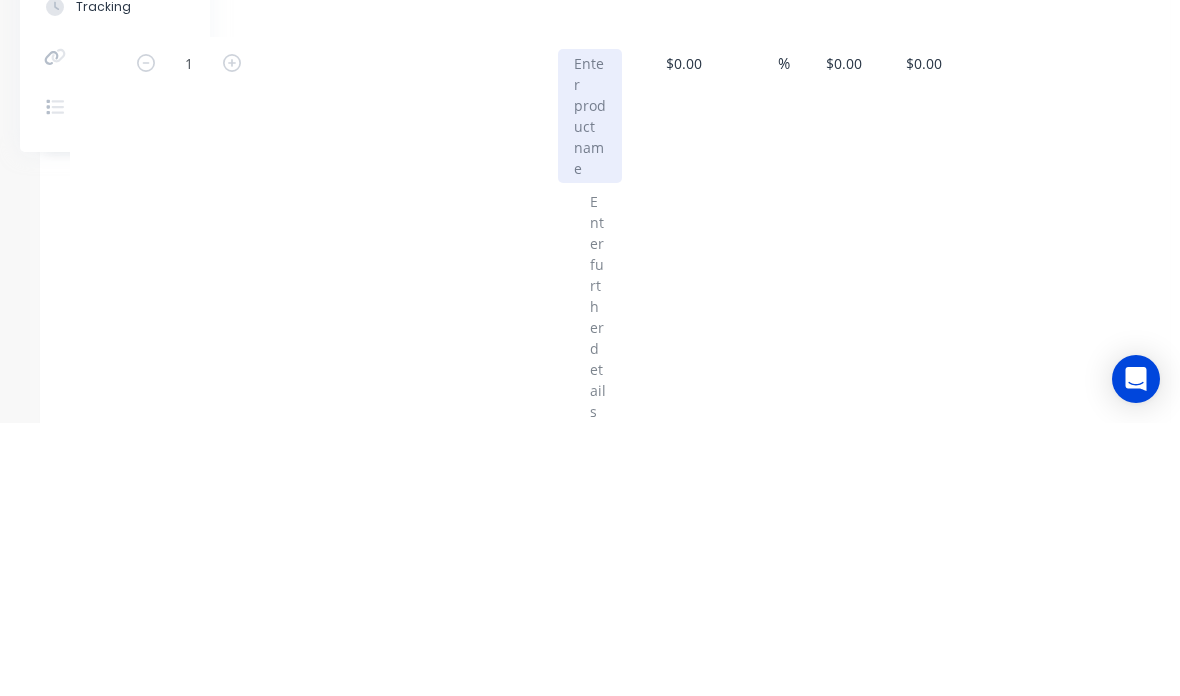 type 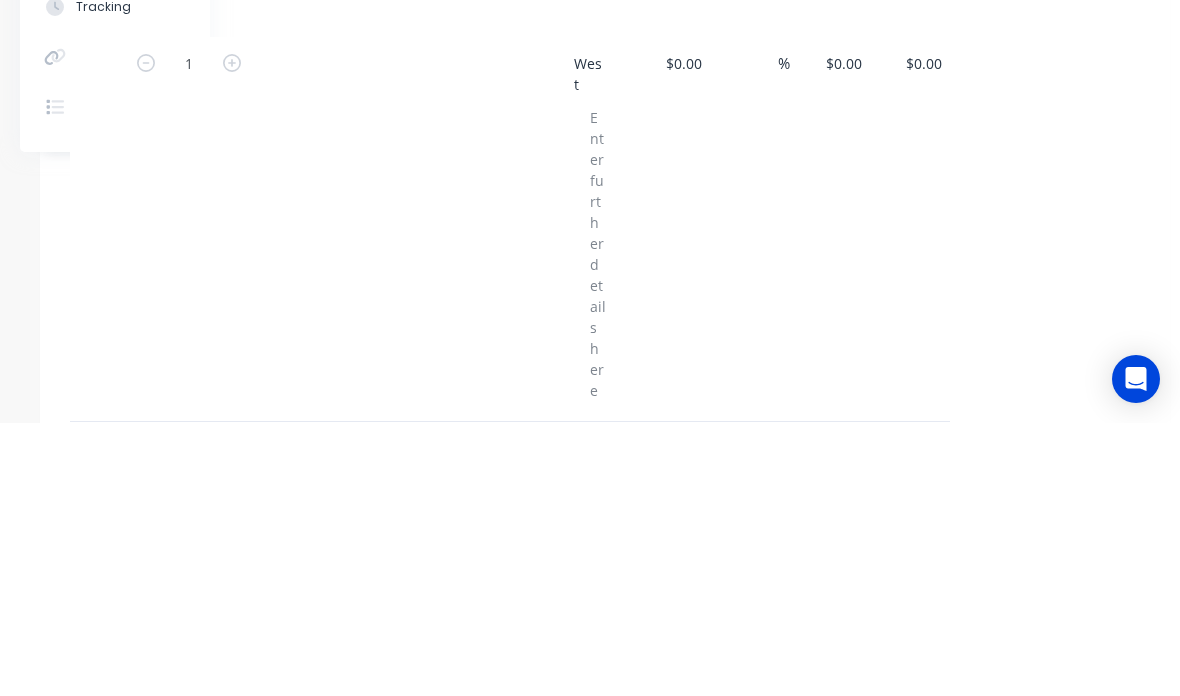 click on "$0.00" at bounding box center [847, 336] 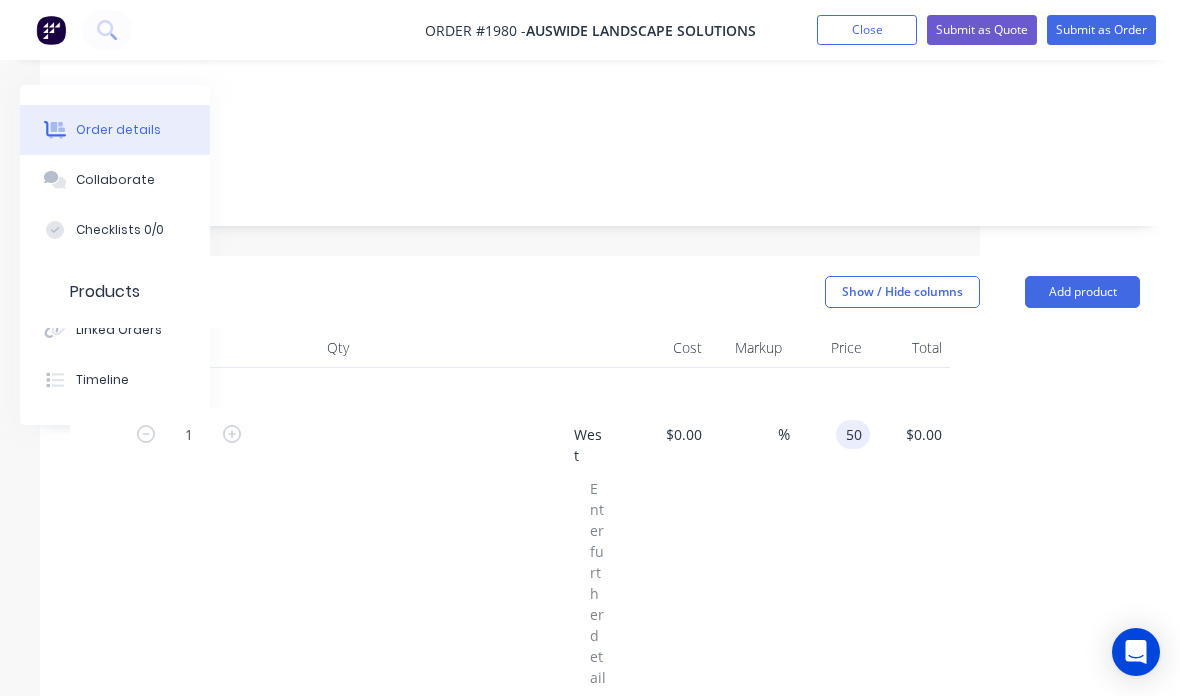 scroll, scrollTop: 303, scrollLeft: 200, axis: both 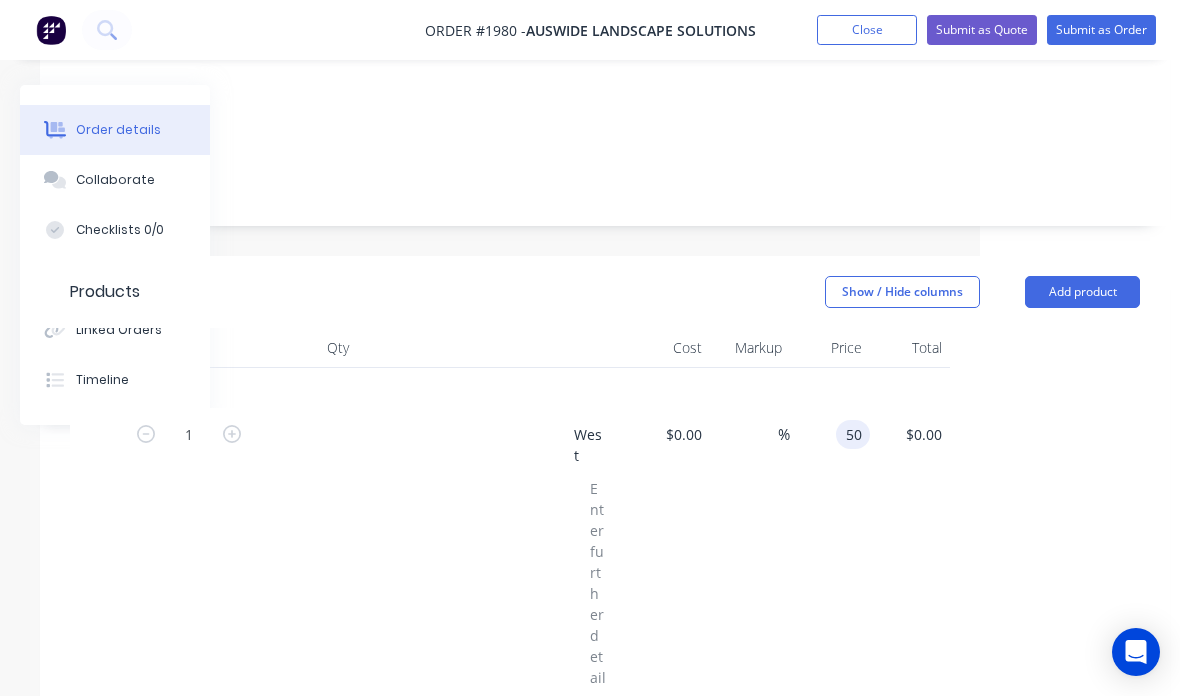 click on "Submit as Quote" at bounding box center (982, 30) 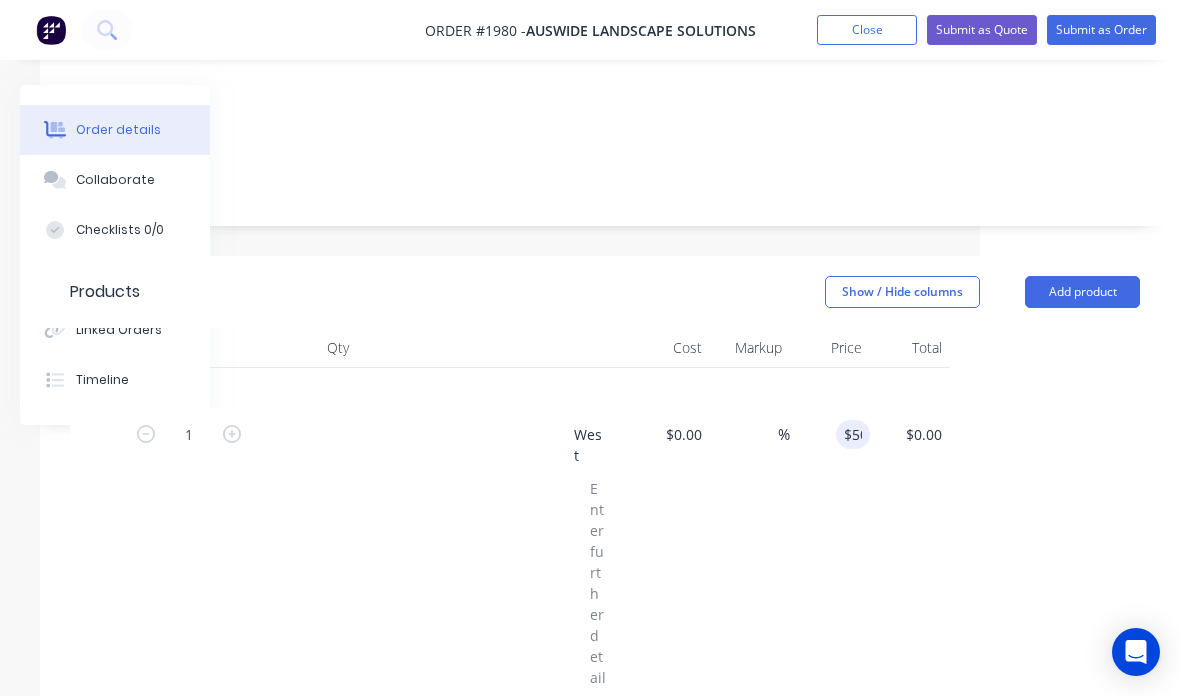 type on "$50.00" 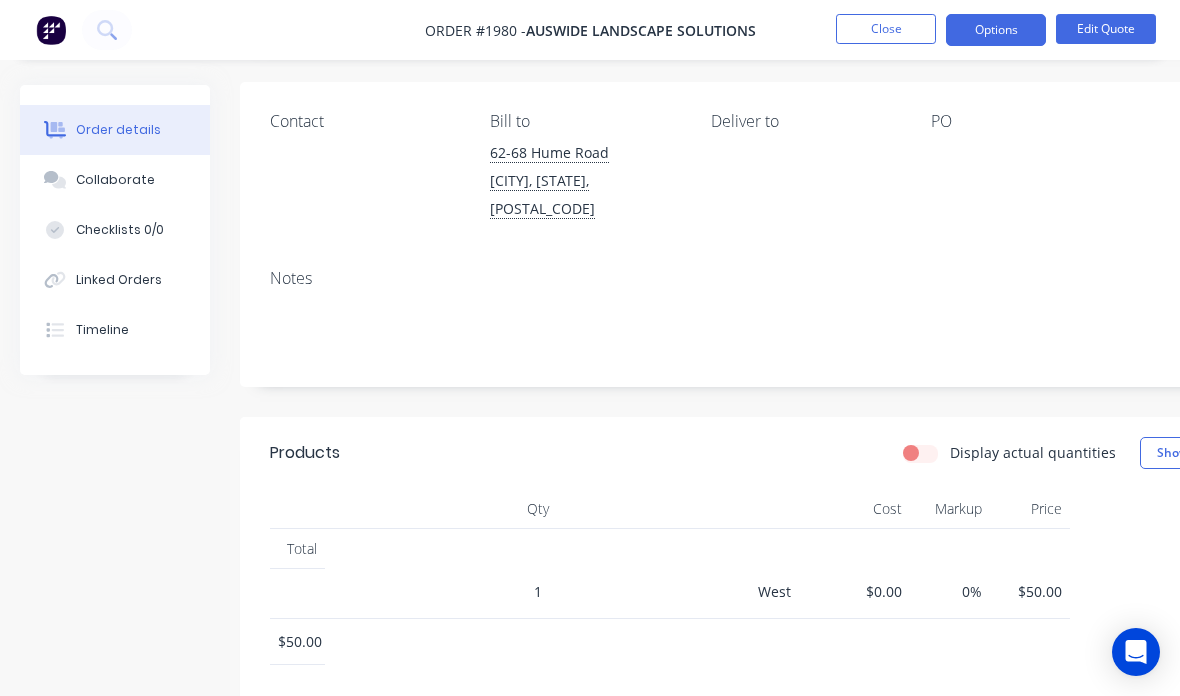 scroll, scrollTop: 161, scrollLeft: 0, axis: vertical 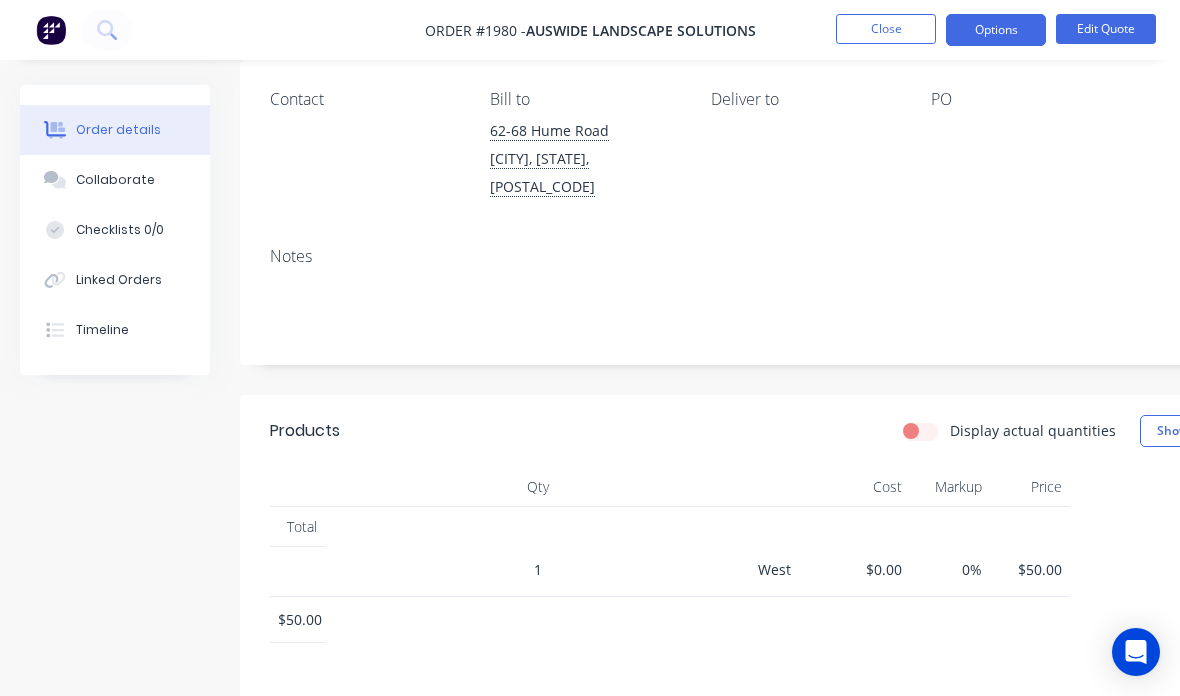 click on "Edit Quote" at bounding box center [1106, 29] 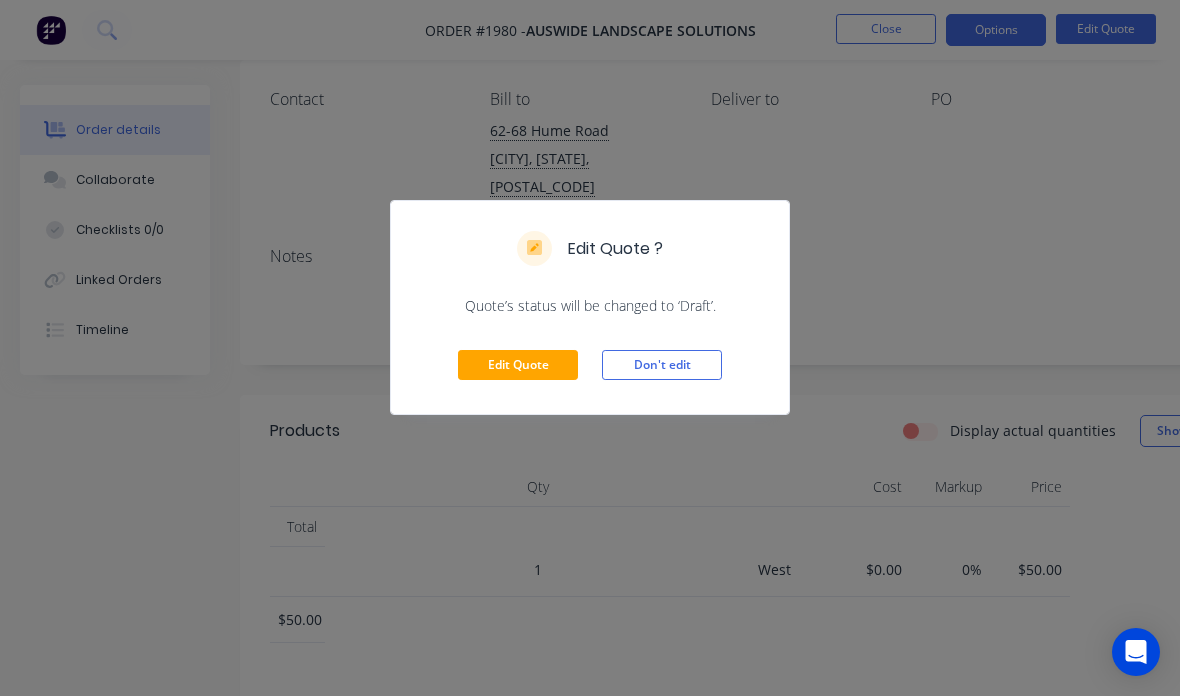 click on "Edit Quote" at bounding box center (518, 365) 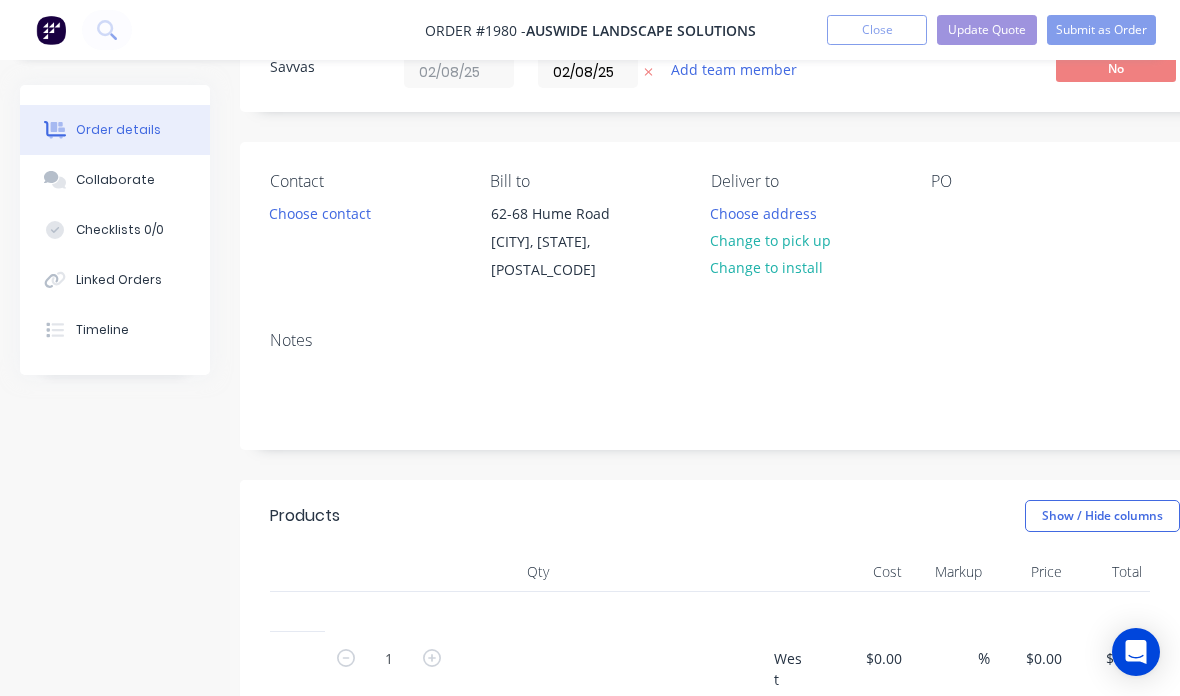 type on "$50.00" 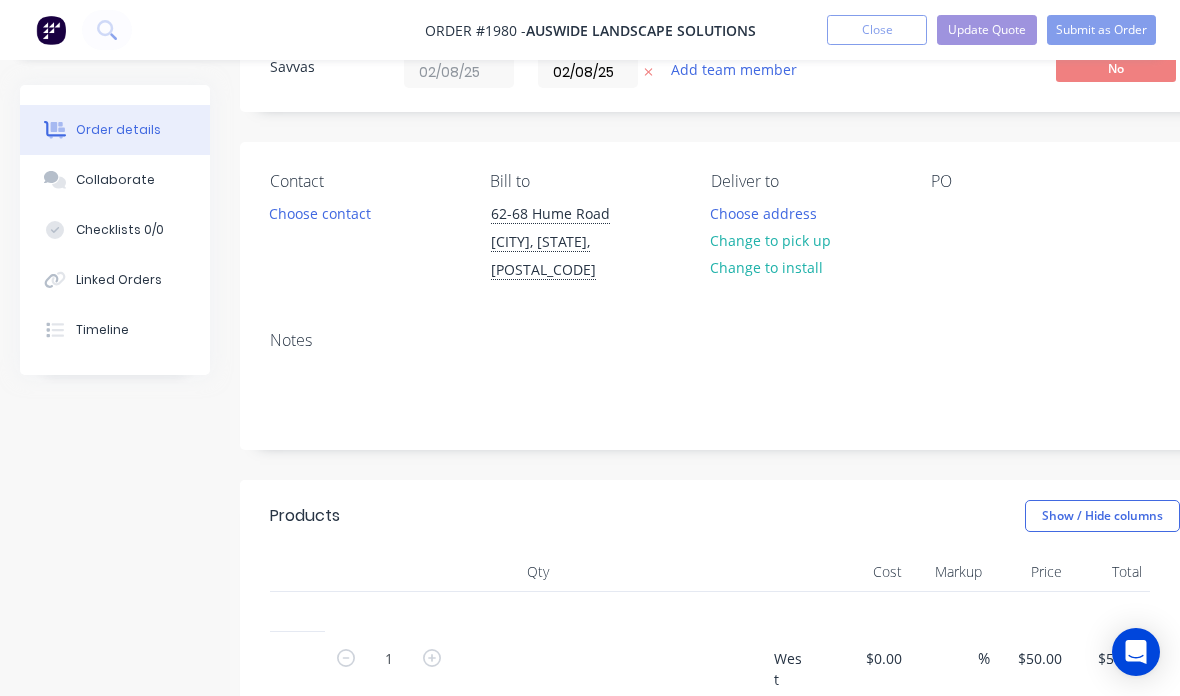 click on "Choose contact" at bounding box center [320, 212] 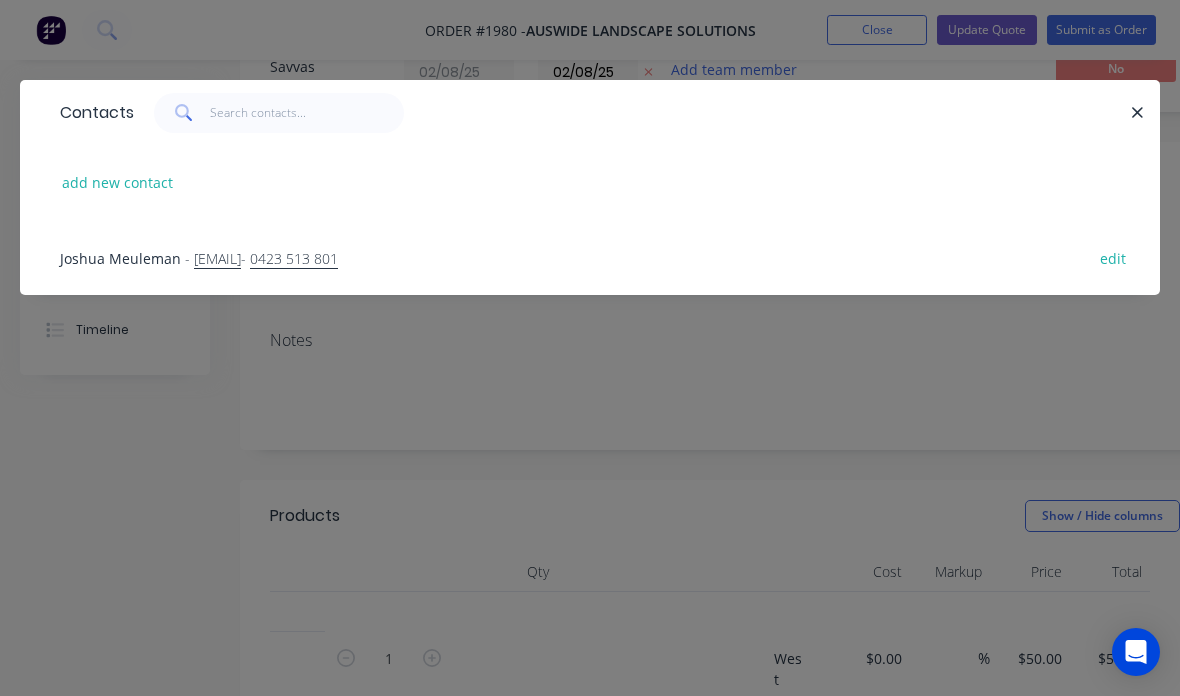 click on "add new contact" at bounding box center [118, 182] 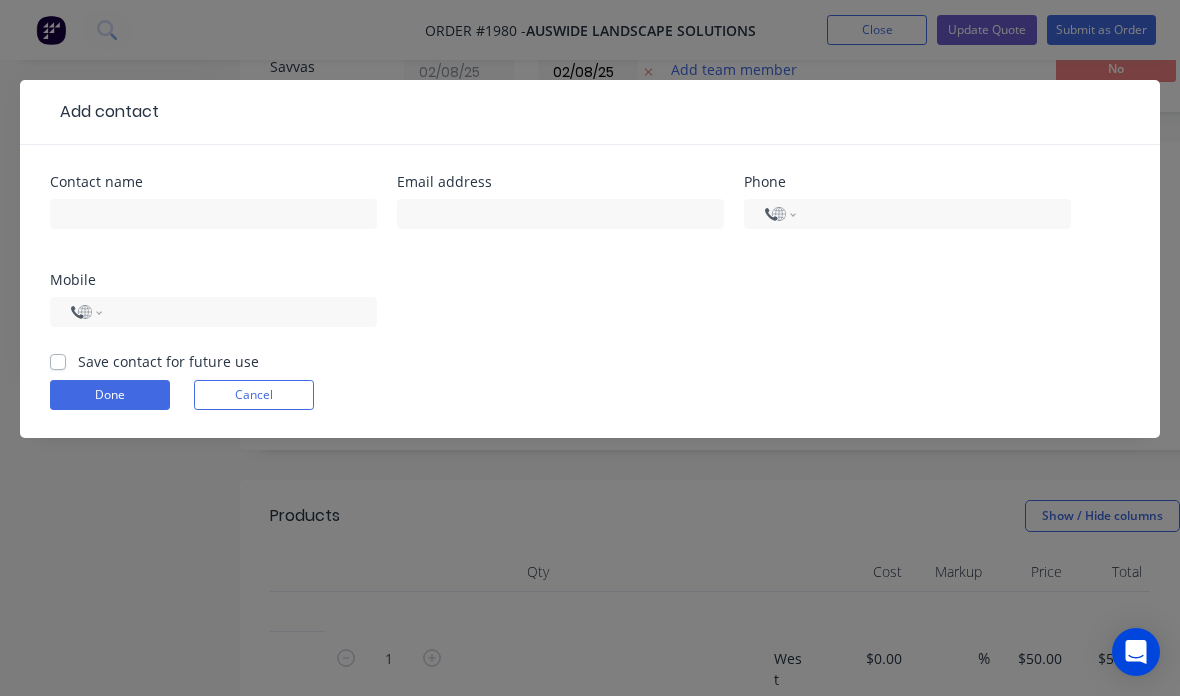 select on "AU" 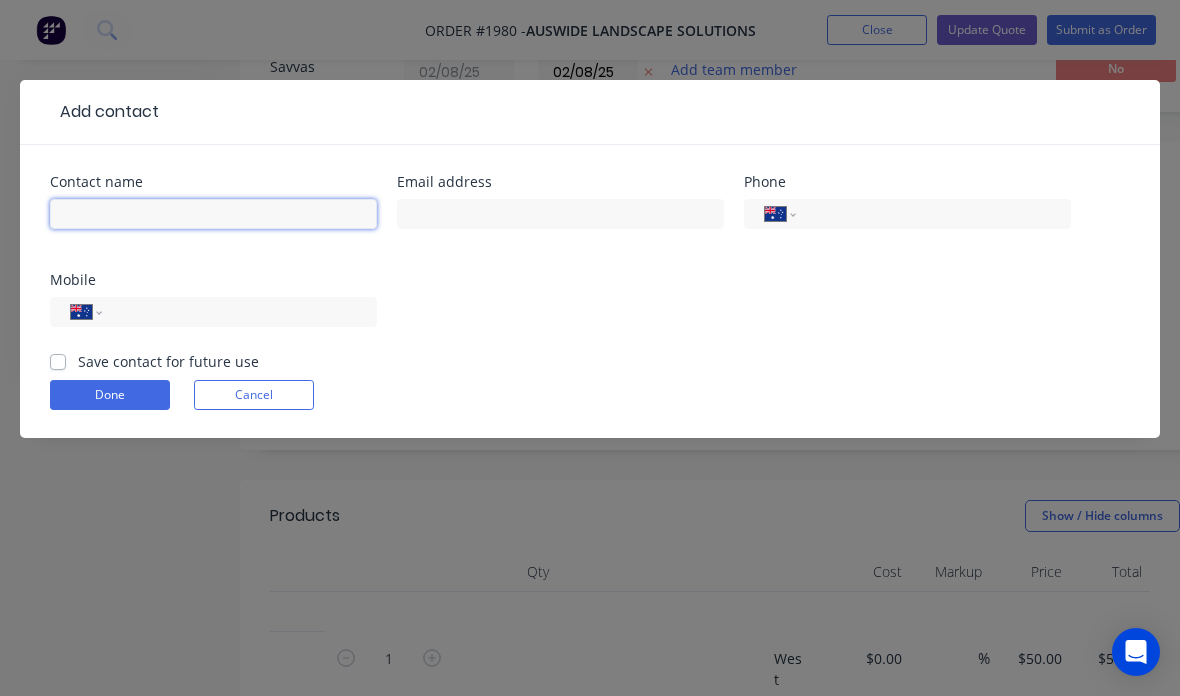 click at bounding box center (213, 214) 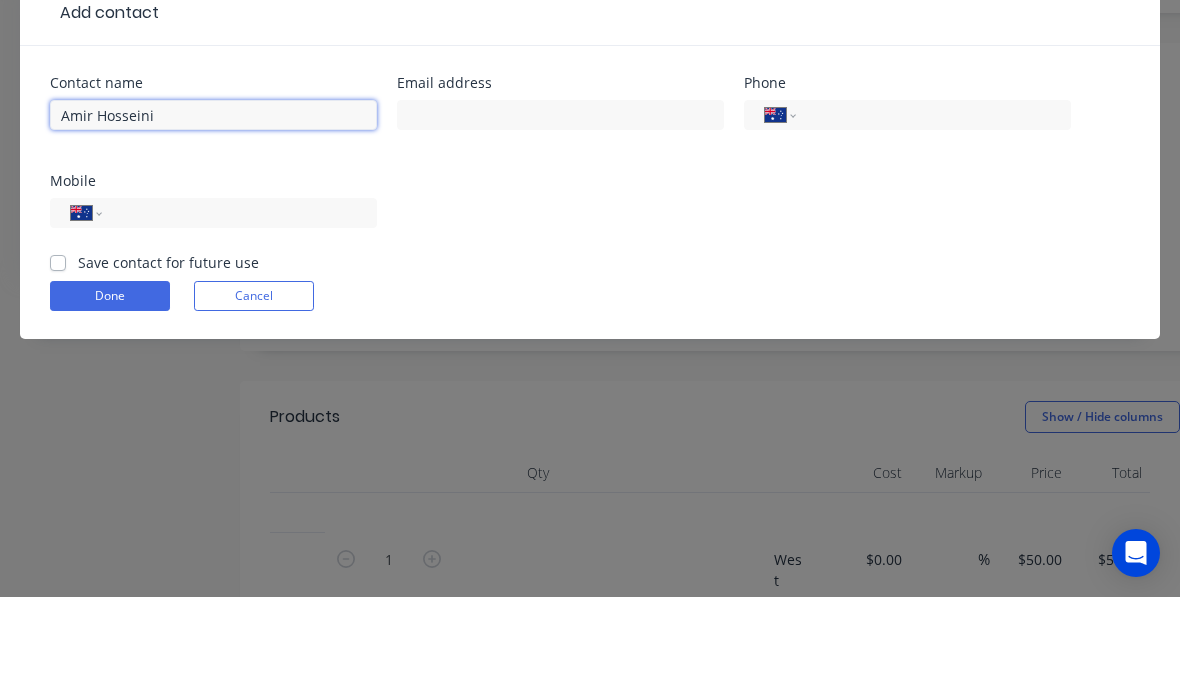 type on "Amir Hosseini" 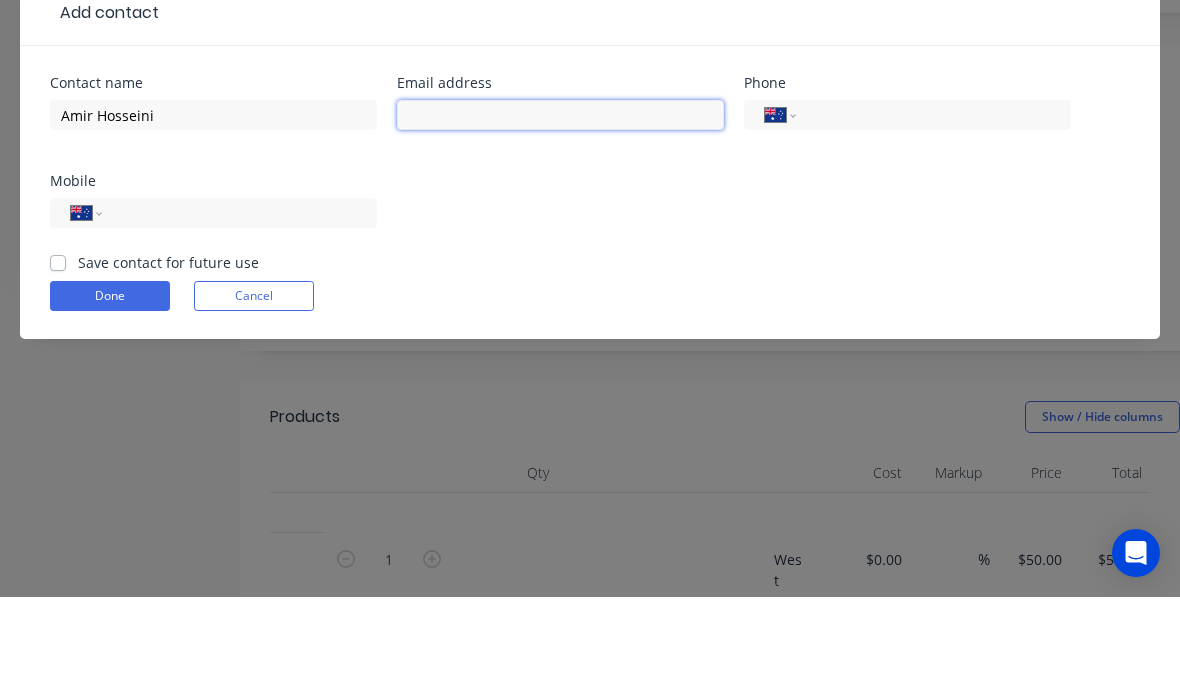 click at bounding box center (560, 214) 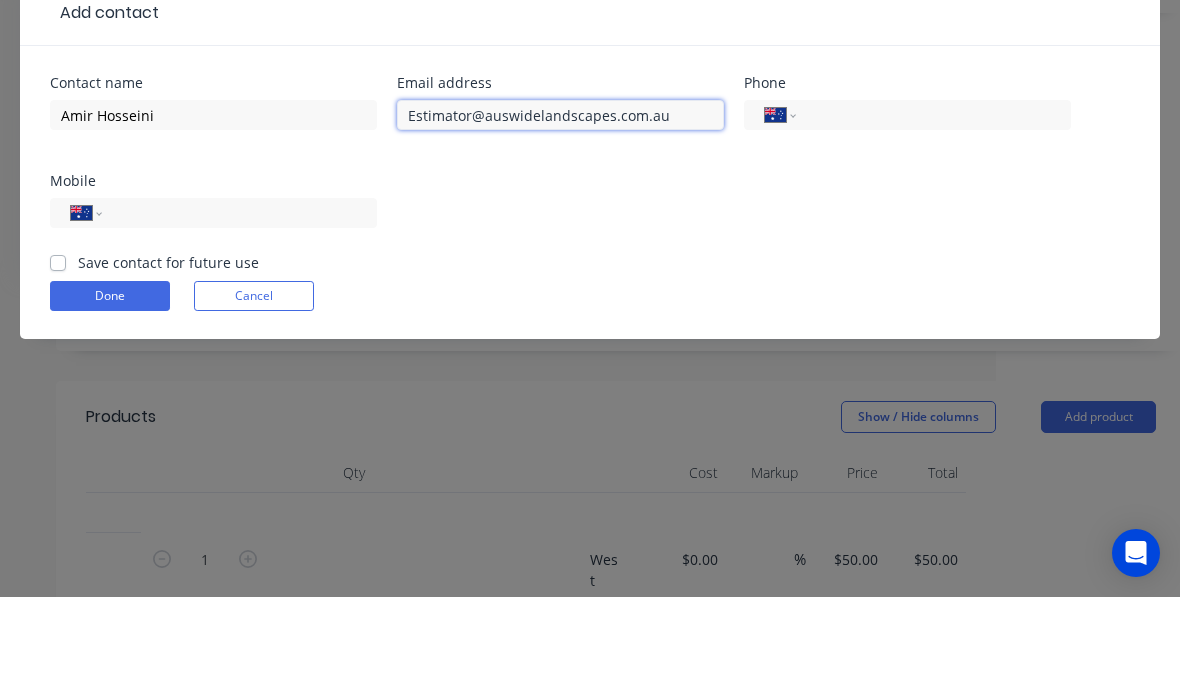 scroll, scrollTop: 80, scrollLeft: 210, axis: both 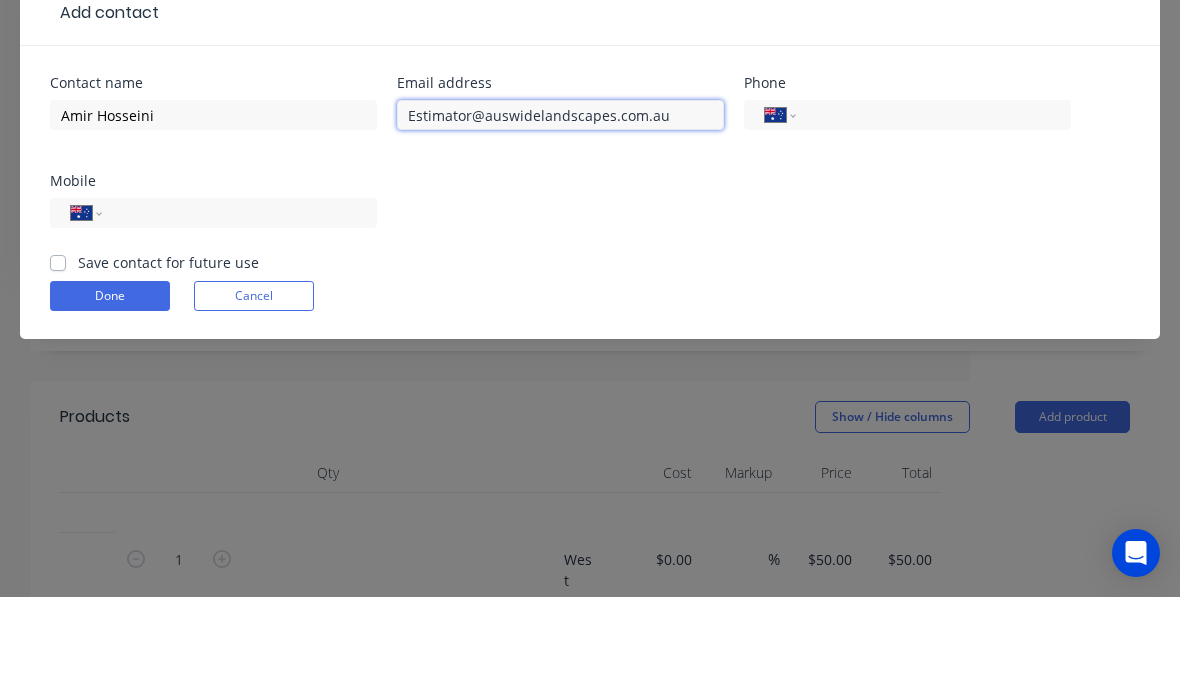 type on "Estimator@auswidelandscapes.com.au" 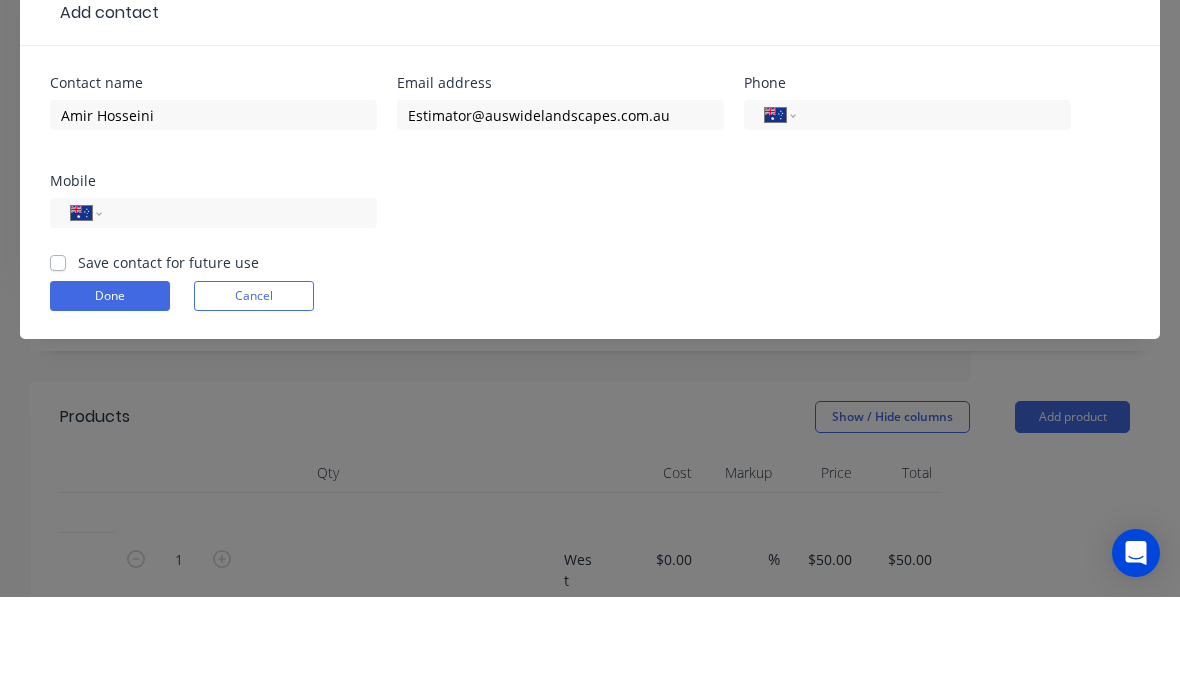 click on "Contact name [FIRST] [LAST] Email address [EMAIL] Phone International Afghanistan Åland Islands Albania Algeria American Samoa Andorra Angola Anguilla Antigua and Barbuda Argentina Armenia Aruba Ascension Island Australia Austria Azerbaijan Bahamas Bahrain Bangladesh Barbados Belarus Belgium Belize Benin Bermuda Bhutan Bolivia Bonaire, Sint Eustatius and Saba Bosnia and Herzegovina Botswana Brazil British Indian Ocean Territory Brunei Darussalam Bulgaria Burkina Faso Burundi Cambodia Cameroon Canada Cape Verde Cayman Islands Central African Republic Chad Chile China Christmas Island Cocos (Keeling) Islands Colombia Comoros Congo Congo, Democratic Republic of the Cook Islands Costa Rica Cote d'Ivoire Croatia Cuba Curaçao Cyprus Czech Republic Denmark Djibouti Dominica Dominican Republic Ecuador Egypt El Salvador Equatorial Guinea Eritrea Estonia Ethiopia Falkland Islands Faroe Islands Federated States of Micronesia Fiji Finland France French Guiana French Polynesia Gabon Guam" at bounding box center (590, 263) 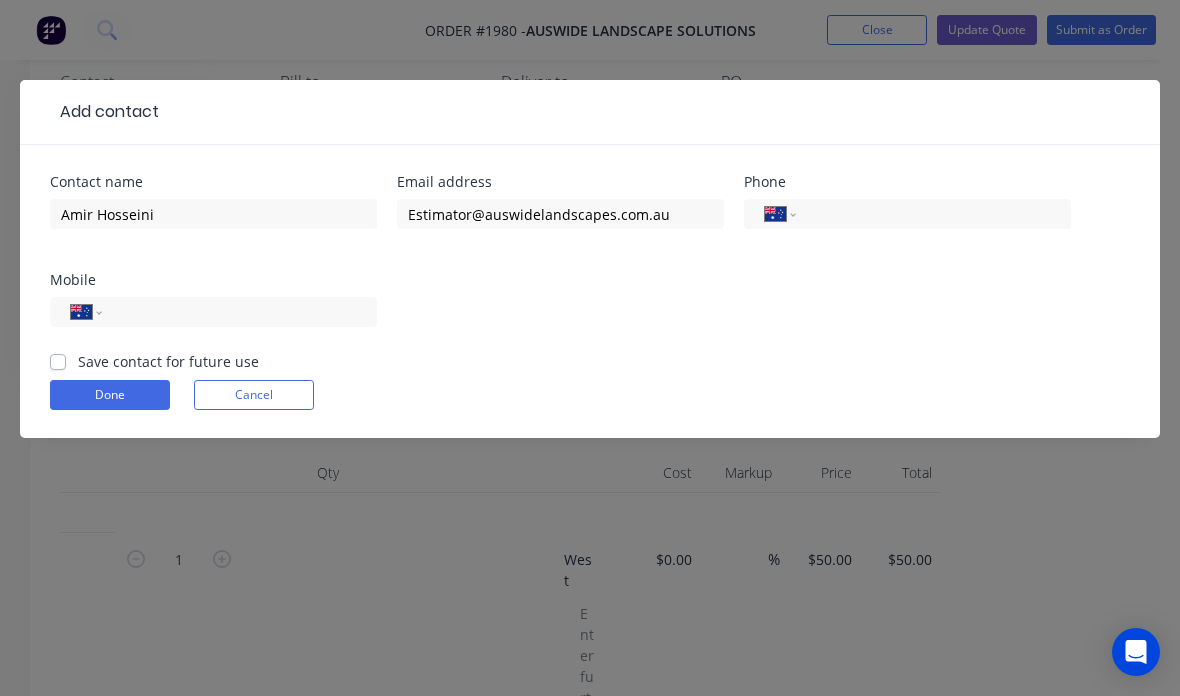 click at bounding box center (236, 312) 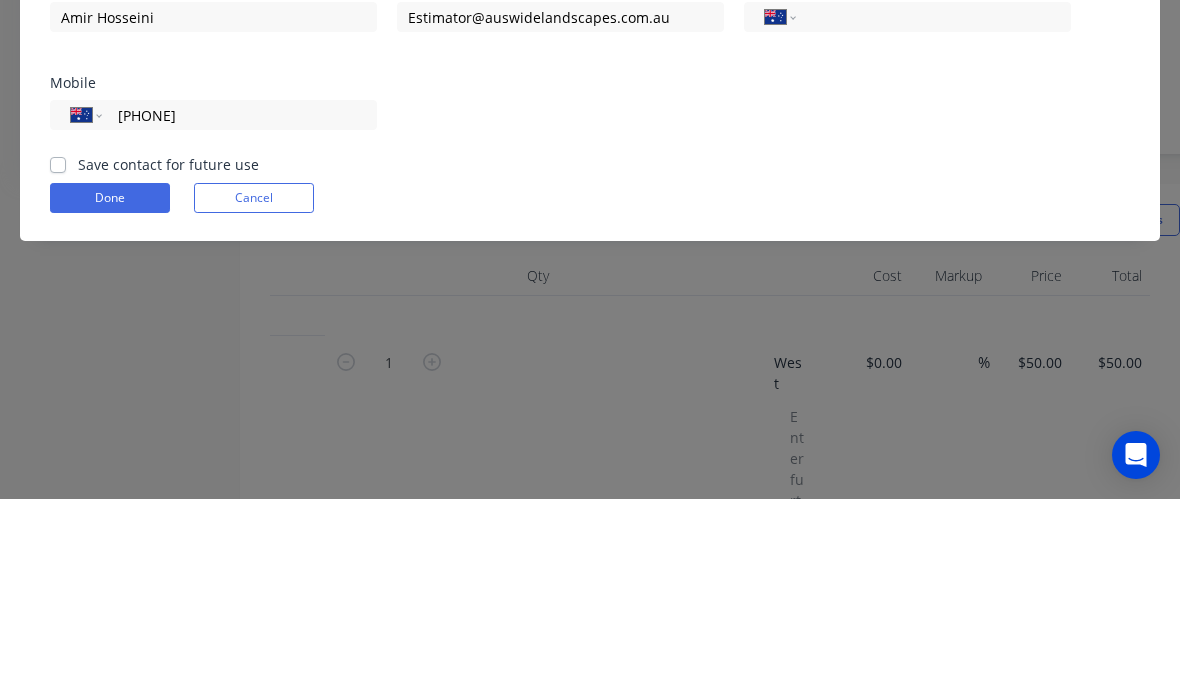 type on "[PHONE]" 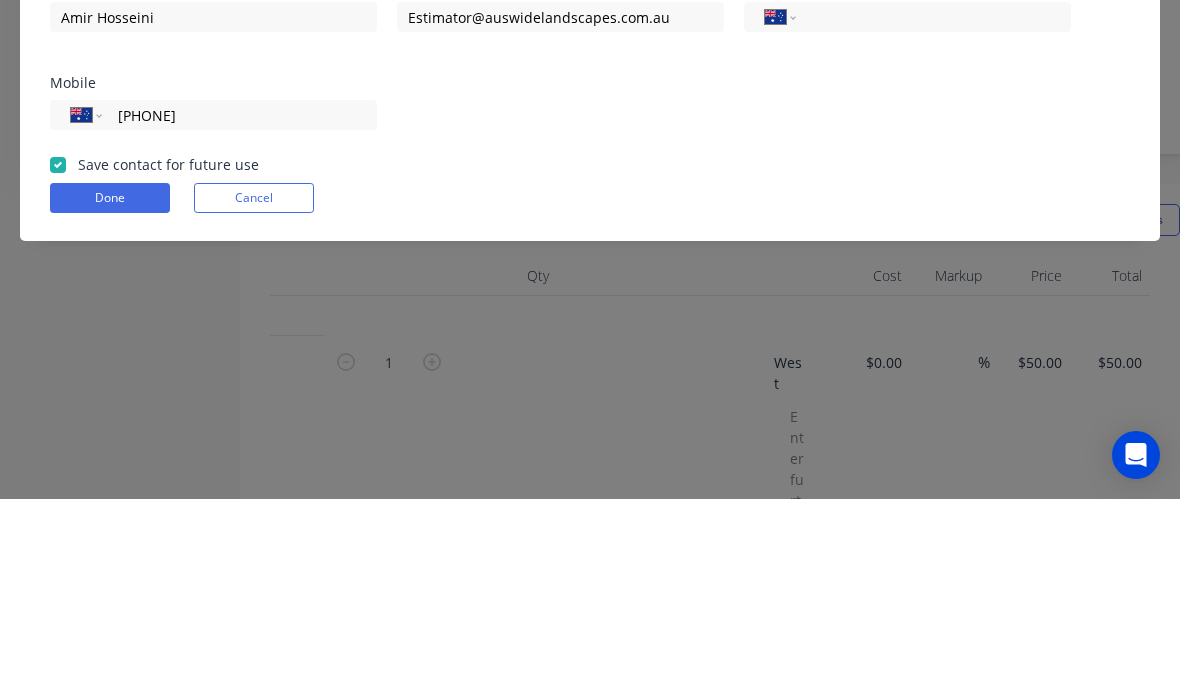 checkbox on "true" 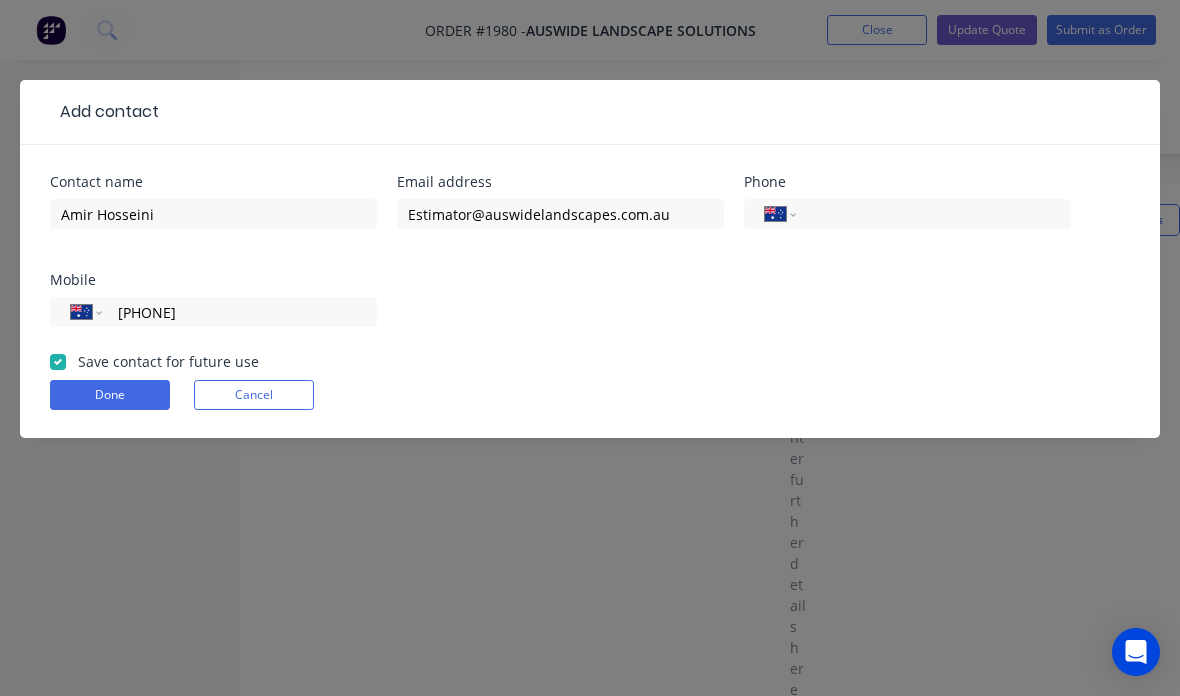 click at bounding box center [930, 214] 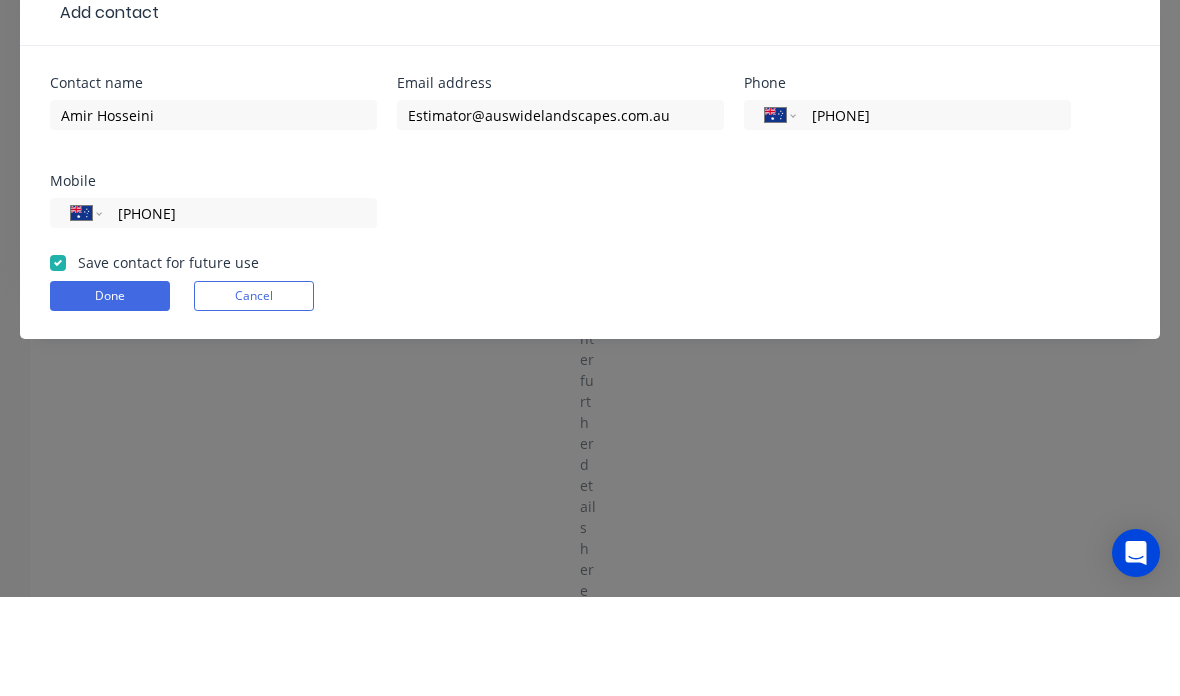 type on "[PHONE]" 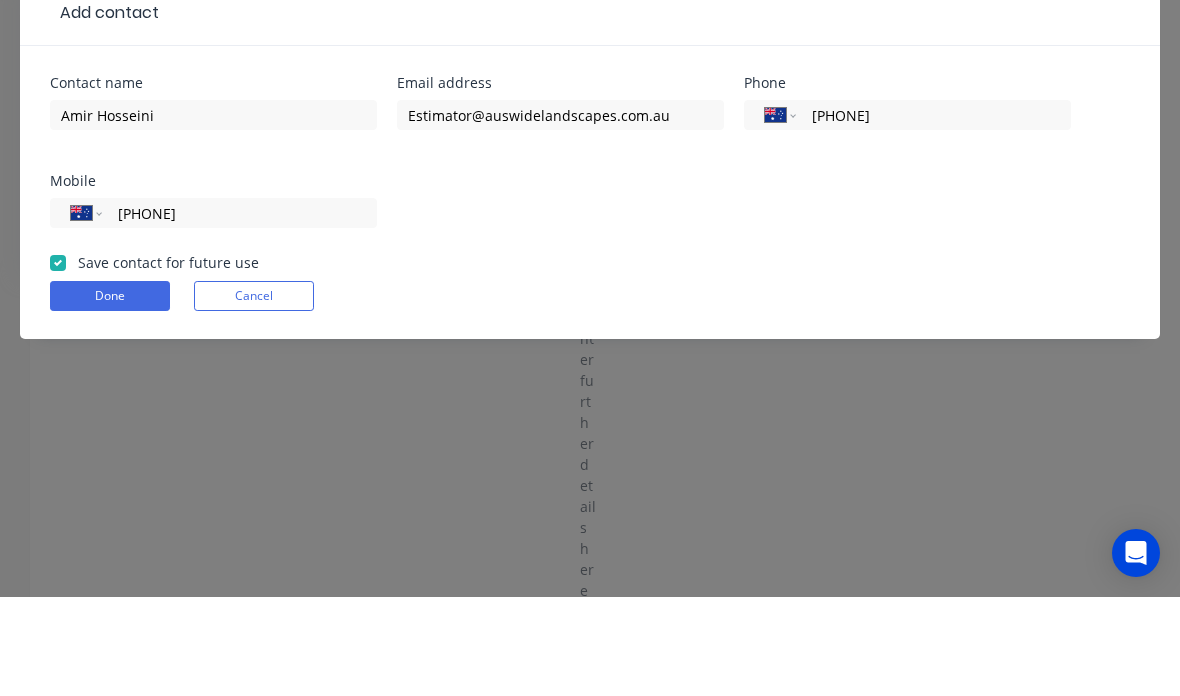 scroll, scrollTop: 475, scrollLeft: 210, axis: both 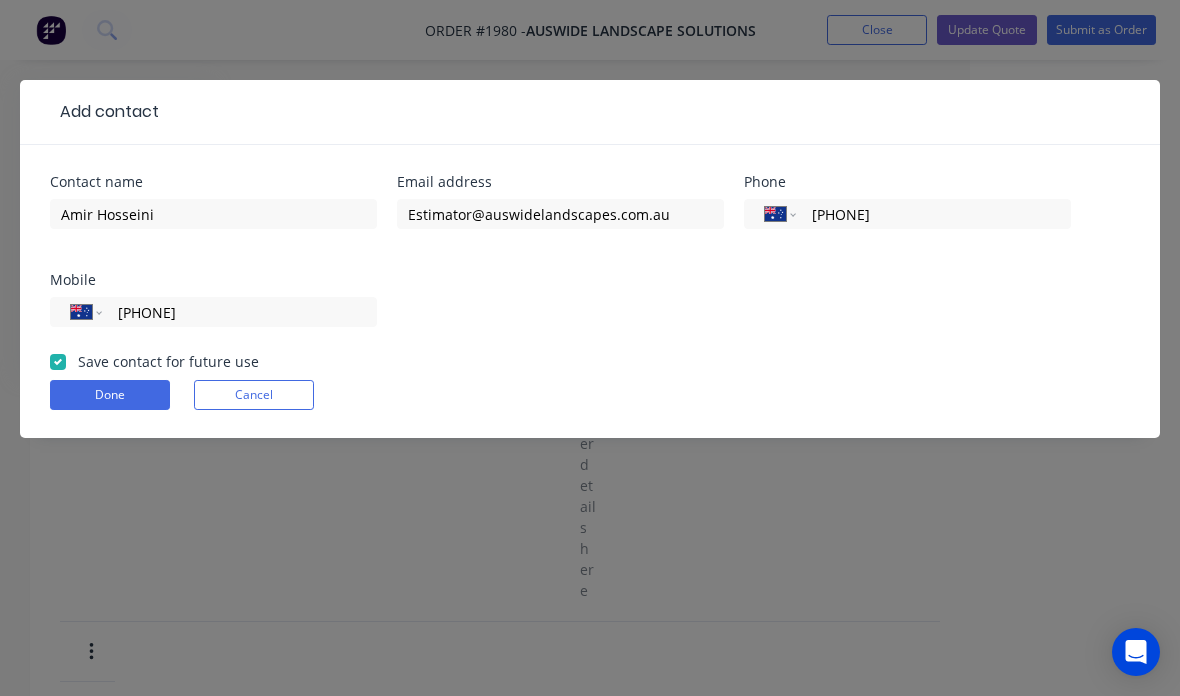 click on "Done" at bounding box center [110, 395] 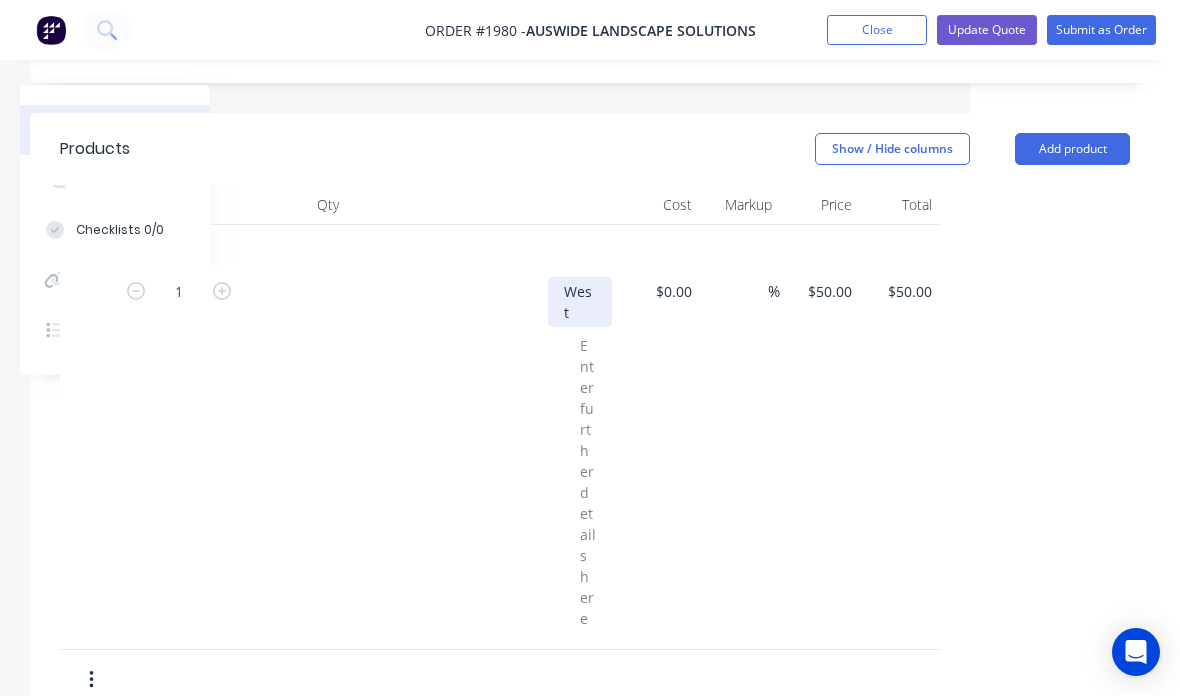 click on "West" at bounding box center (580, 302) 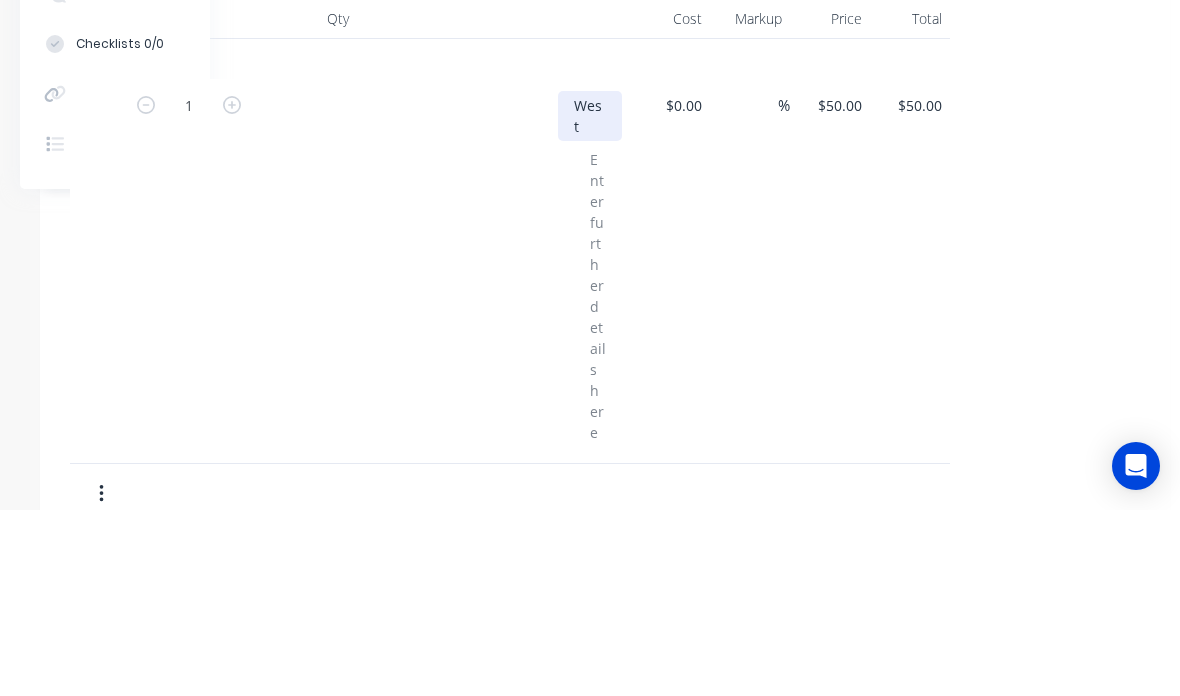 type 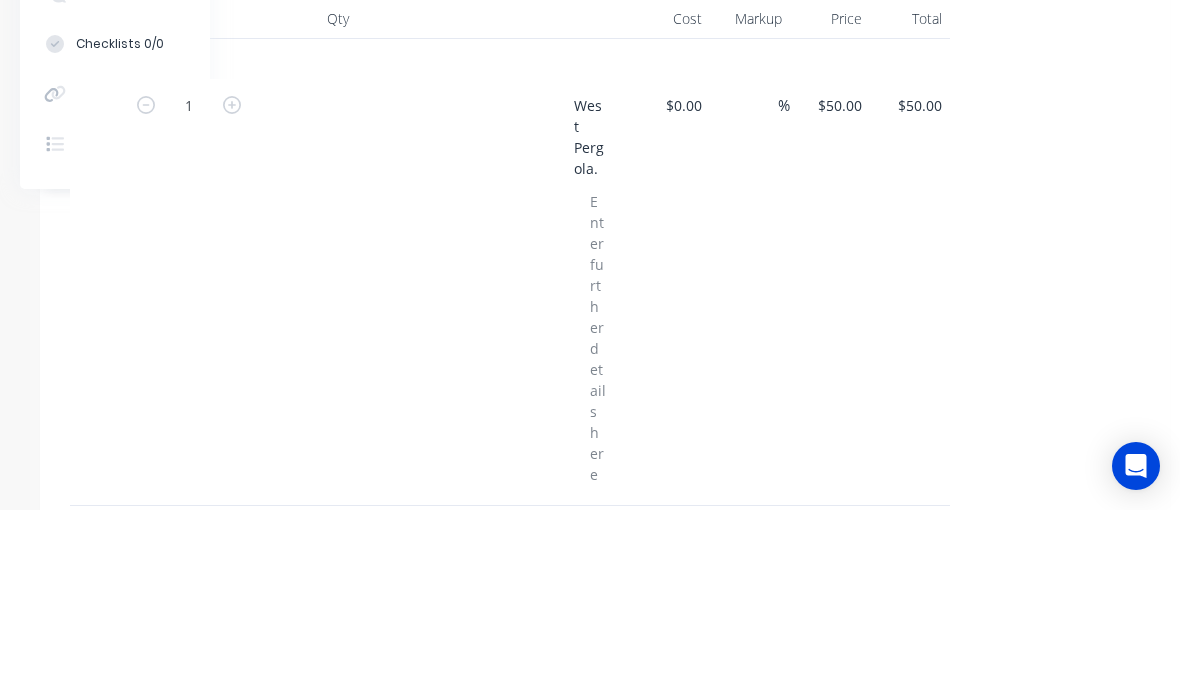 scroll, scrollTop: 661, scrollLeft: 200, axis: both 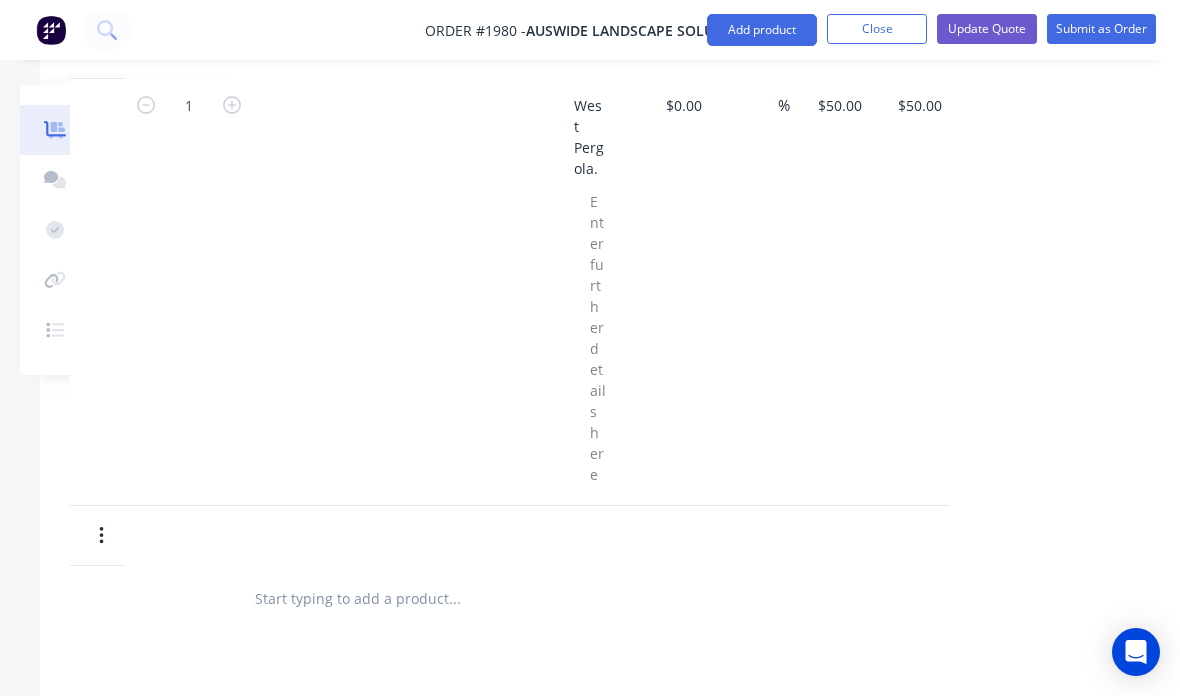 click on "Submit as Order" at bounding box center [1101, 29] 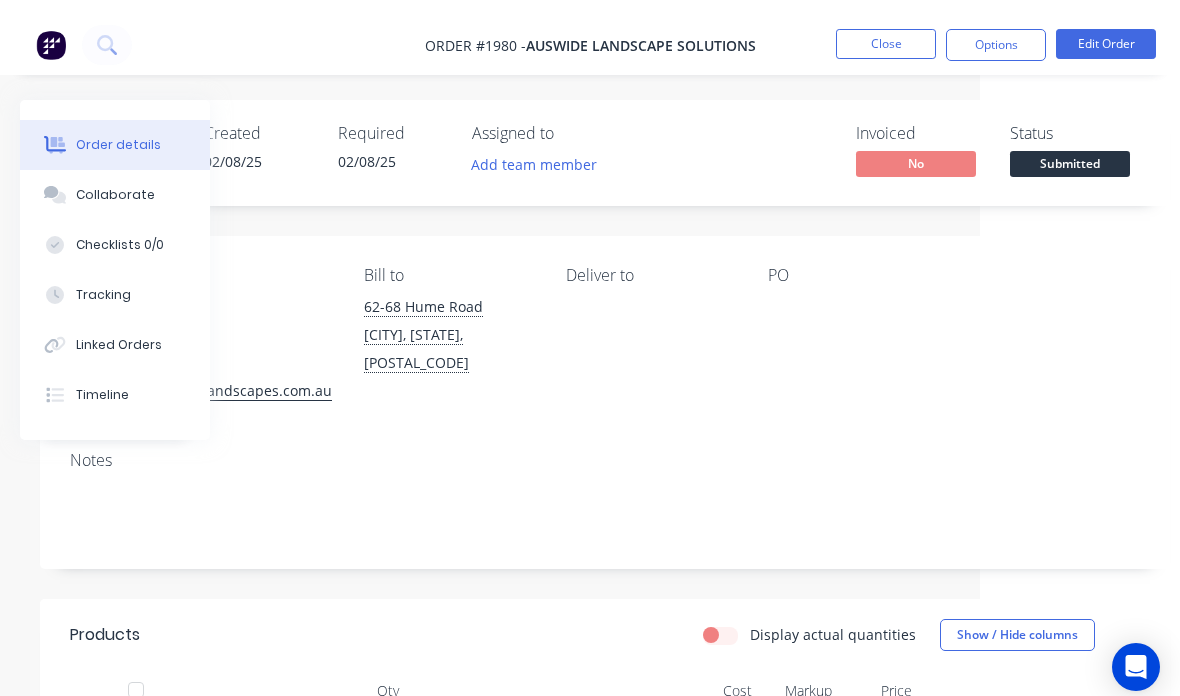 scroll, scrollTop: 0, scrollLeft: 199, axis: horizontal 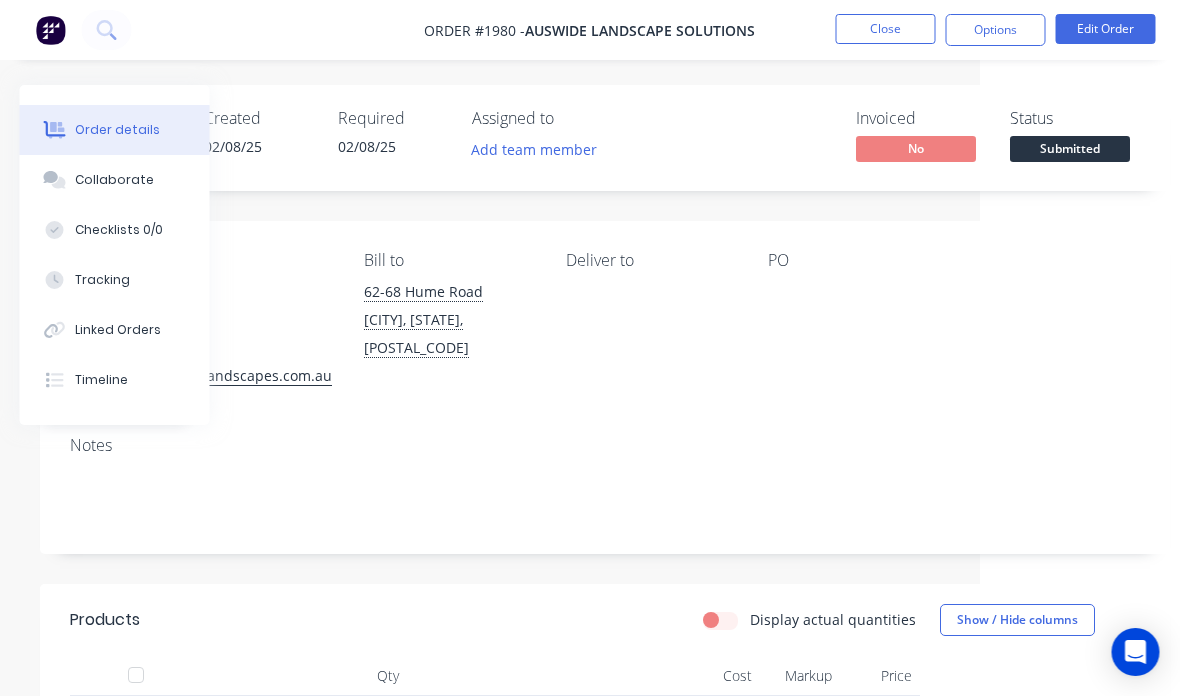 click on "Options" at bounding box center [996, 30] 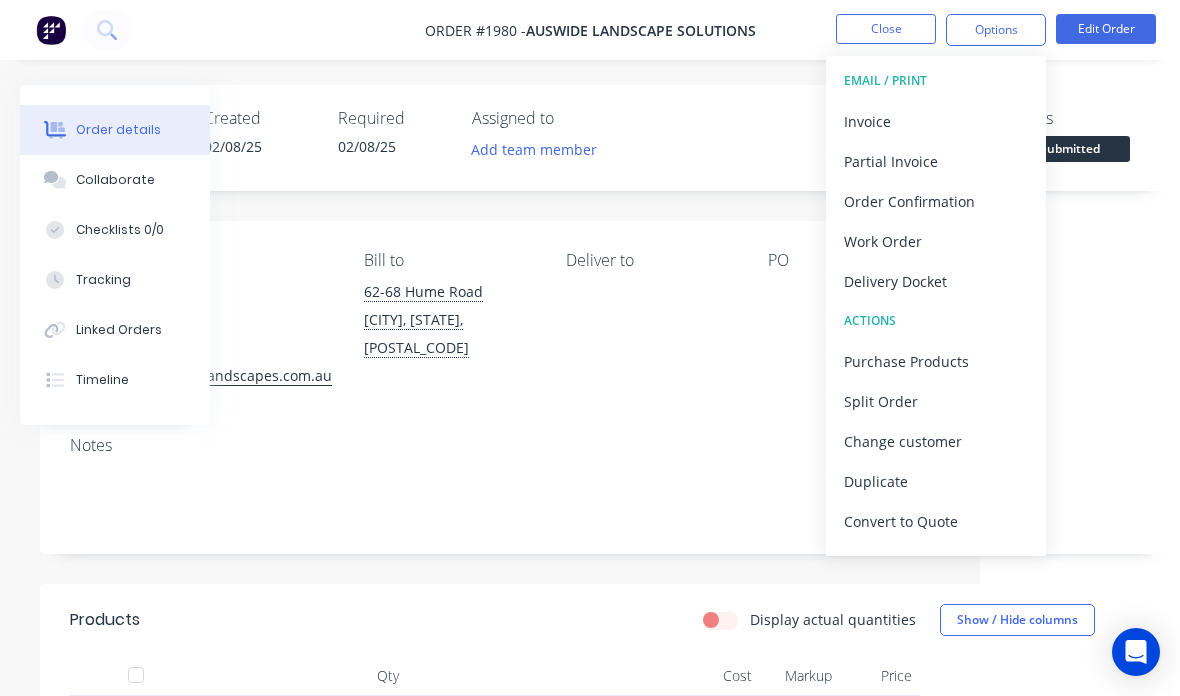 click on "Convert to Quote" at bounding box center (936, 521) 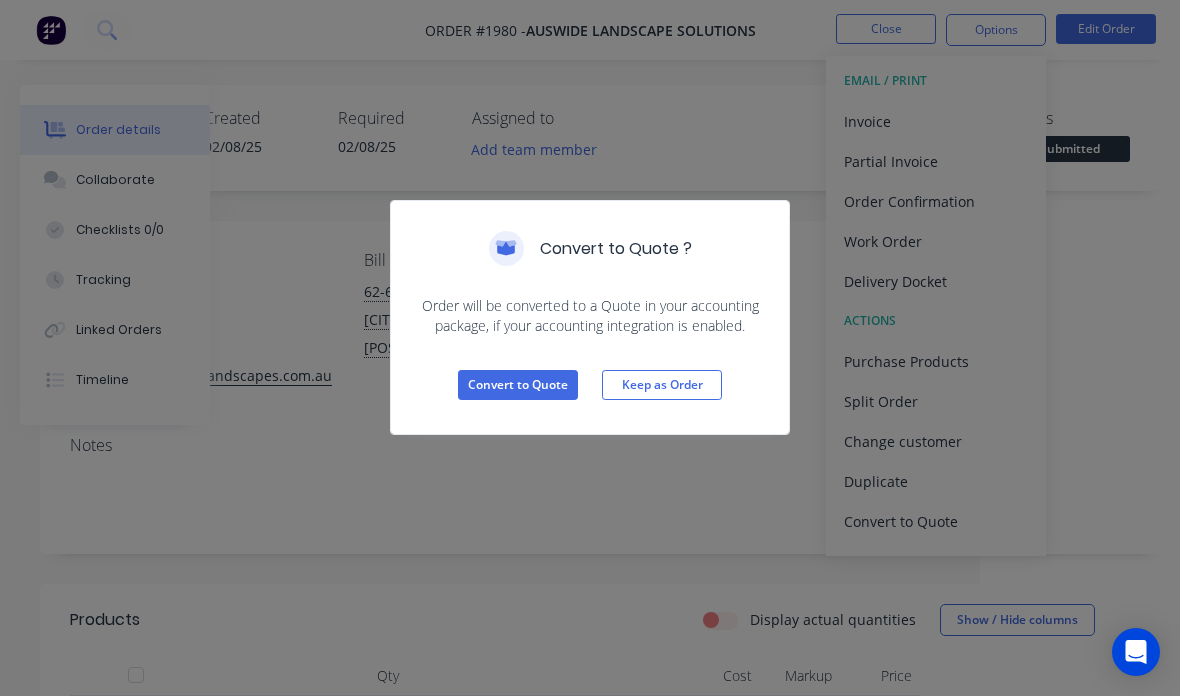 click on "Convert to Quote" at bounding box center (518, 385) 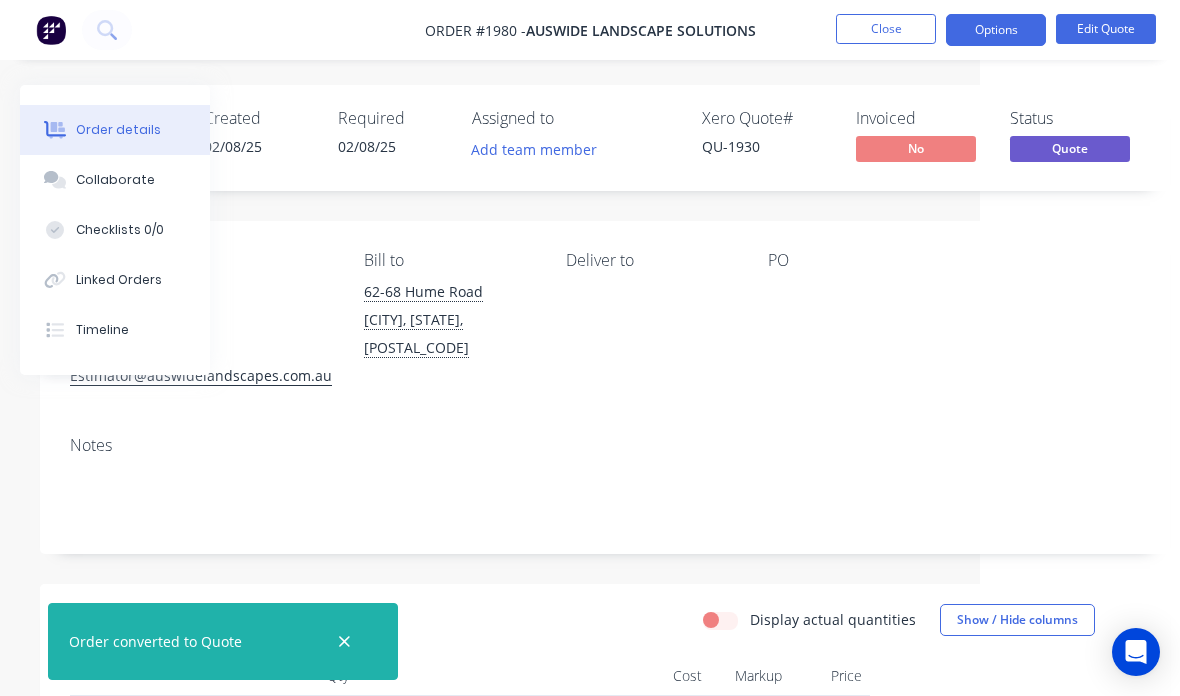 click on "Edit Quote" at bounding box center (1106, 29) 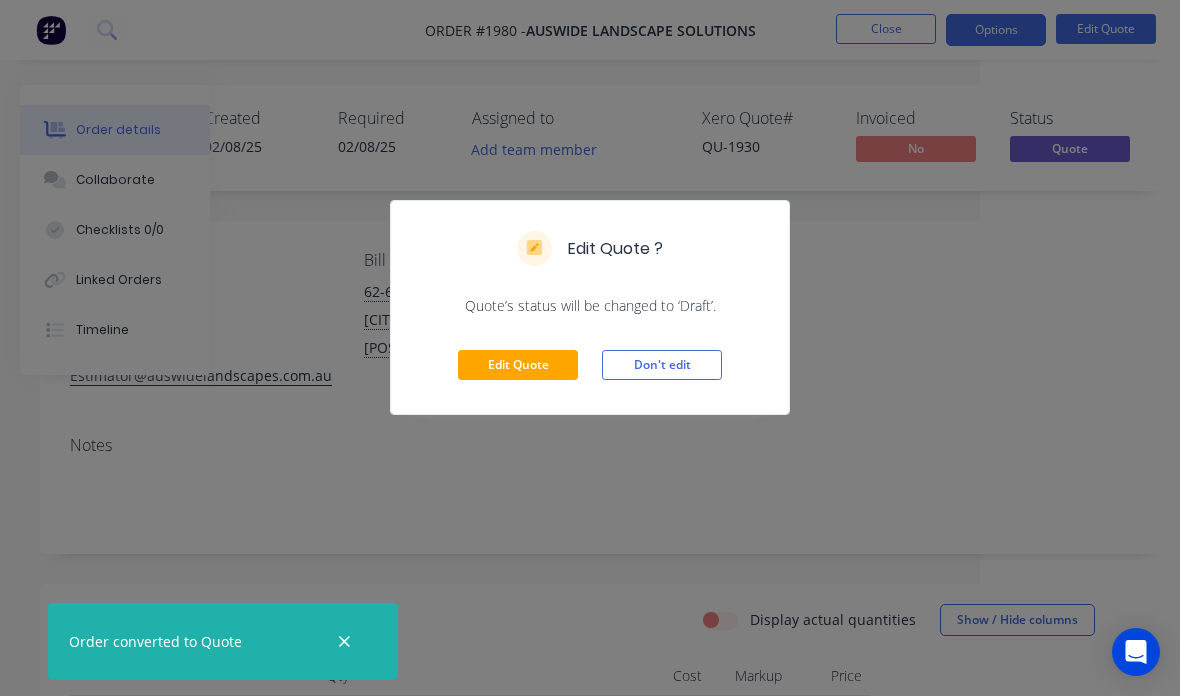 click on "Edit Quote" at bounding box center [518, 365] 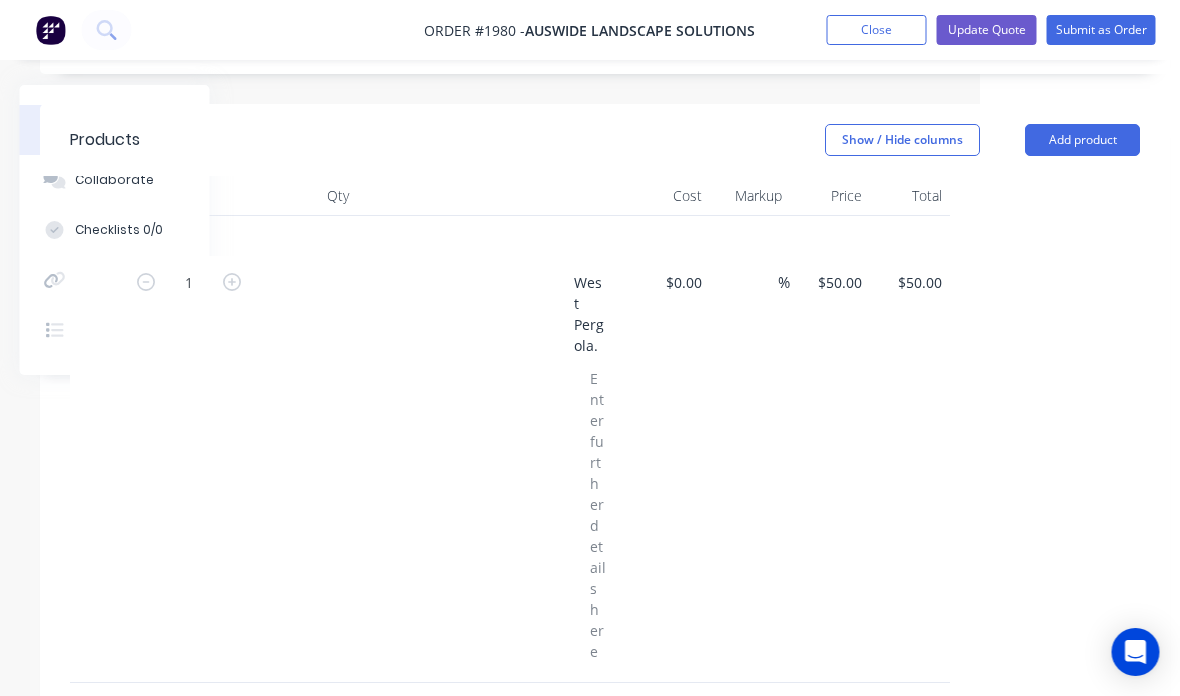 click on "Add product" at bounding box center (1083, 140) 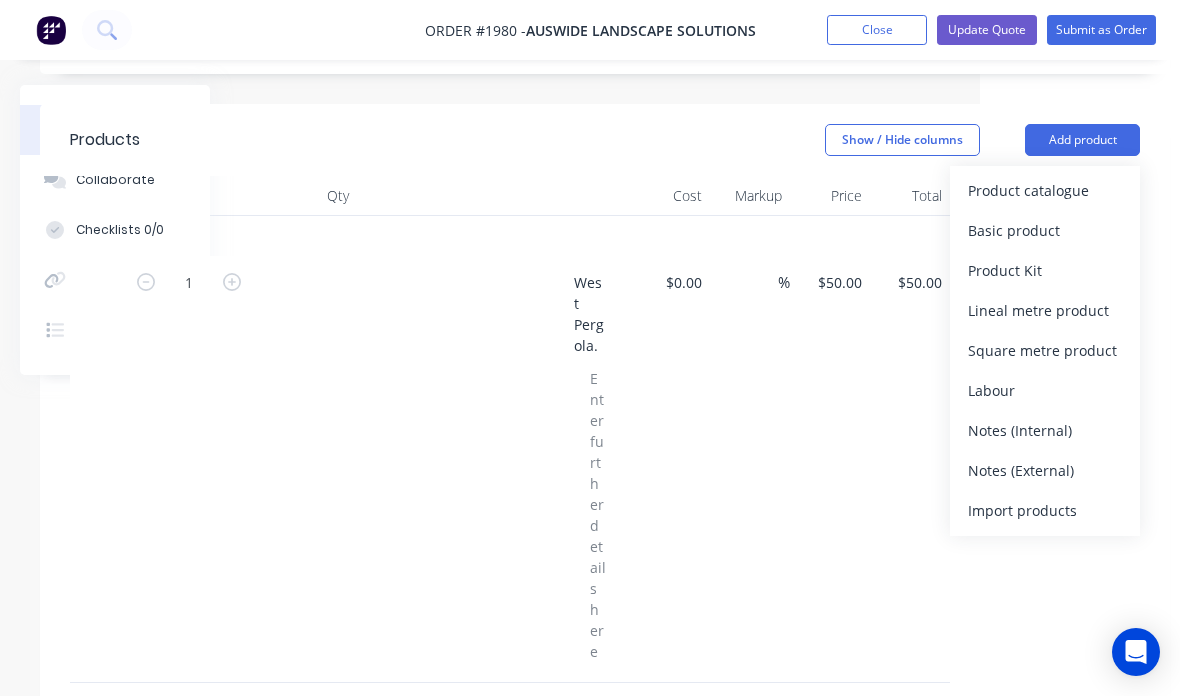 click on "Basic product" at bounding box center (1045, 230) 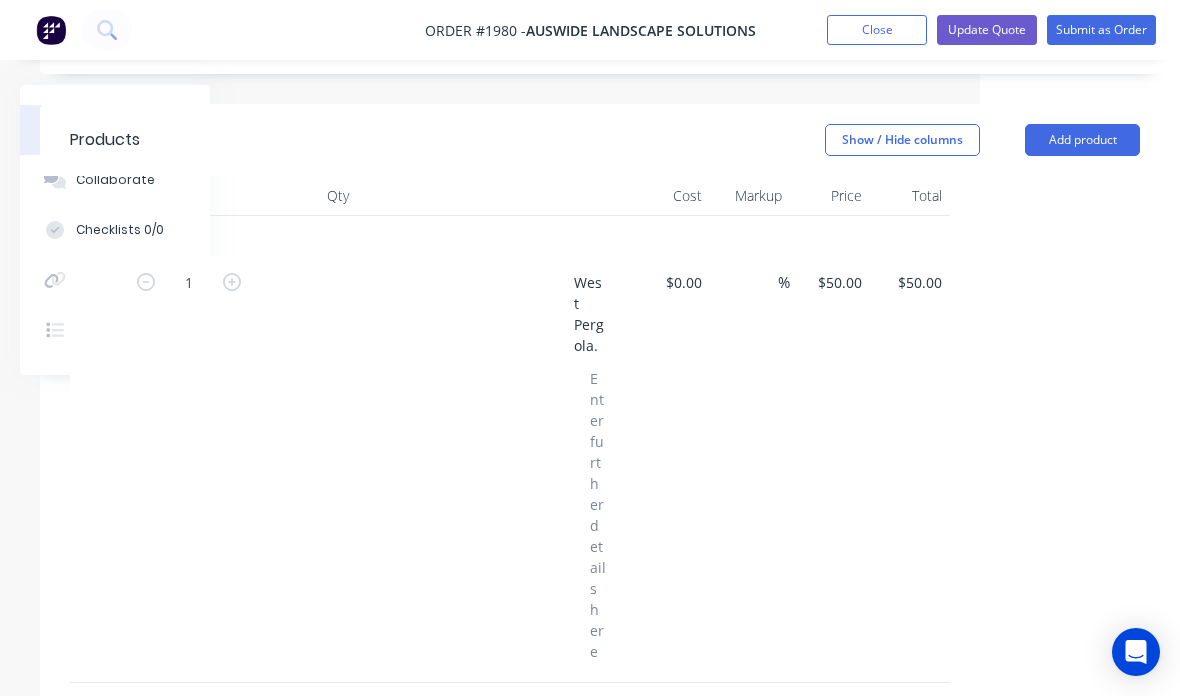 click on "Add product" at bounding box center [1082, 140] 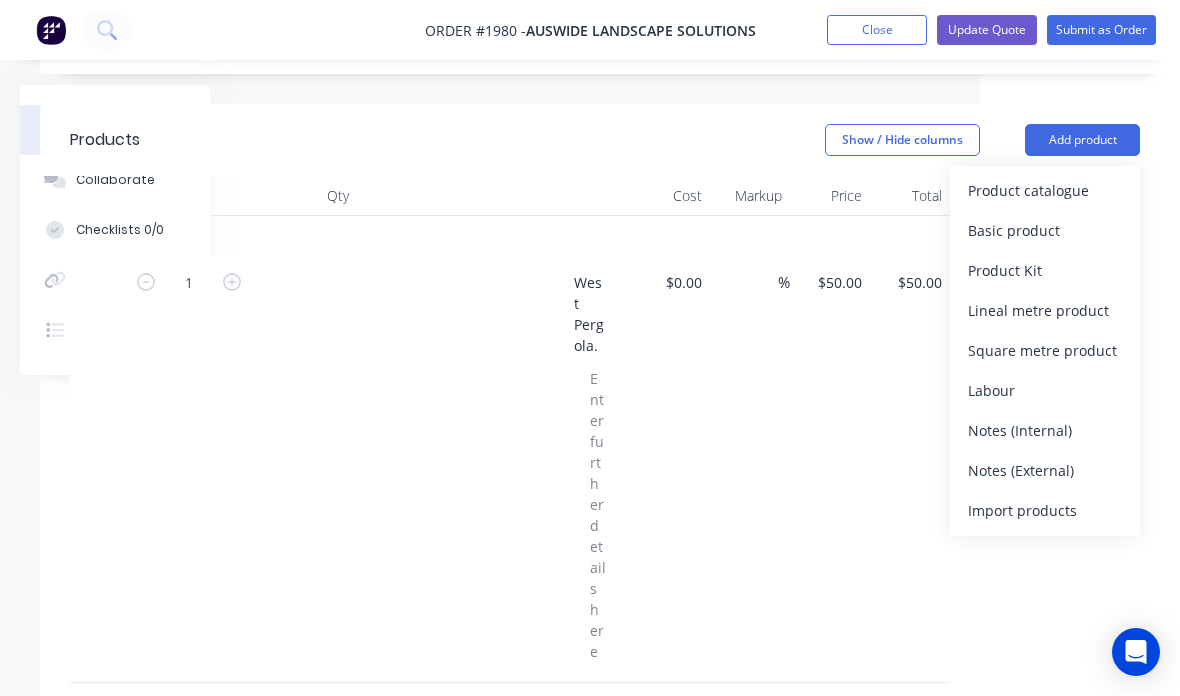 click on "Basic product" at bounding box center (1045, 231) 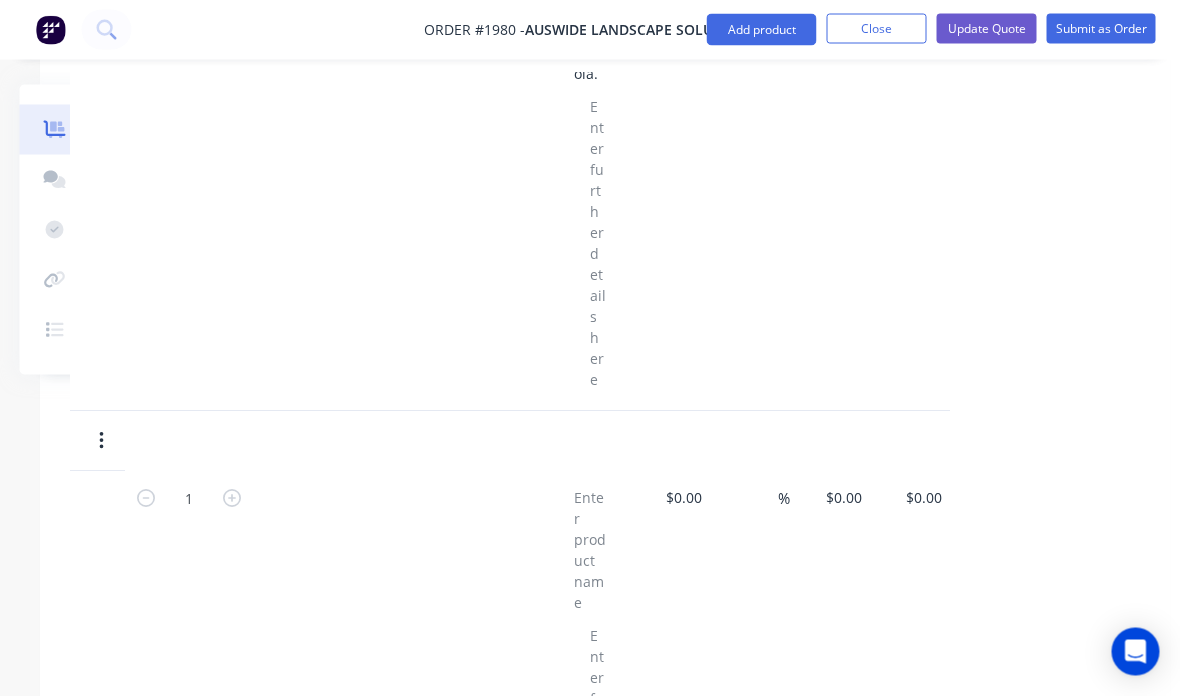 scroll, scrollTop: 793, scrollLeft: 199, axis: both 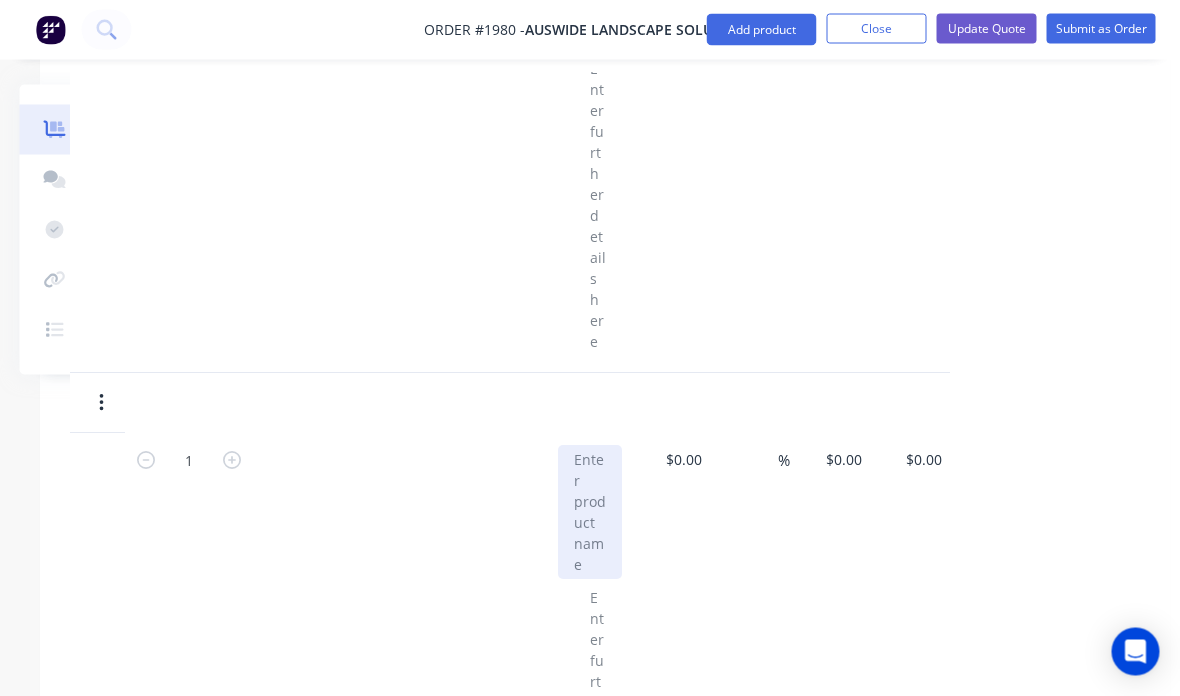 click at bounding box center [591, 513] 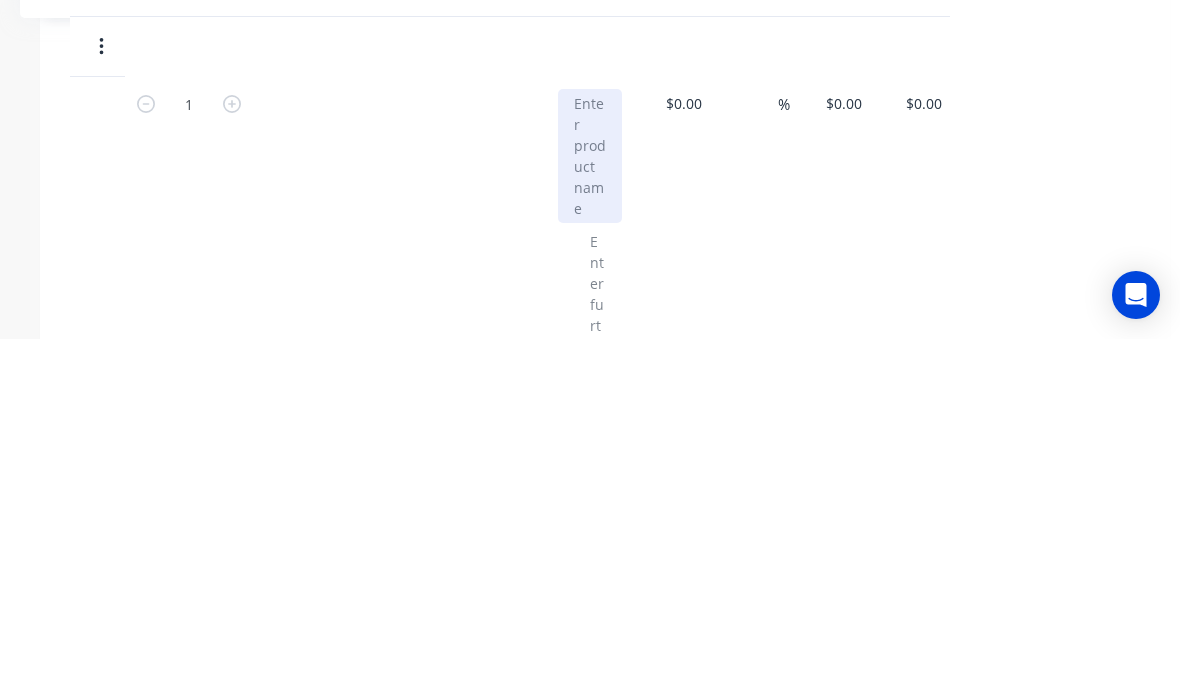 type 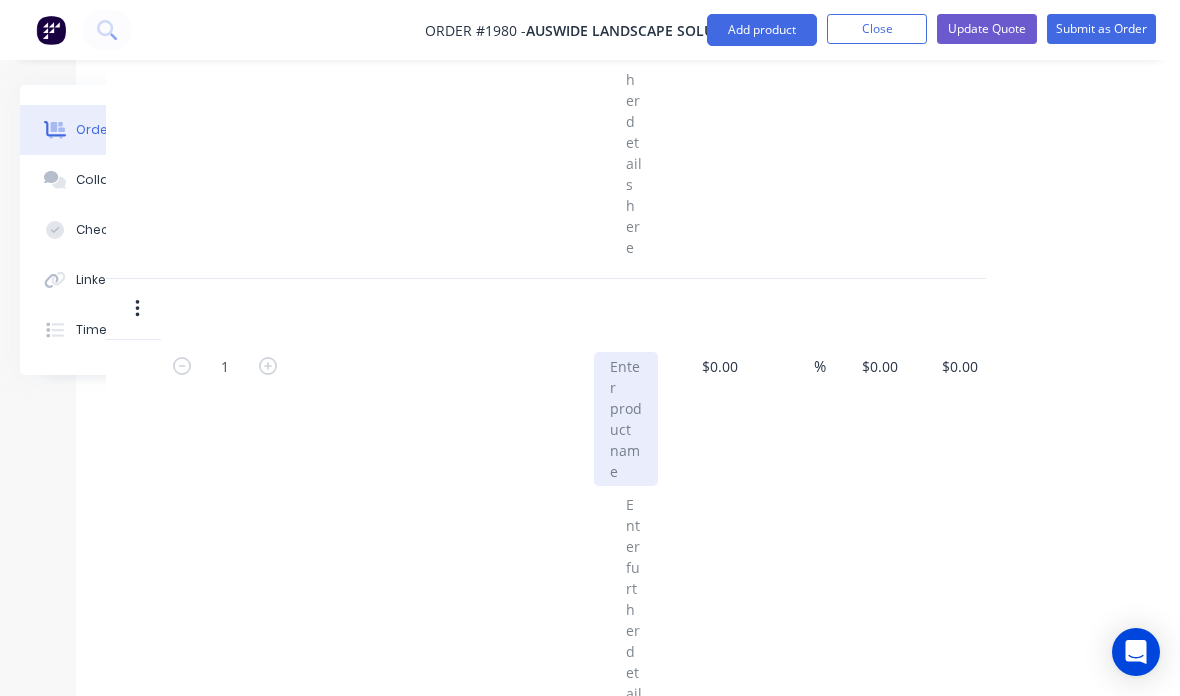 click at bounding box center [626, 419] 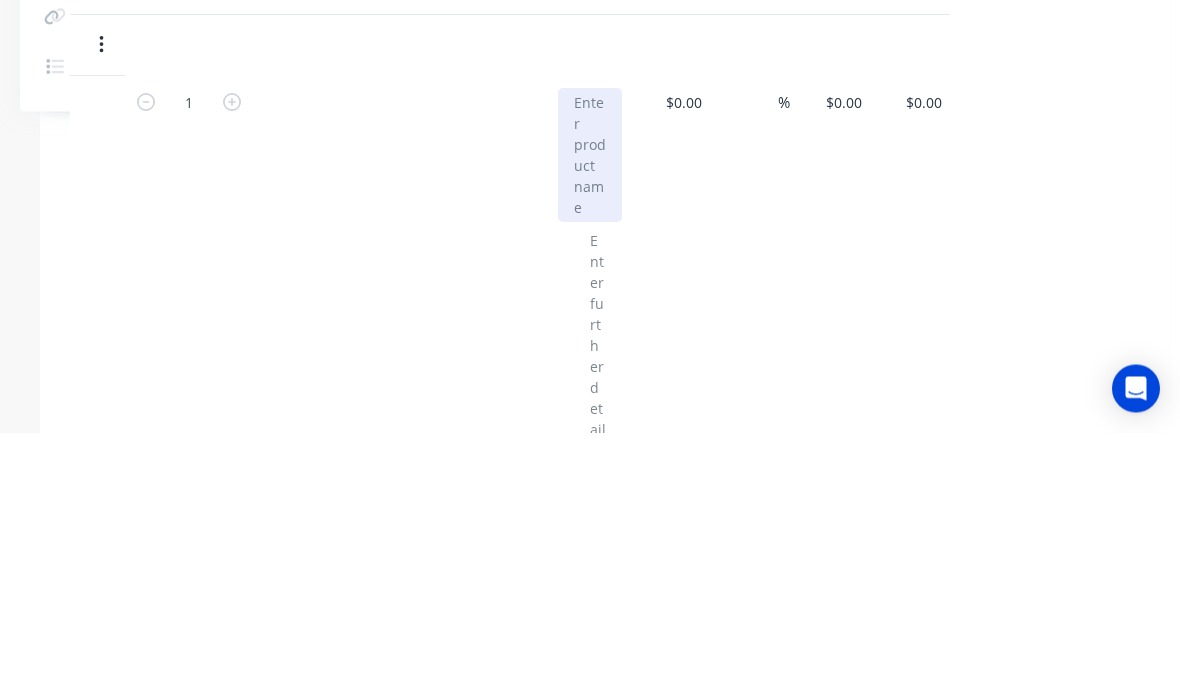 type 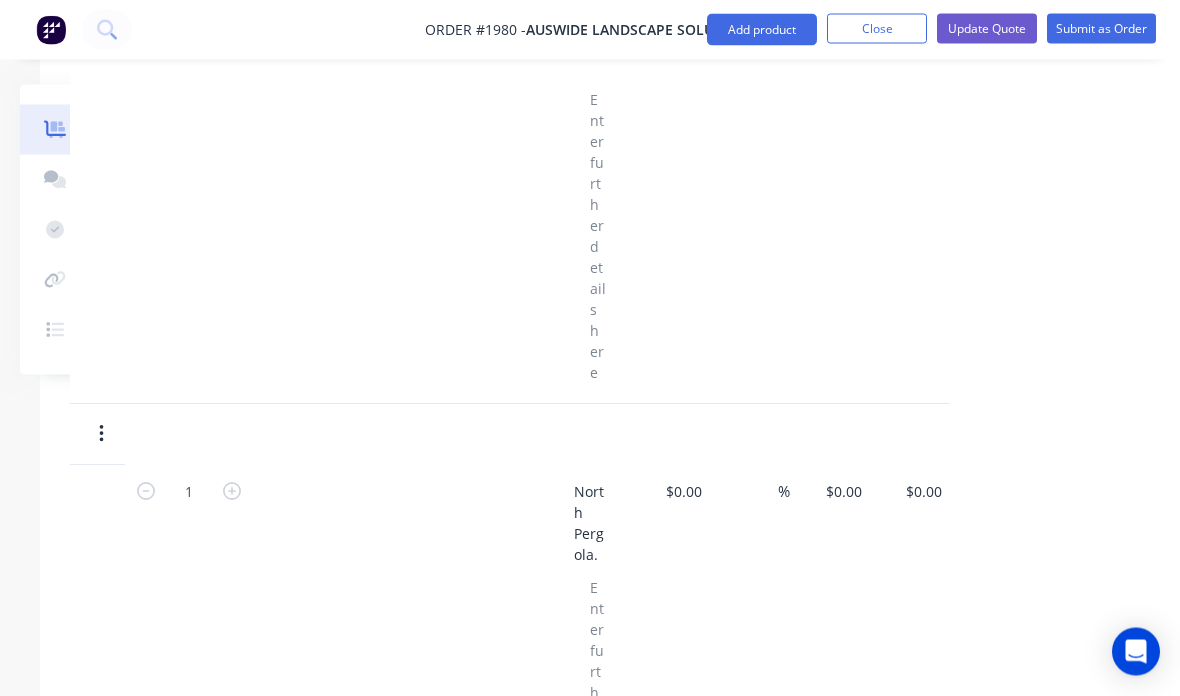 scroll, scrollTop: 1230, scrollLeft: 200, axis: both 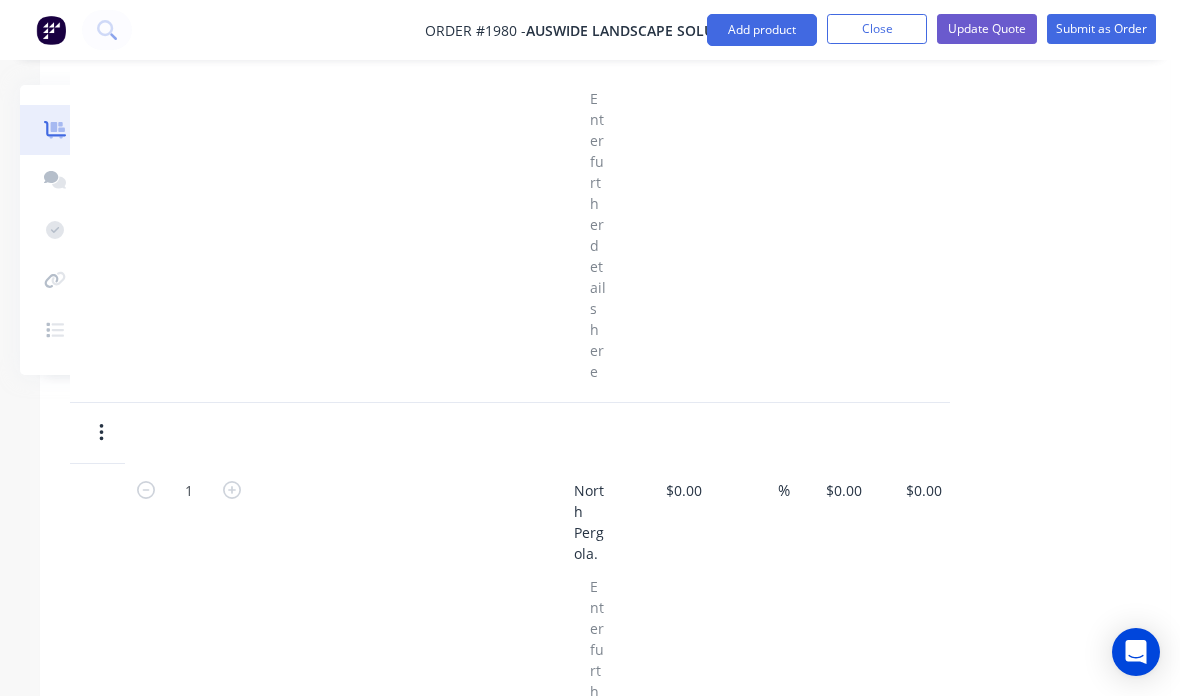 click on "Update Quote" at bounding box center (987, 29) 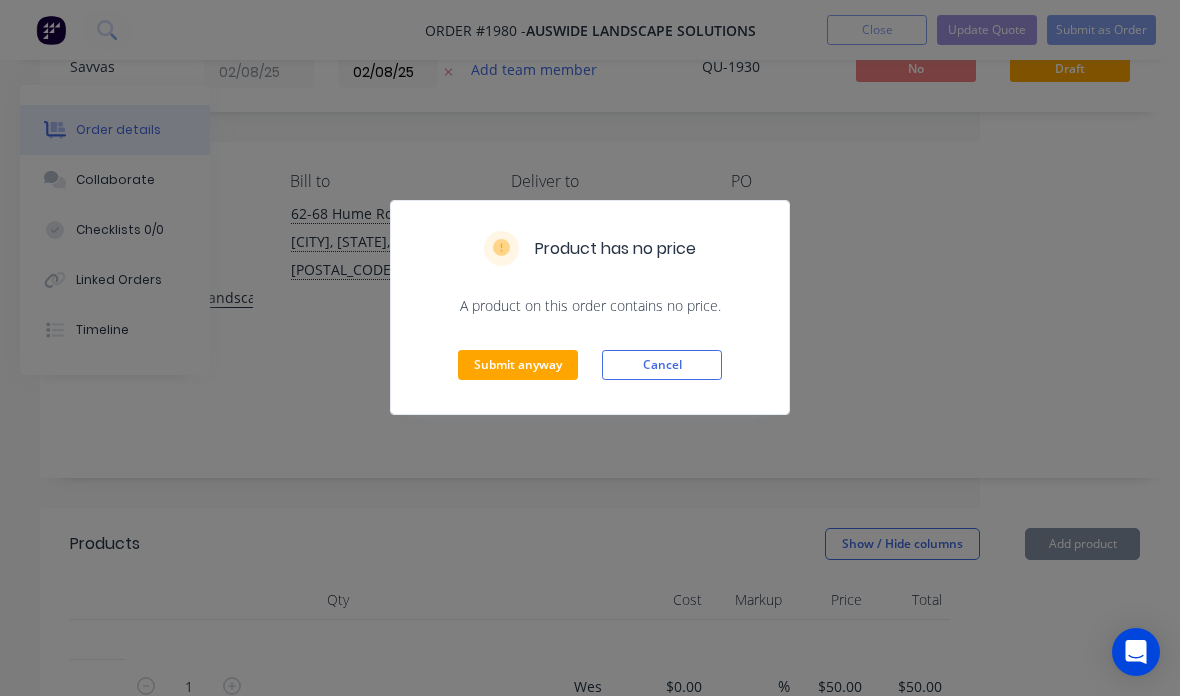 click on "Submit anyway" at bounding box center [518, 365] 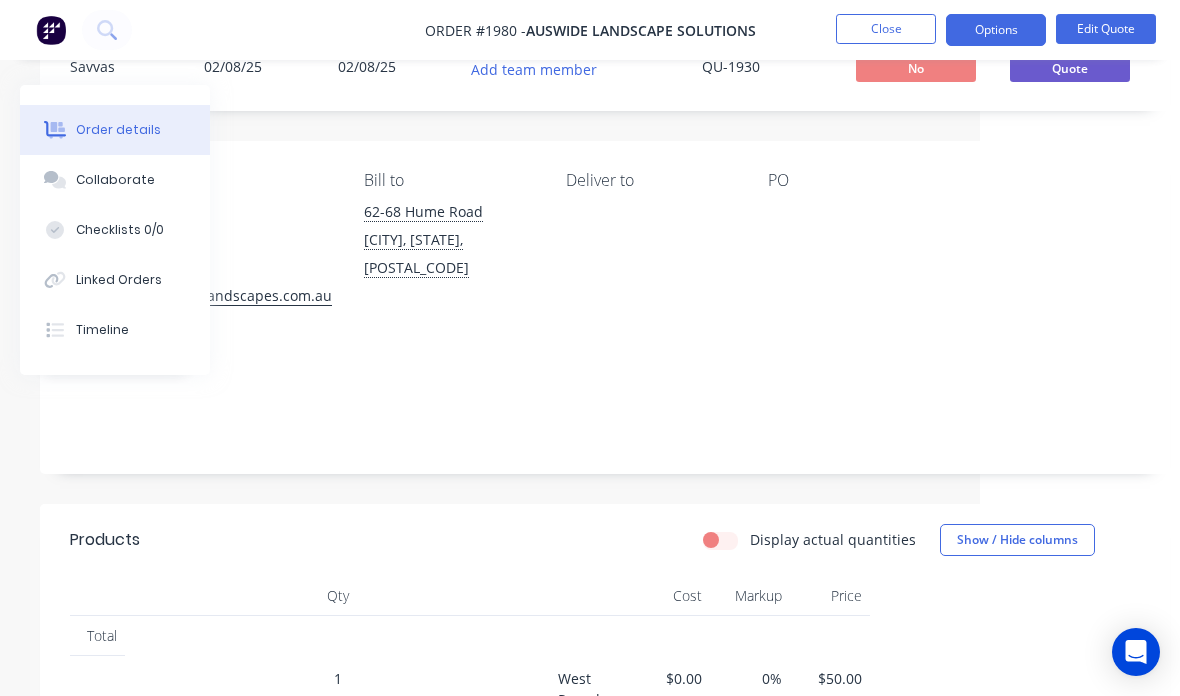 click on "Display actual quantities Show / Hide columns" at bounding box center (718, 540) 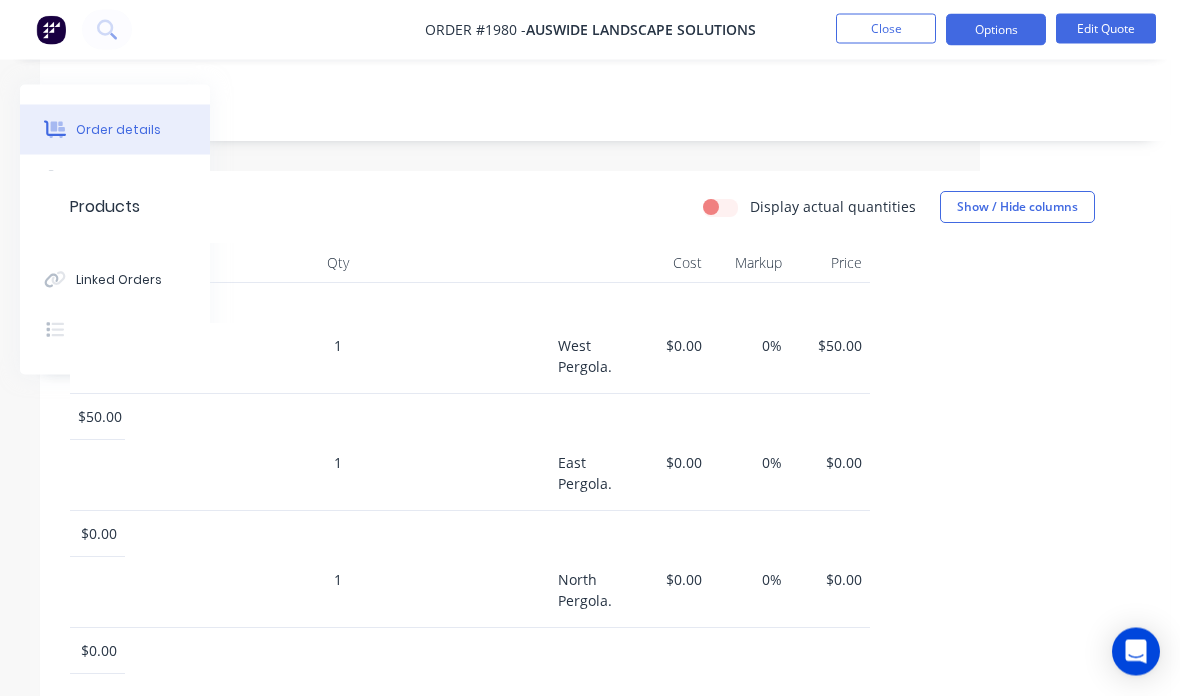 scroll, scrollTop: 413, scrollLeft: 200, axis: both 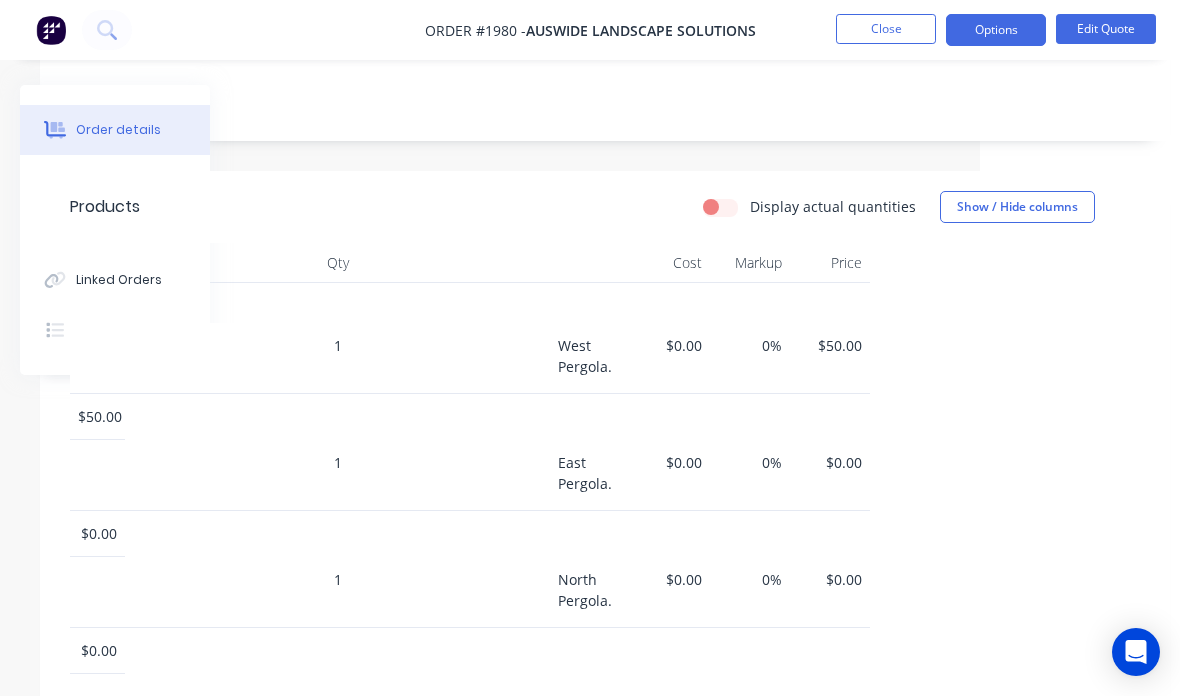 click on "Edit Quote" at bounding box center (1106, 29) 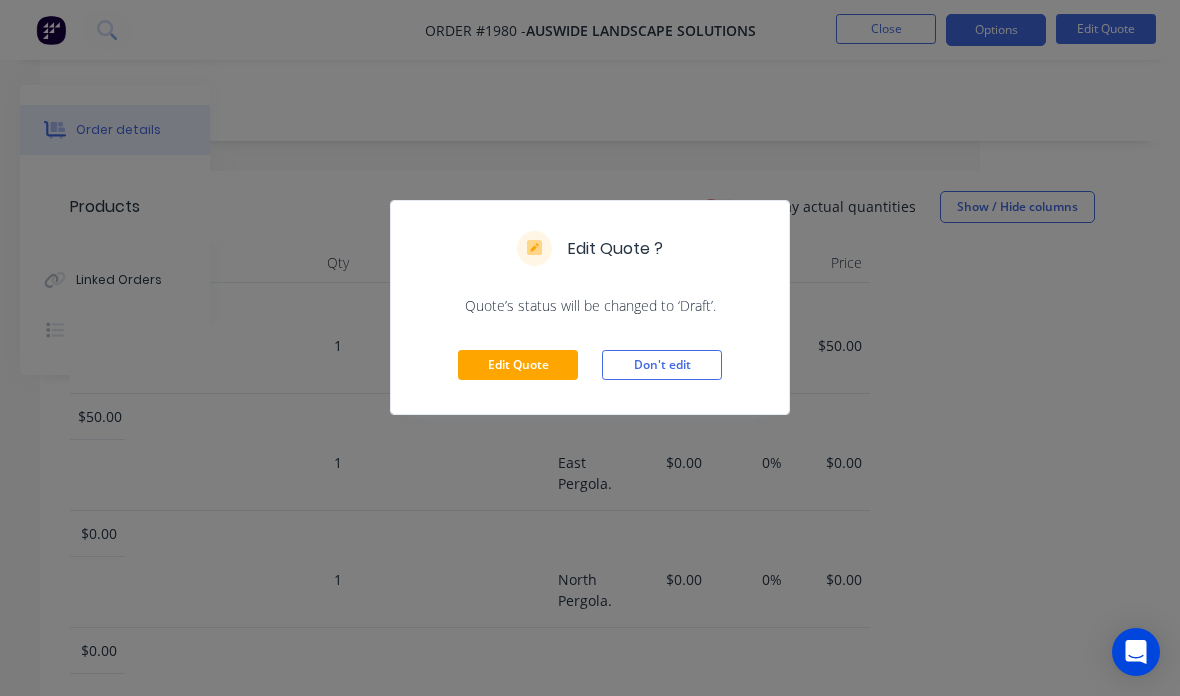 click on "Edit Quote" at bounding box center [518, 365] 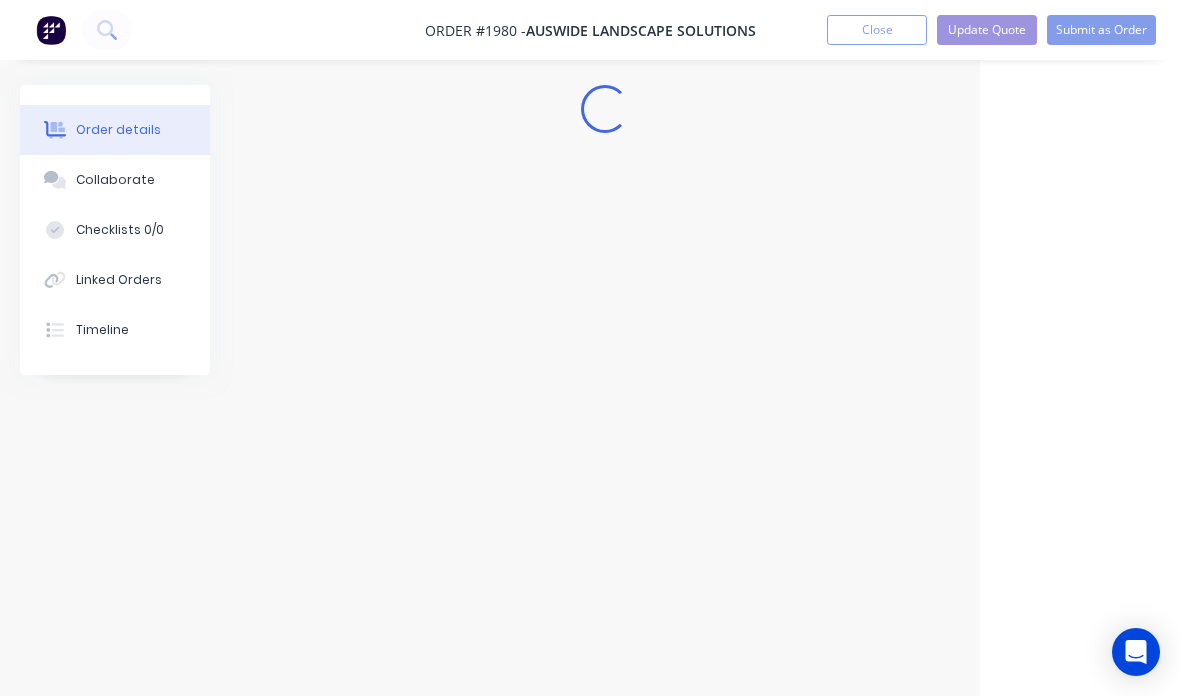 scroll, scrollTop: 80, scrollLeft: 200, axis: both 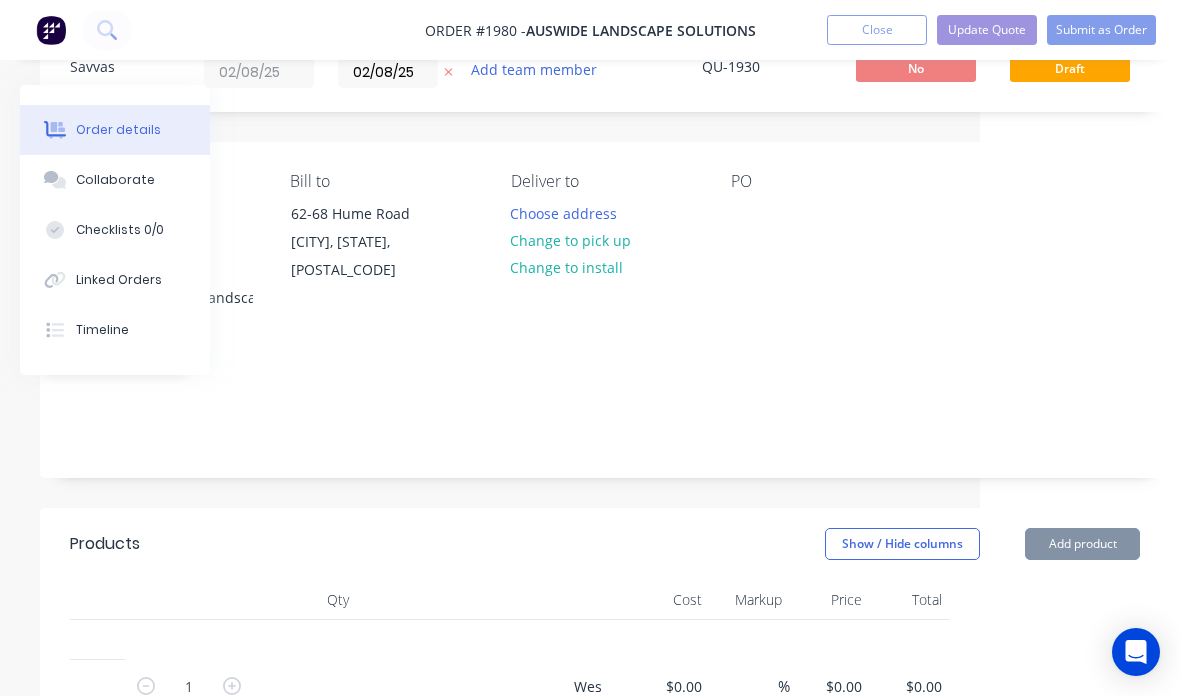 type on "$50.00" 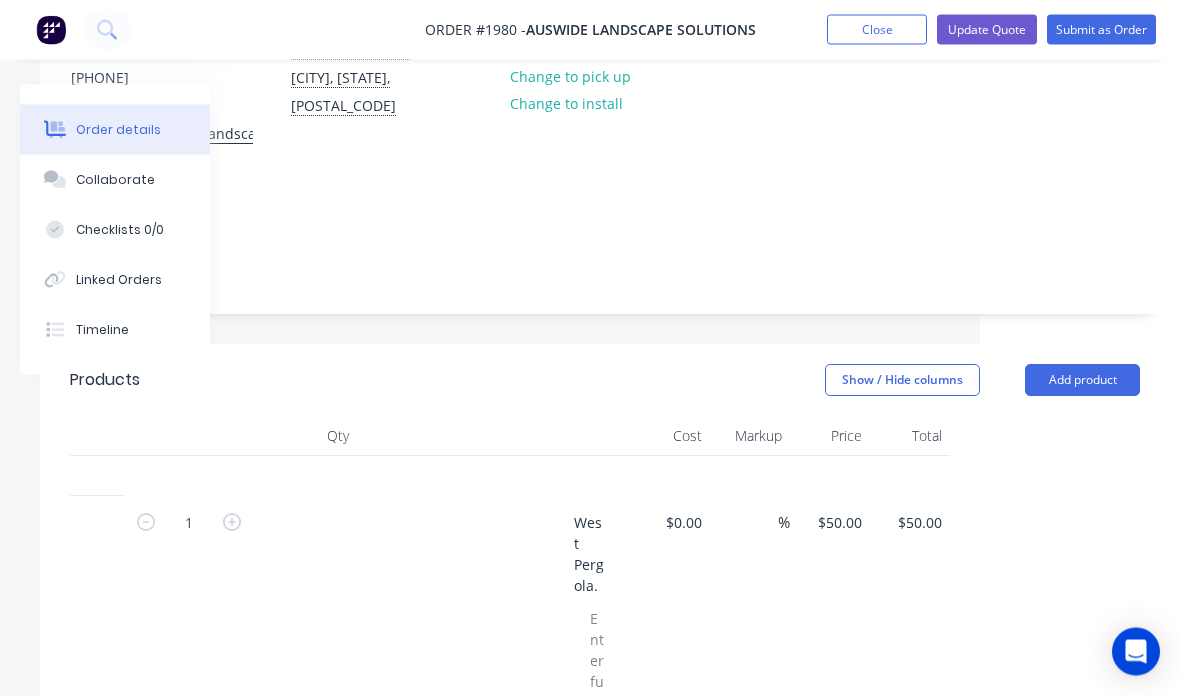 scroll, scrollTop: 244, scrollLeft: 200, axis: both 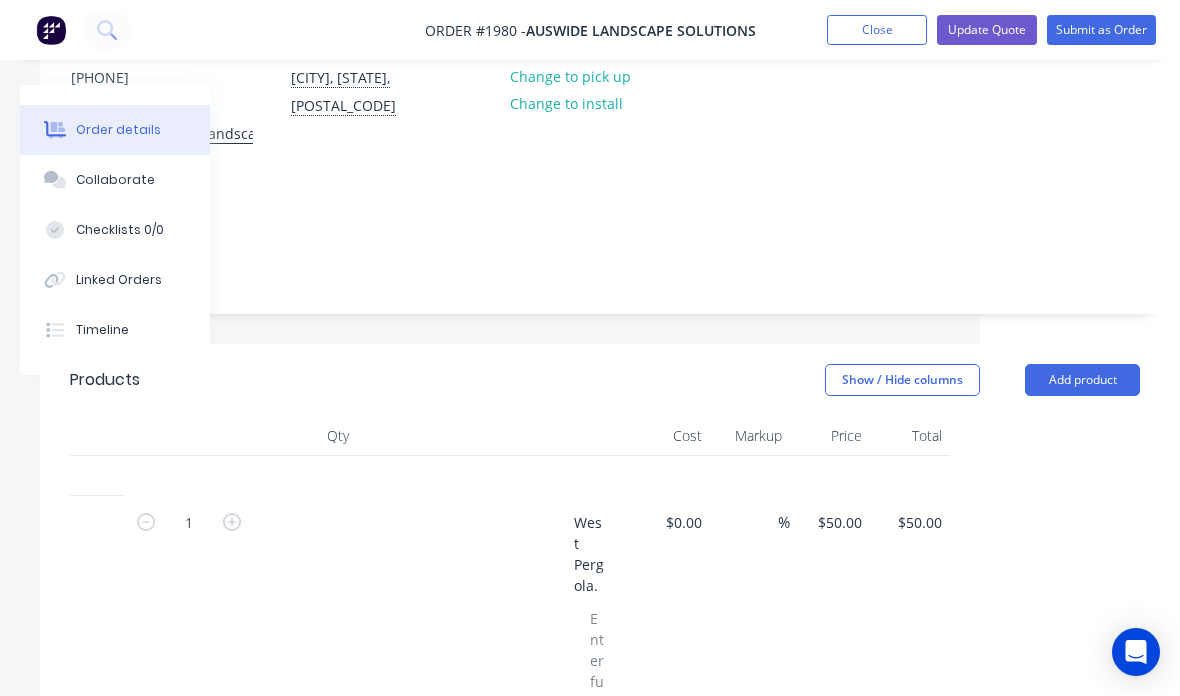 click on "$50.00" at bounding box center (843, 522) 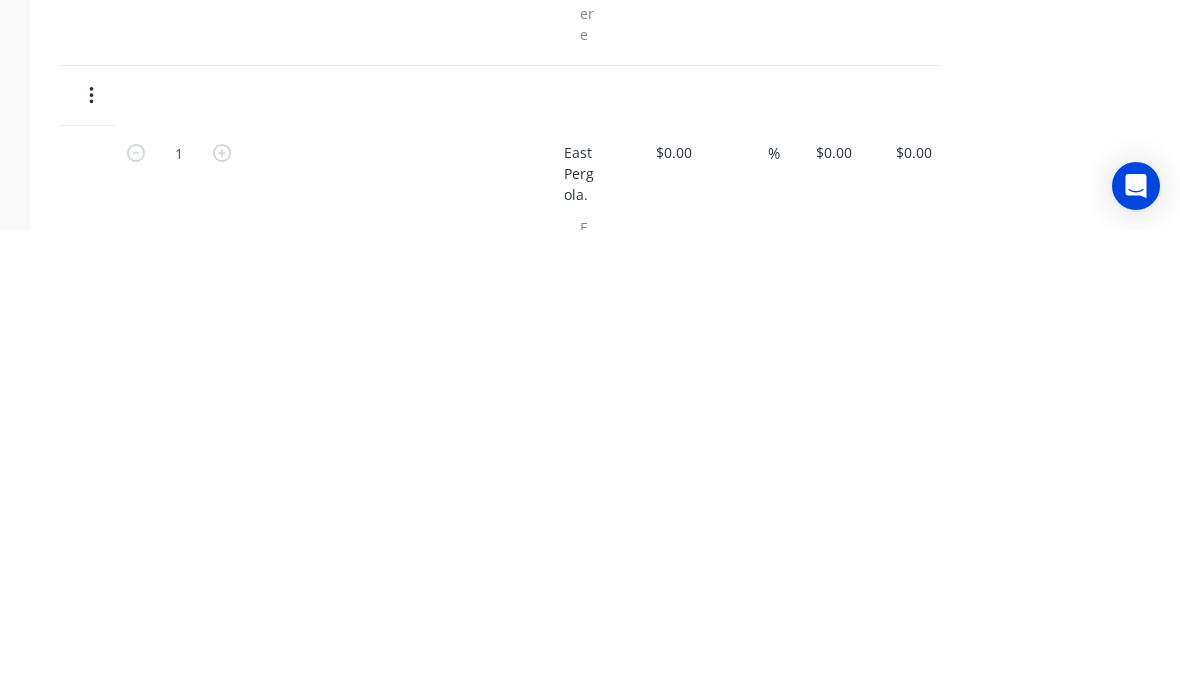 scroll, scrollTop: 679, scrollLeft: 210, axis: both 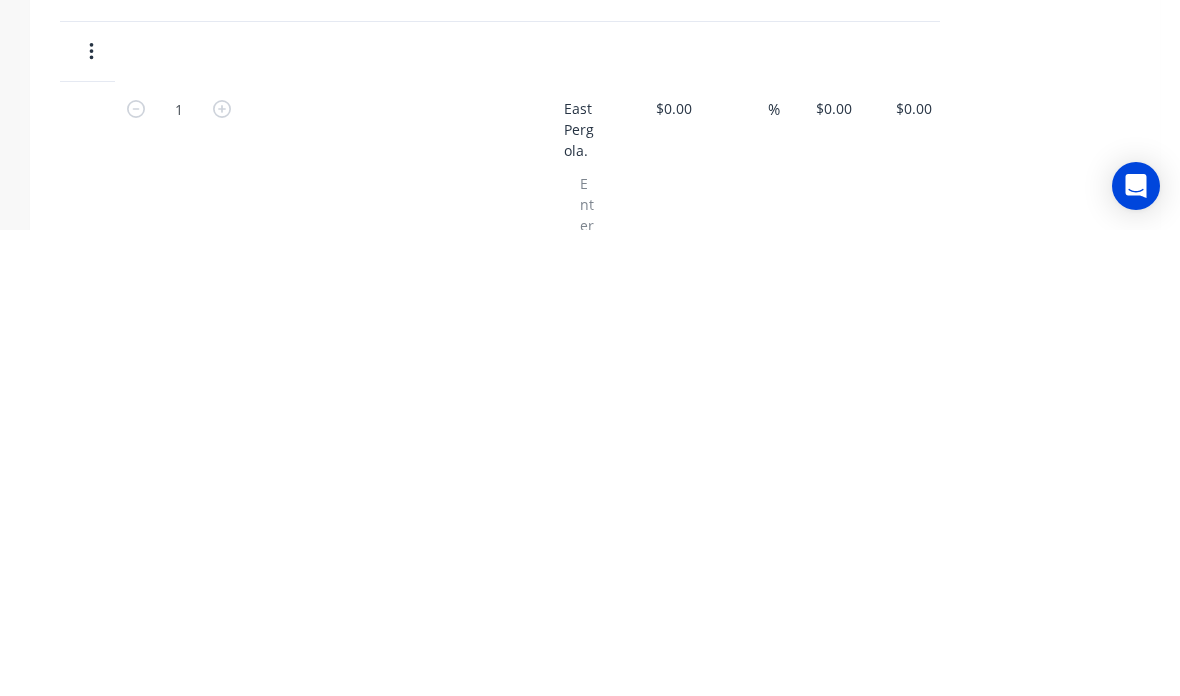 click on "$0.00 $0.00" at bounding box center [833, 574] 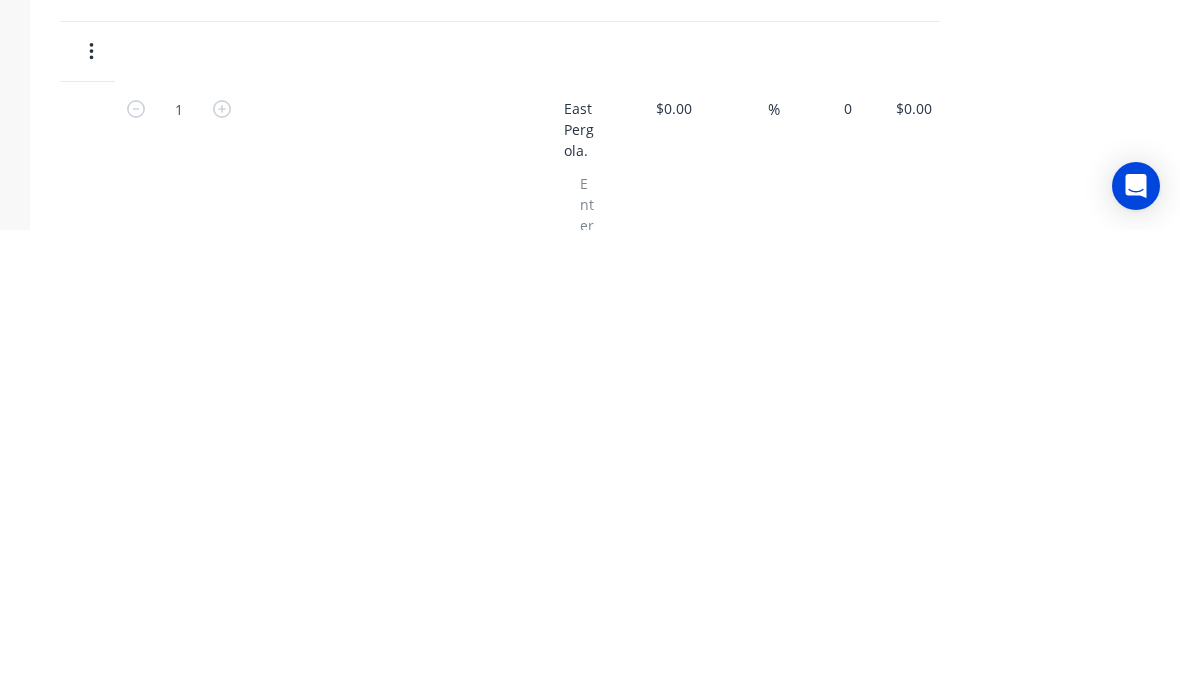 type on "$4,560.00" 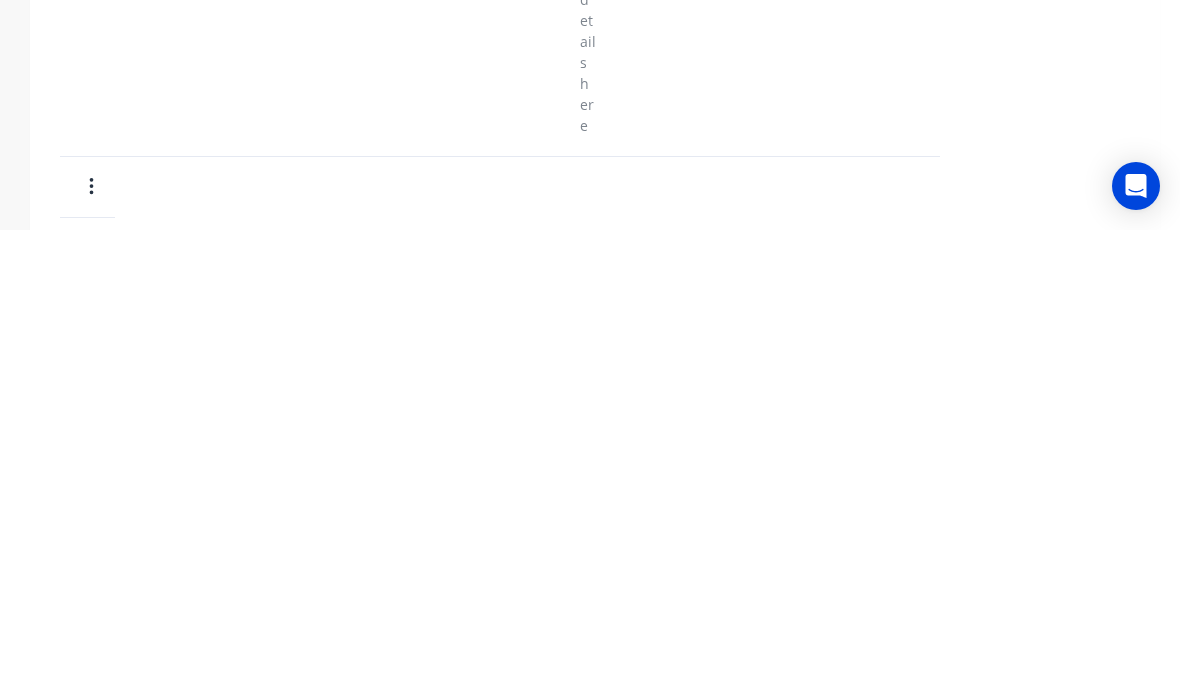 scroll, scrollTop: 1187, scrollLeft: 210, axis: both 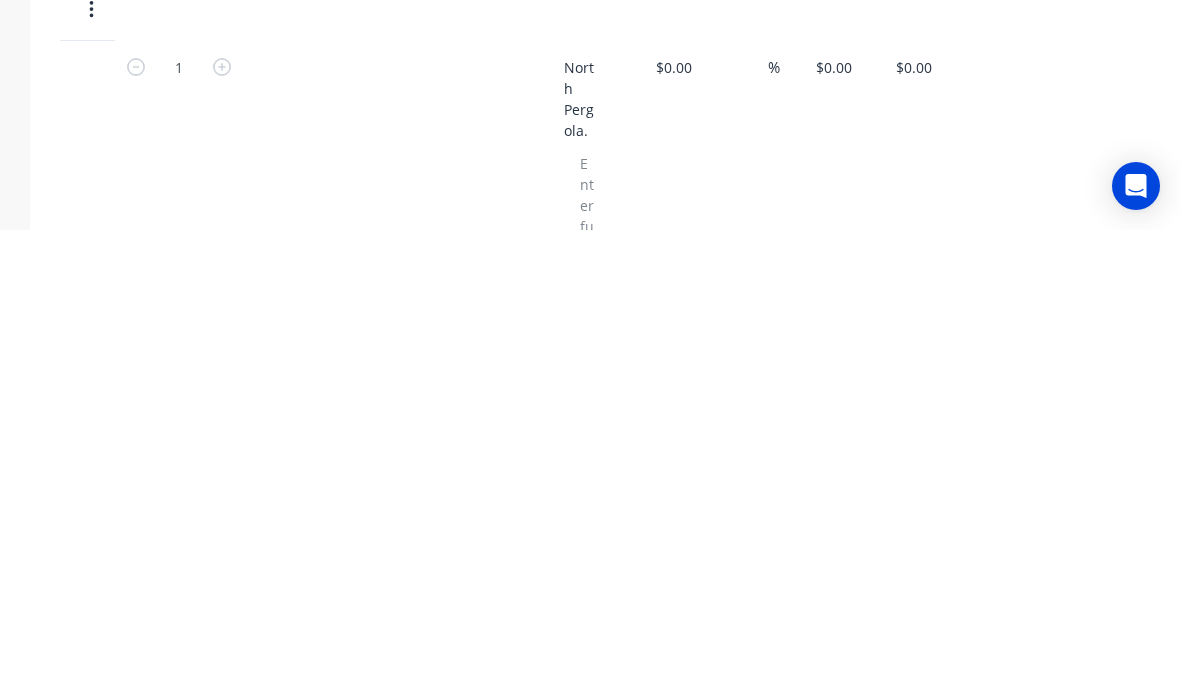 click on "$0.00" at bounding box center (837, 533) 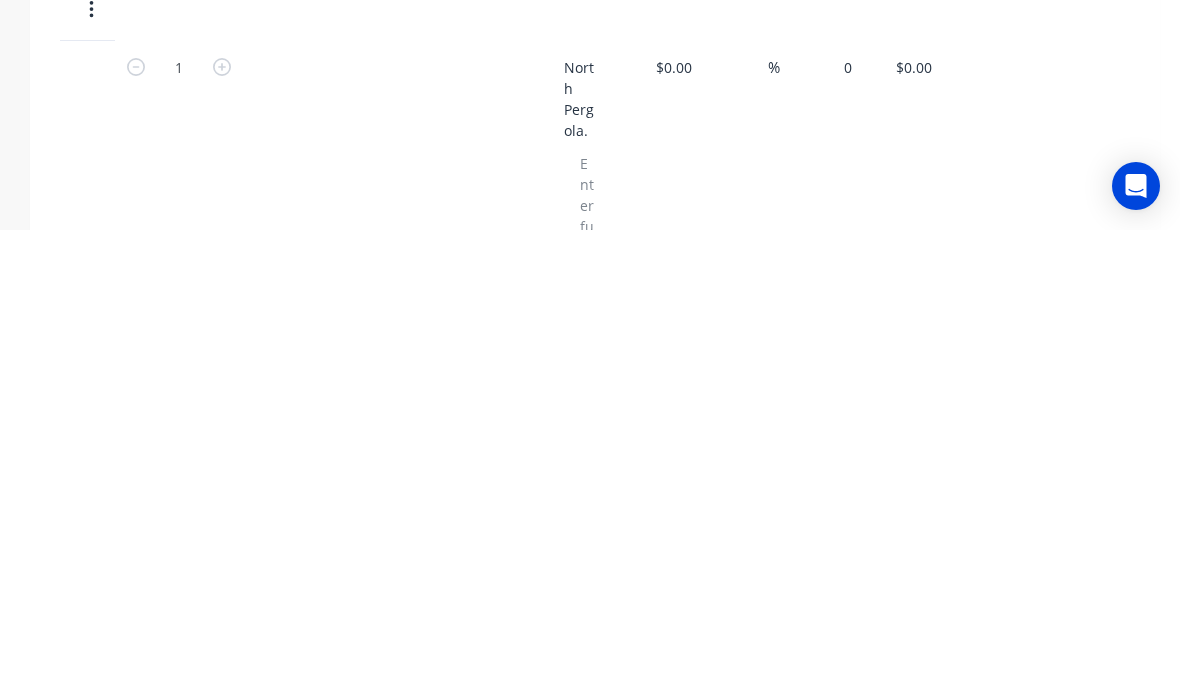type on "$4,560.00" 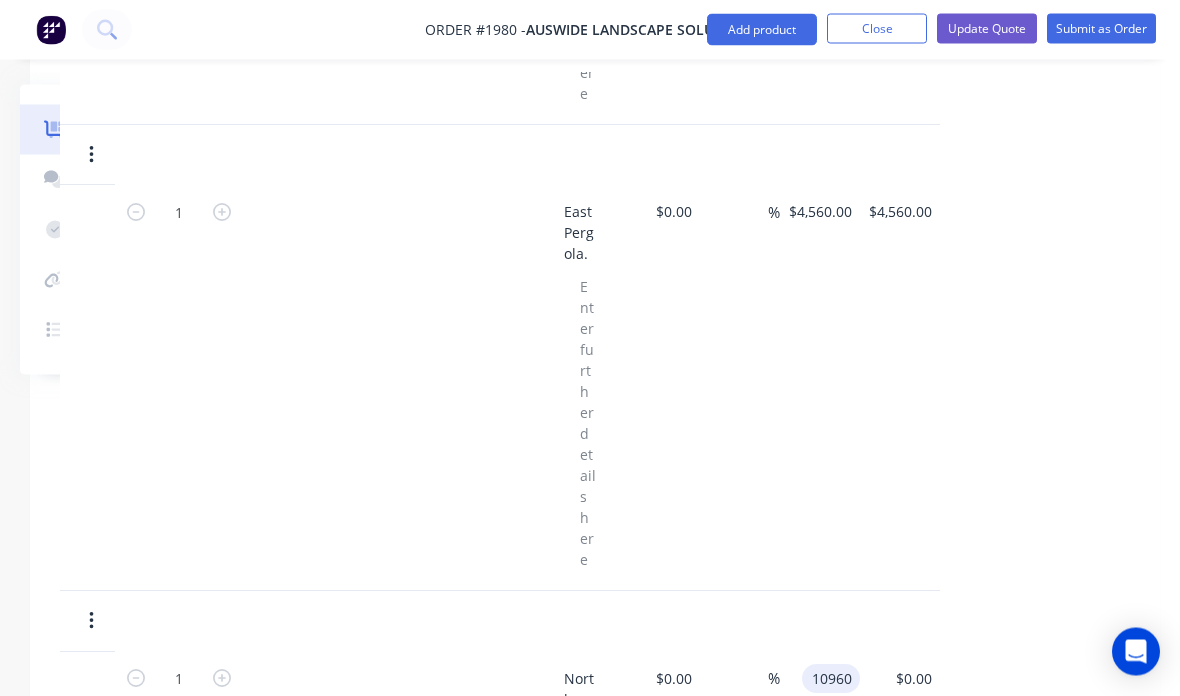 scroll, scrollTop: 1041, scrollLeft: 210, axis: both 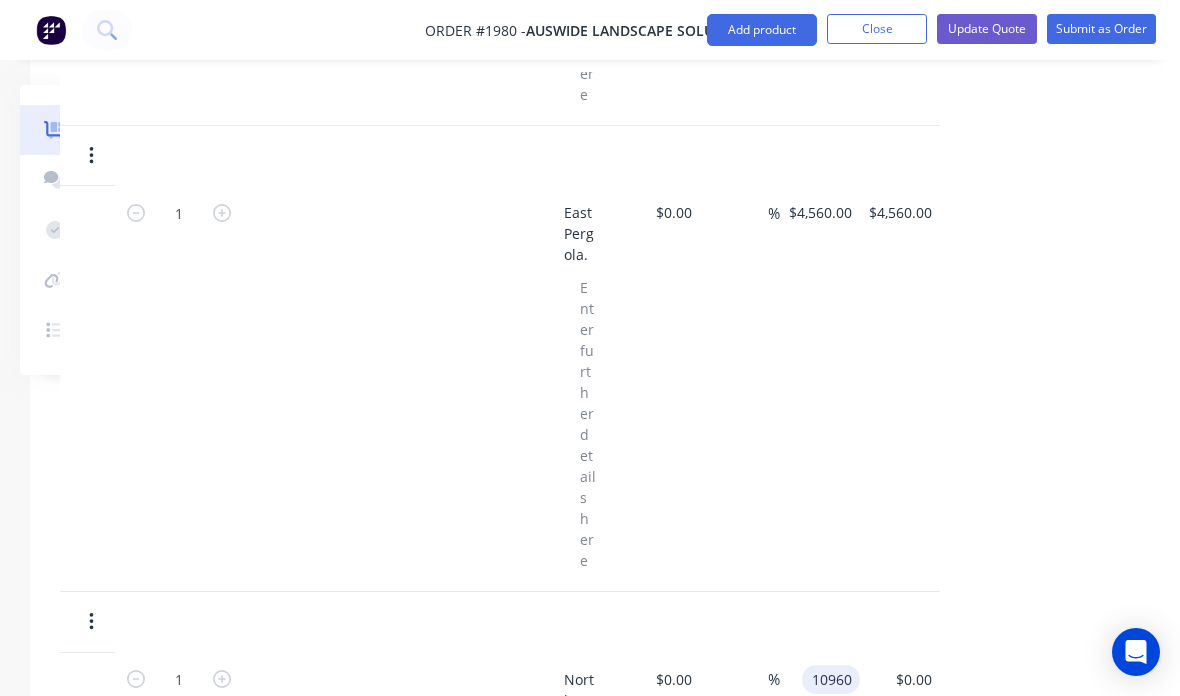 click on "Add product" at bounding box center [762, 30] 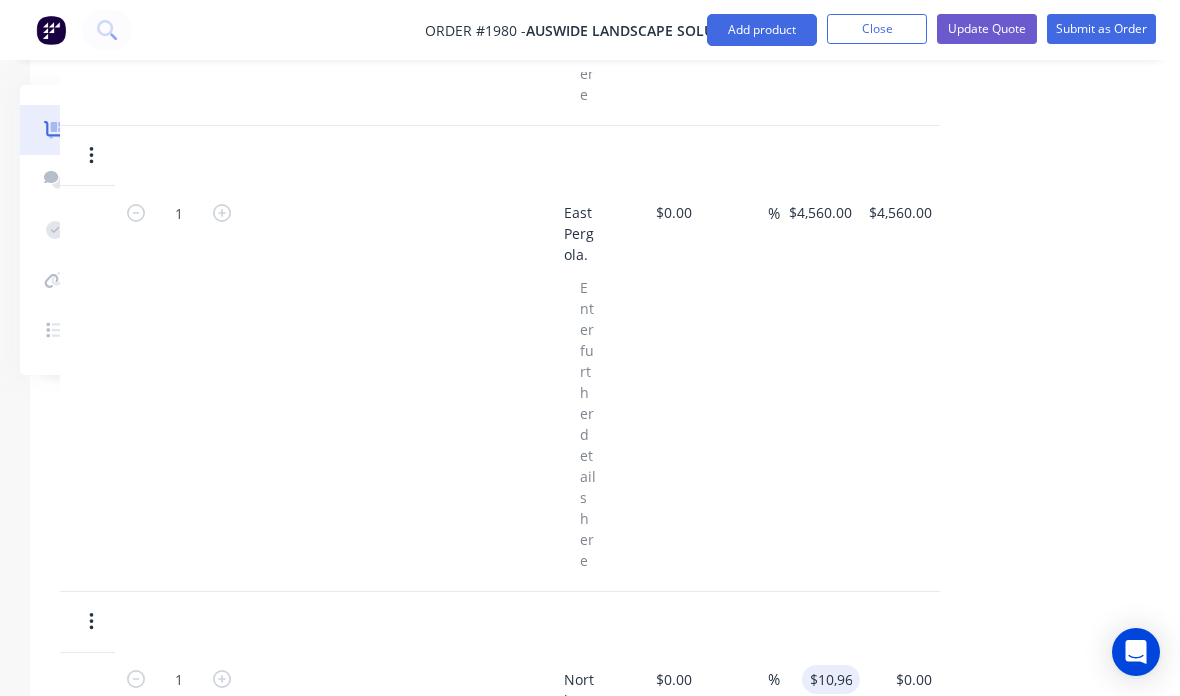 type on "$10,960.00" 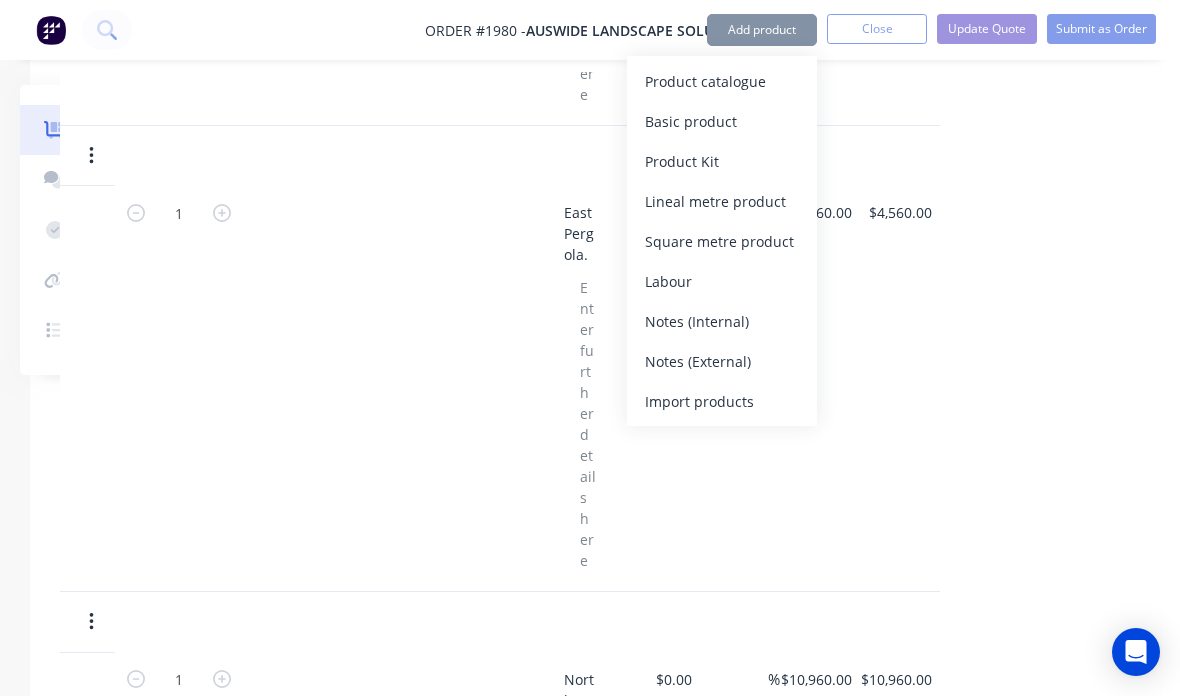 click on "Basic product" at bounding box center [722, 121] 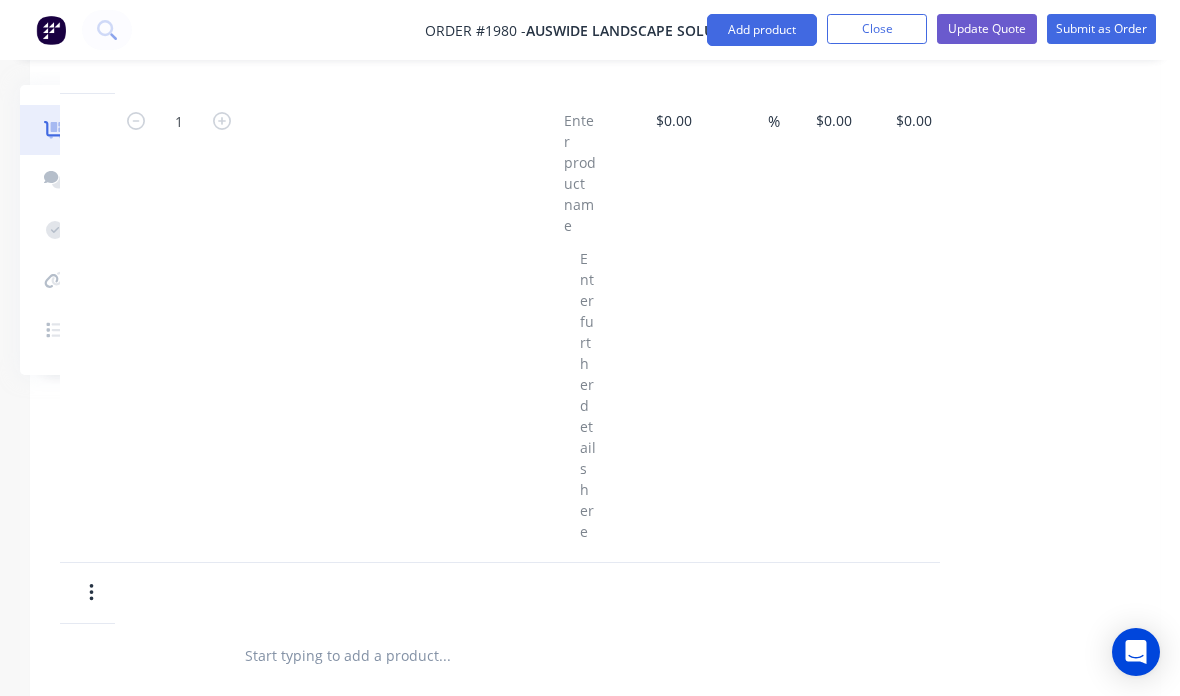 scroll, scrollTop: 2050, scrollLeft: 210, axis: both 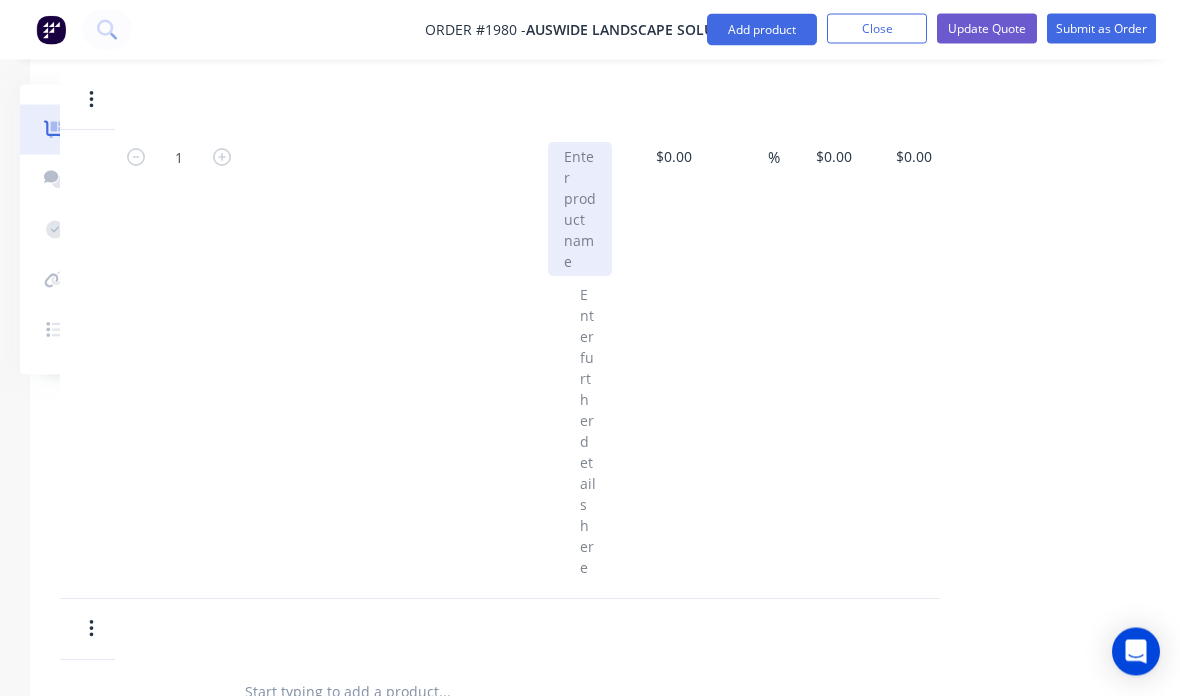 click at bounding box center [580, 210] 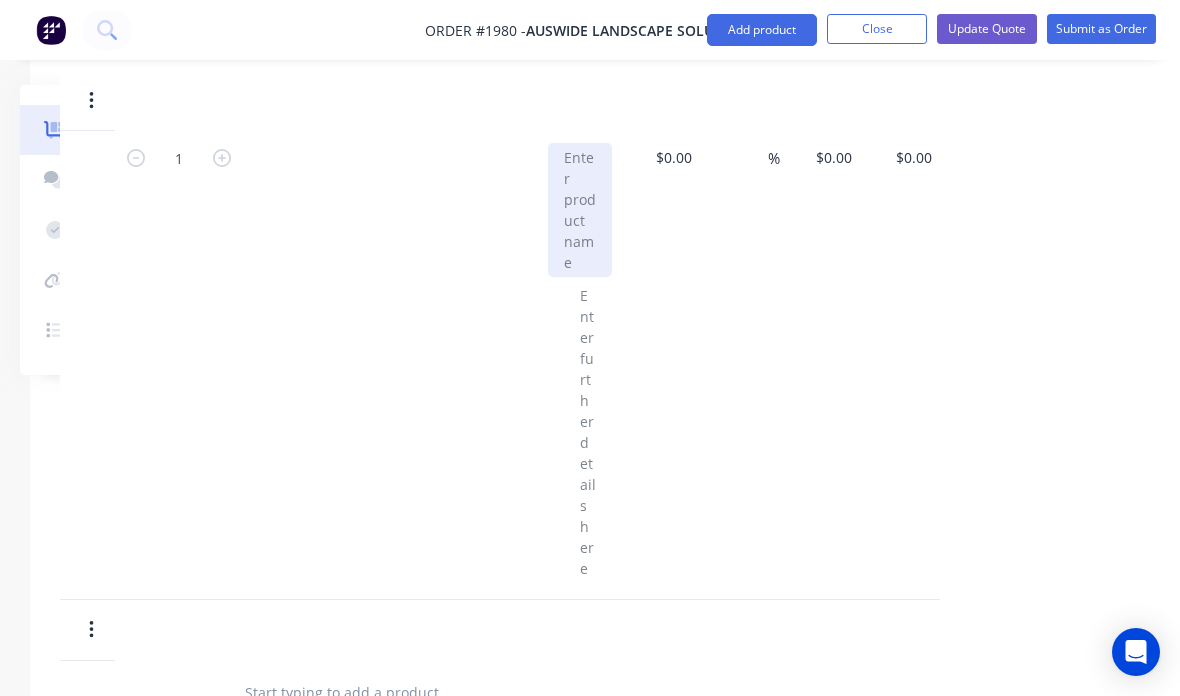 type 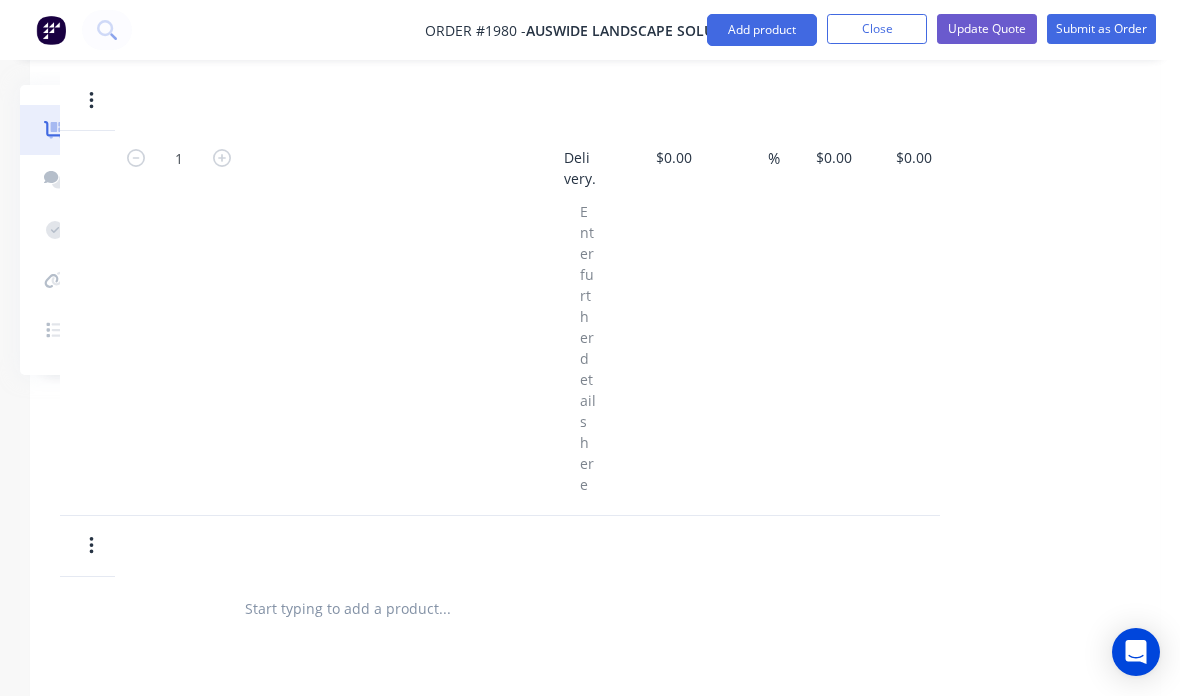 click on "$0.00" at bounding box center [837, 157] 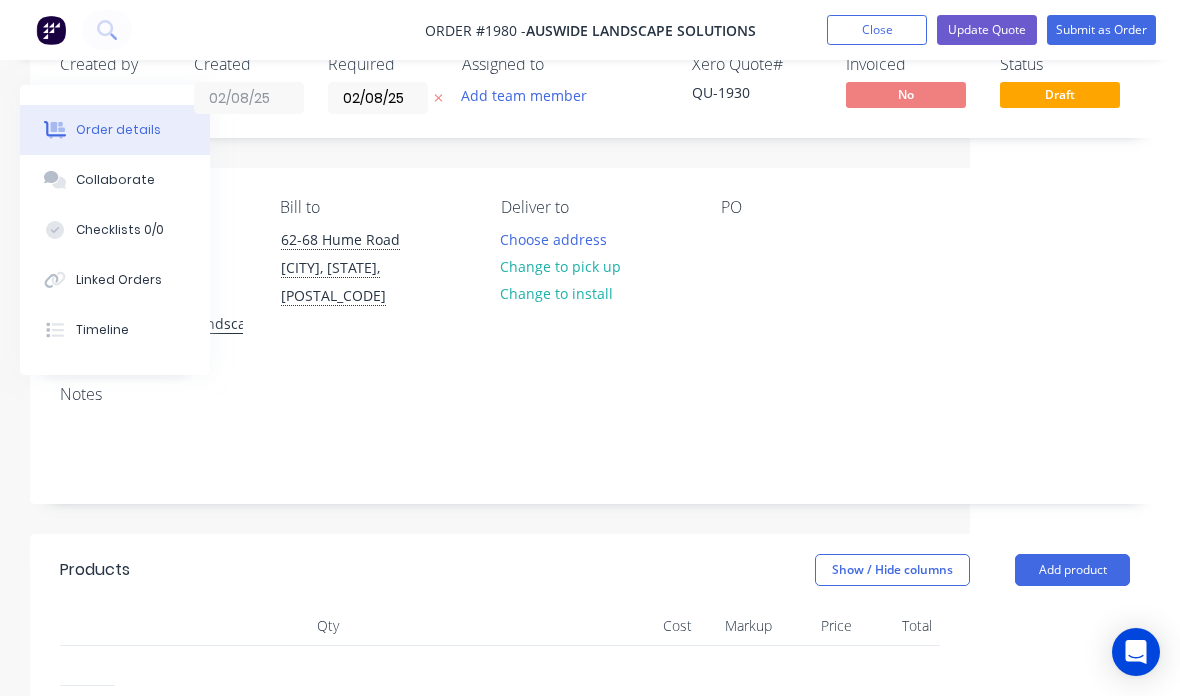scroll, scrollTop: 57, scrollLeft: 210, axis: both 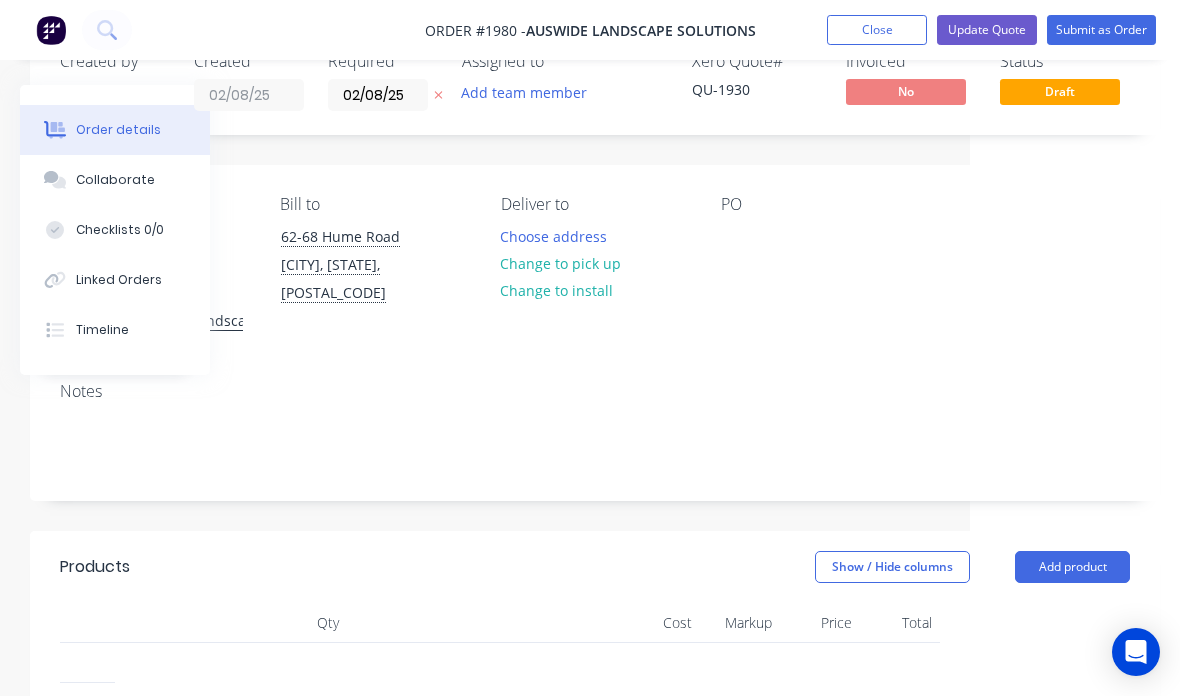 type on "[POSTAL_CODE]" 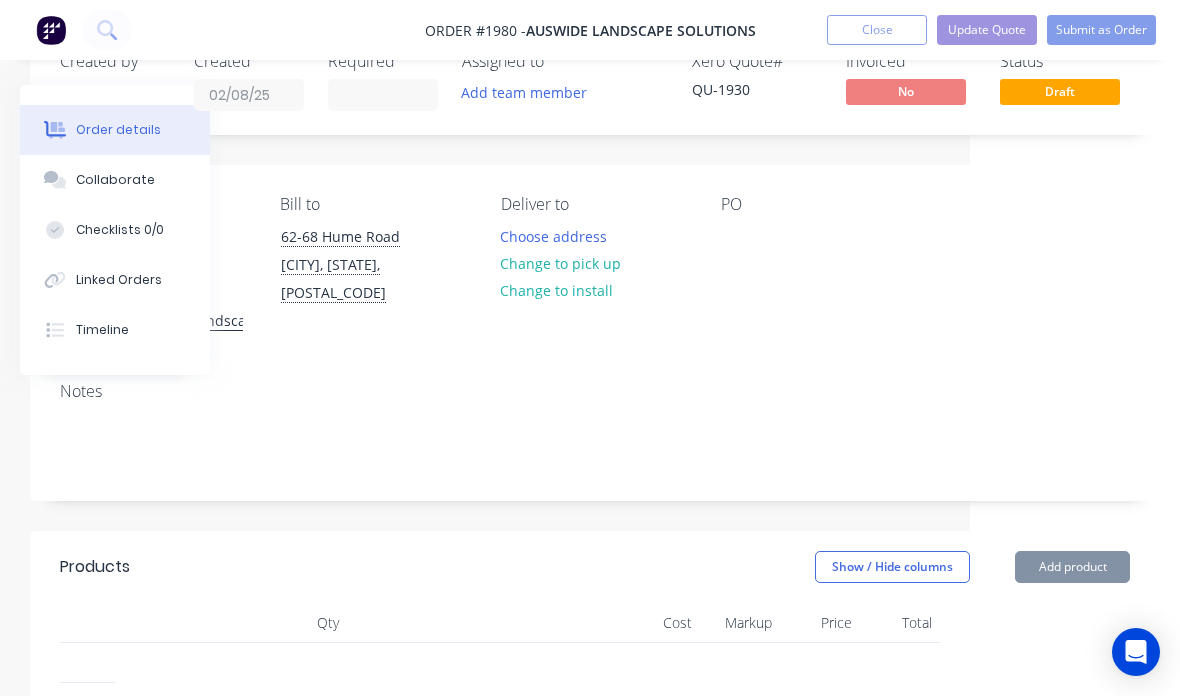 type on "$3,500.00" 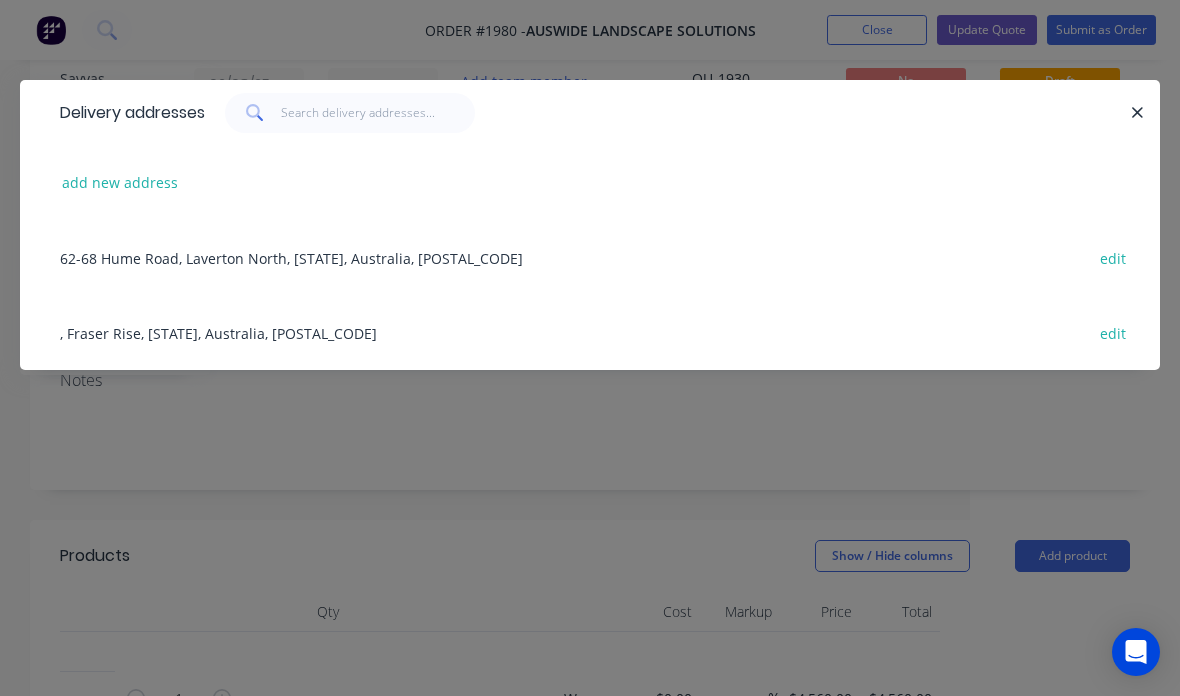 scroll, scrollTop: 60, scrollLeft: 210, axis: both 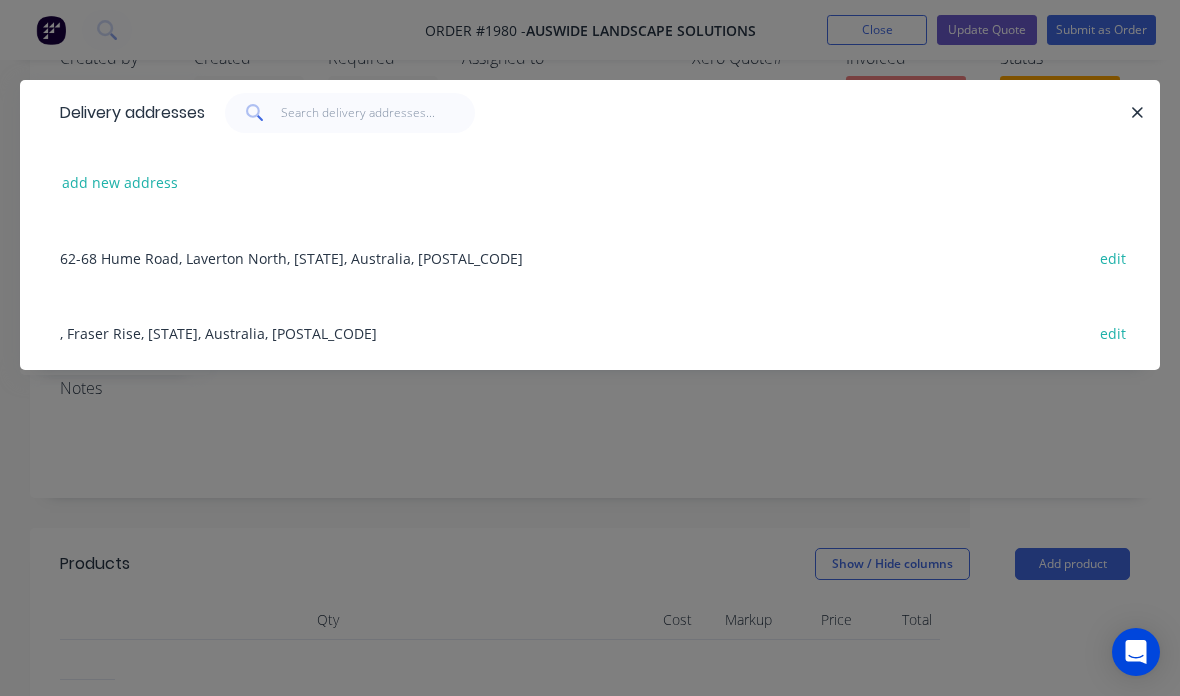 click on "add new address" at bounding box center (120, 182) 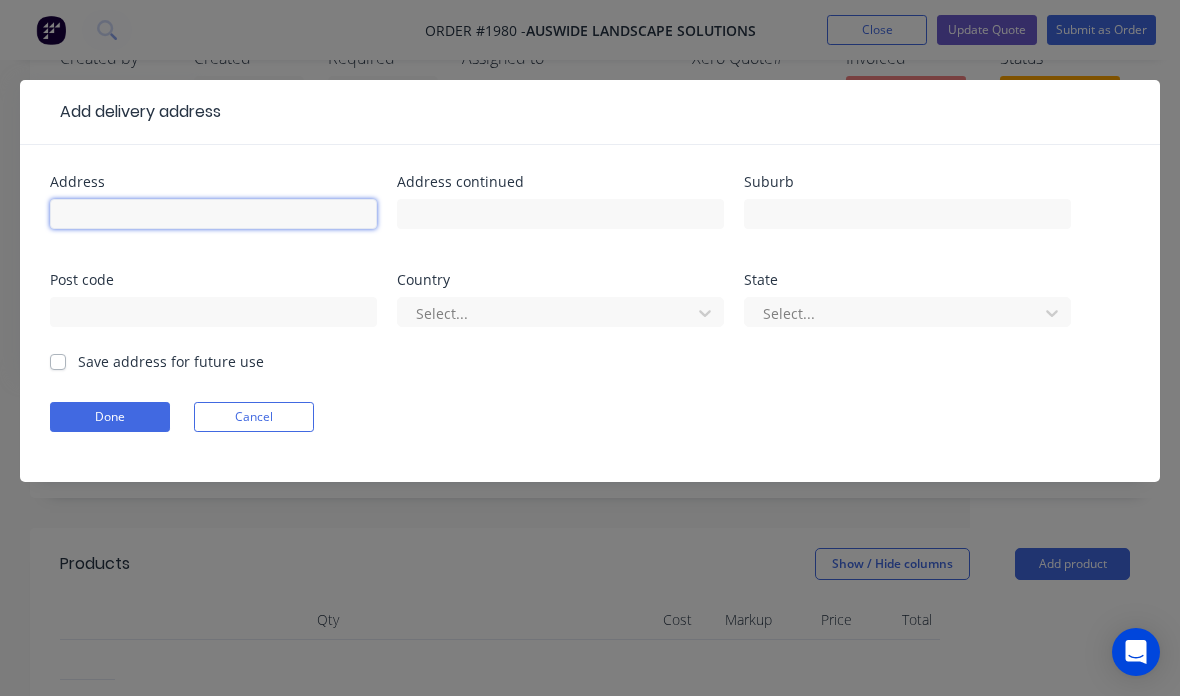 click at bounding box center [213, 214] 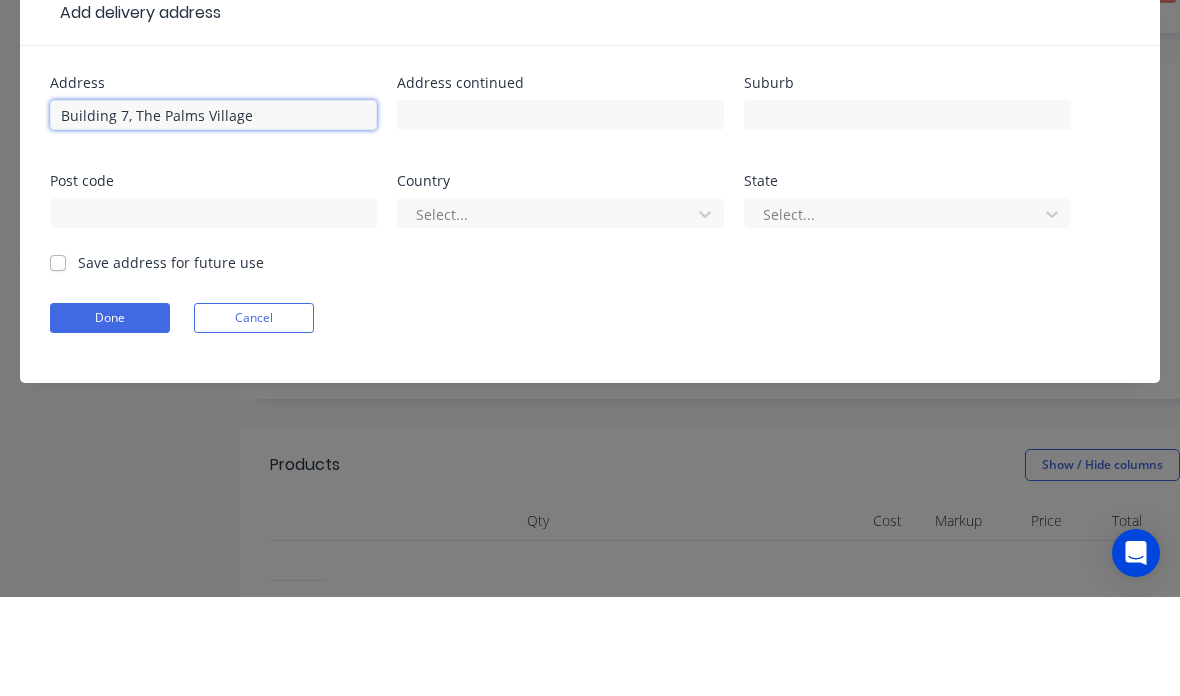 type on "Building 7, The Palms Village" 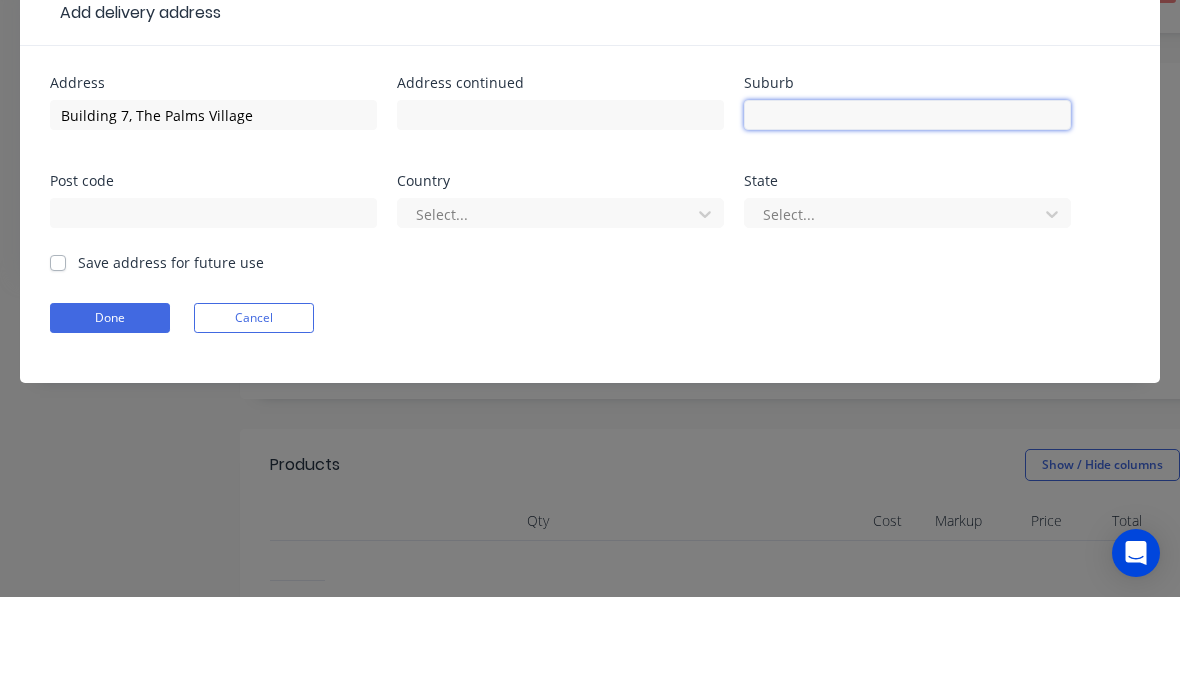 click at bounding box center (907, 214) 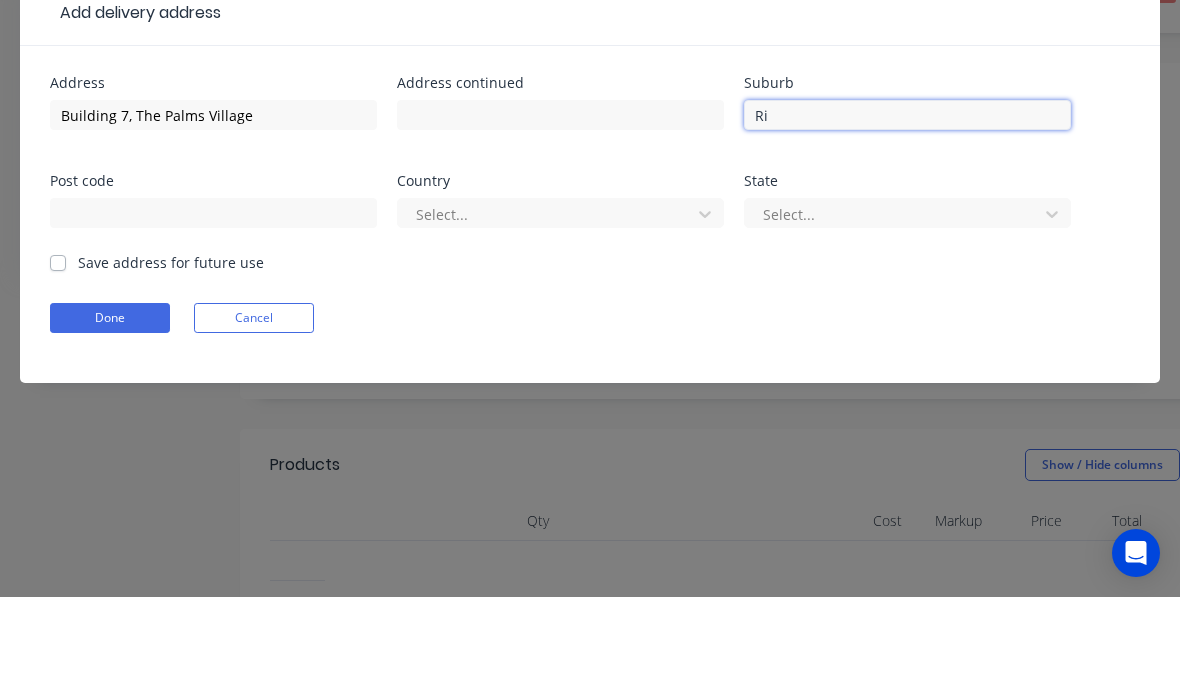 type on "R" 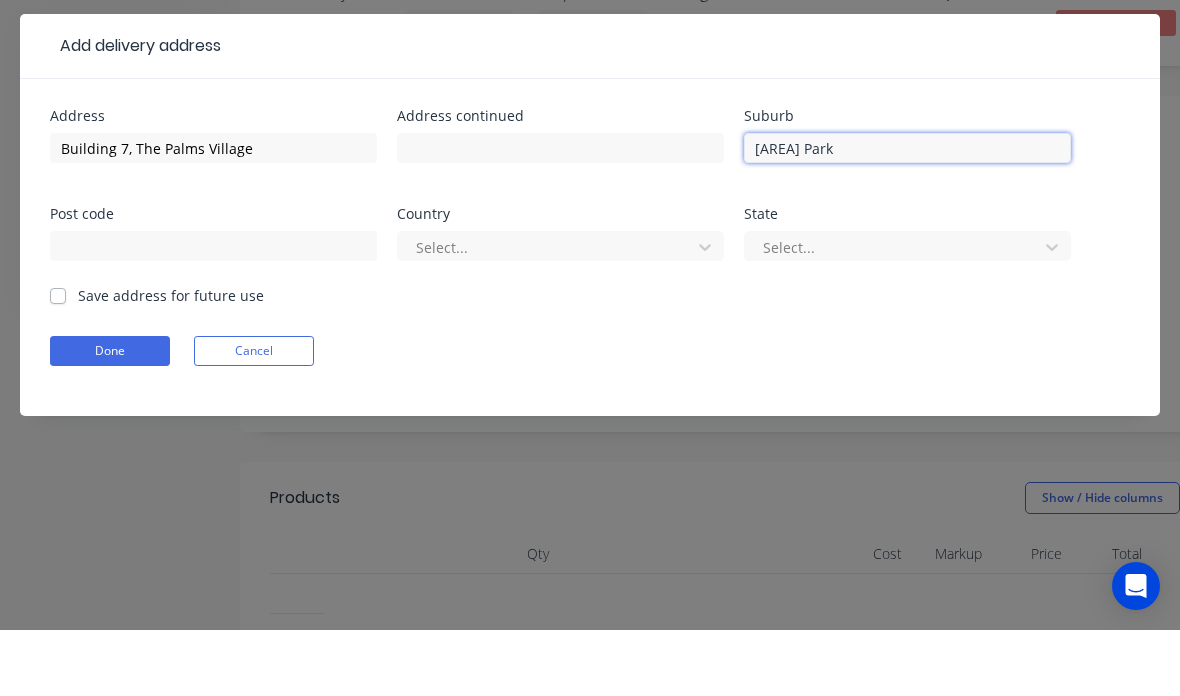 type on "[AREA] Park" 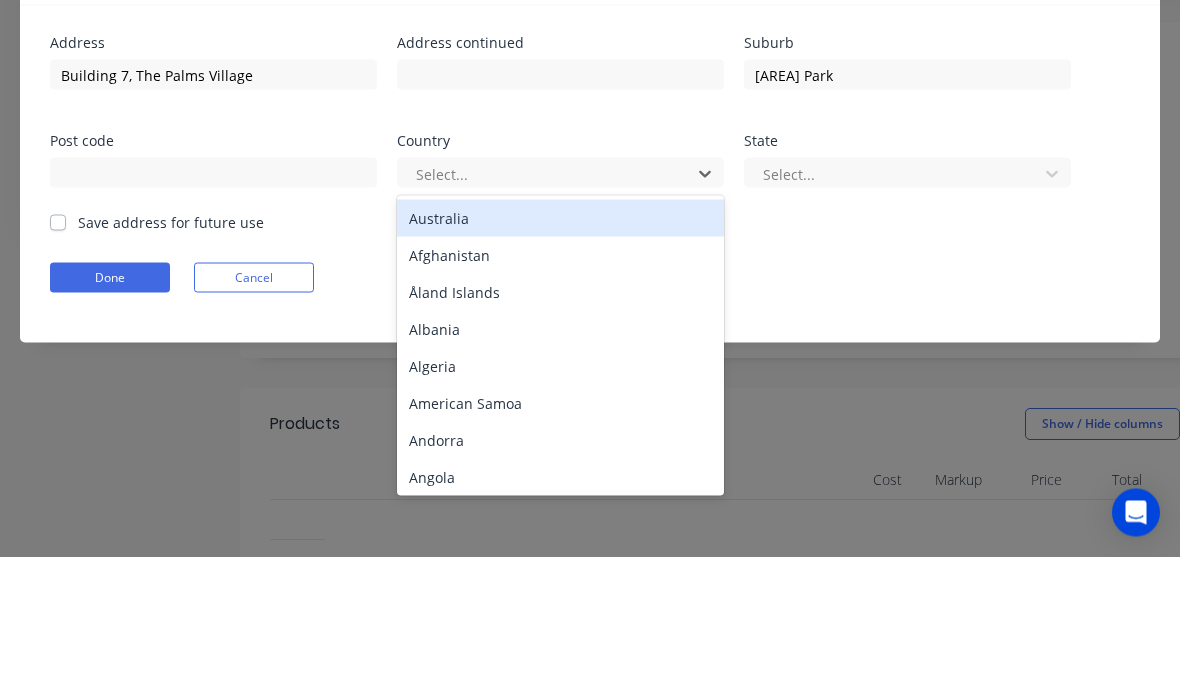 click on "Australia" at bounding box center (560, 357) 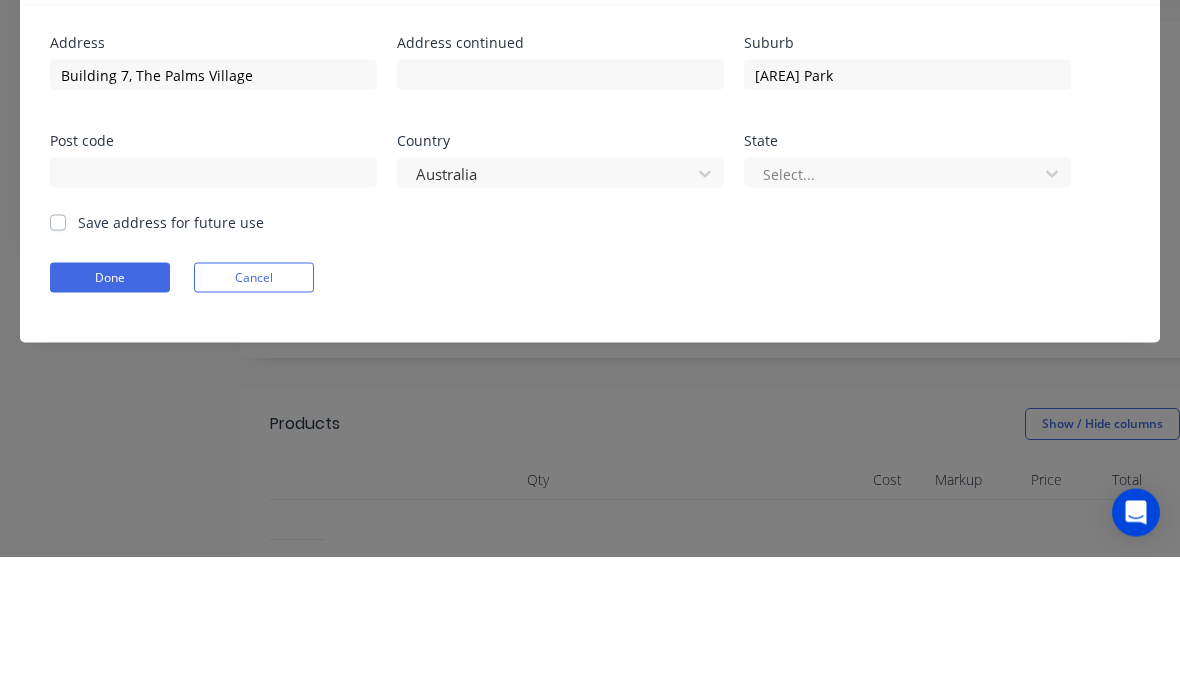 scroll, scrollTop: 200, scrollLeft: 0, axis: vertical 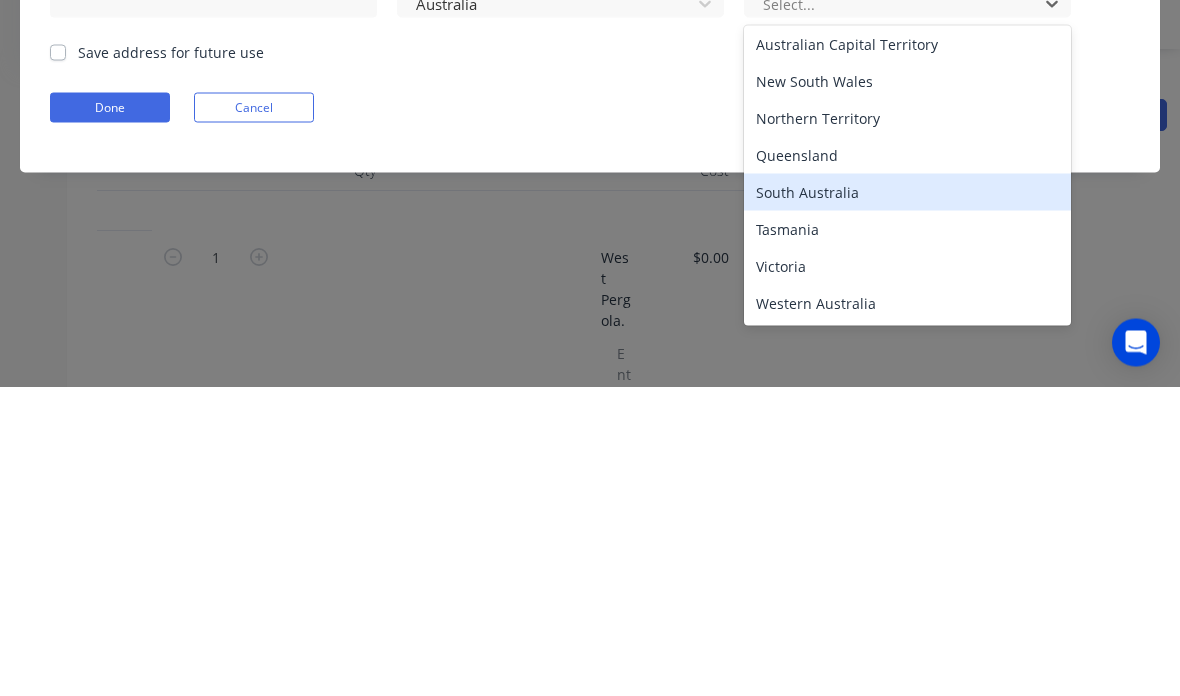 click on "South Australia" at bounding box center (907, 501) 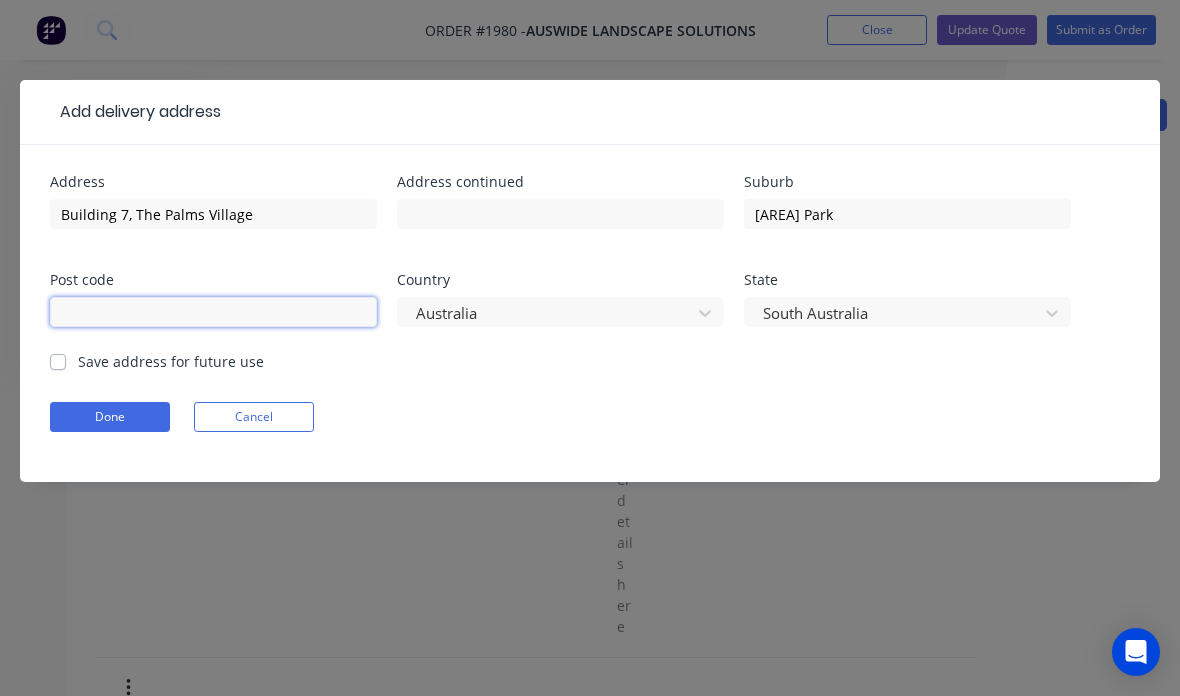 click at bounding box center (213, 312) 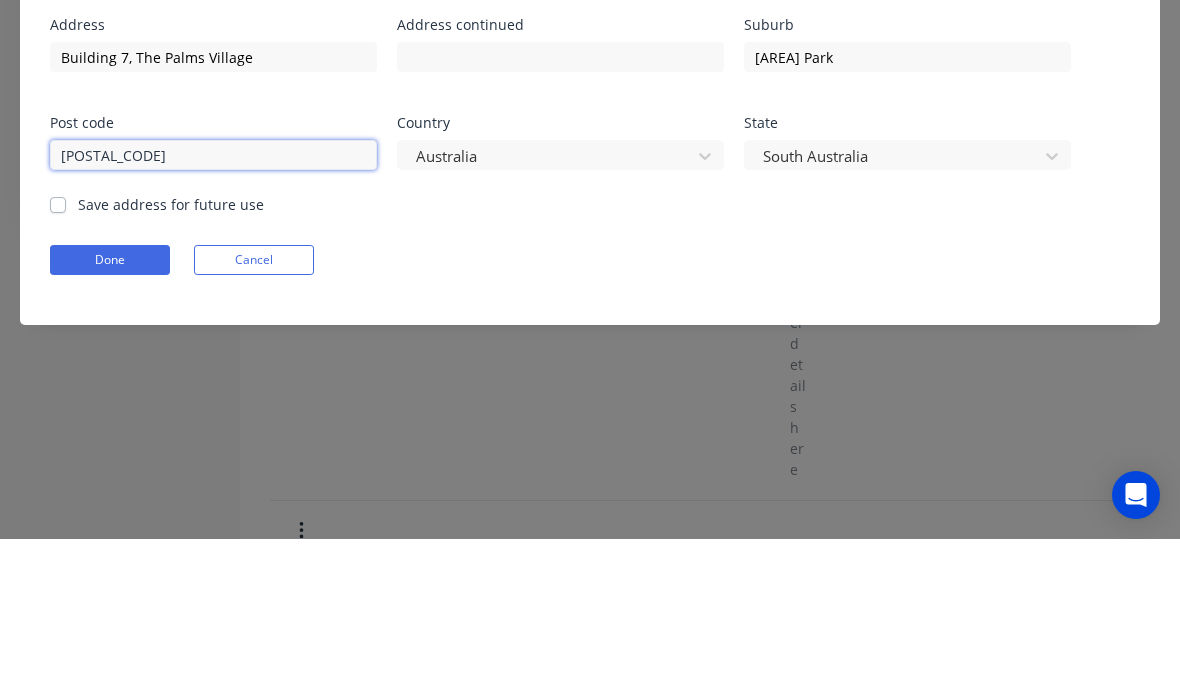 type on "[POSTAL_CODE]" 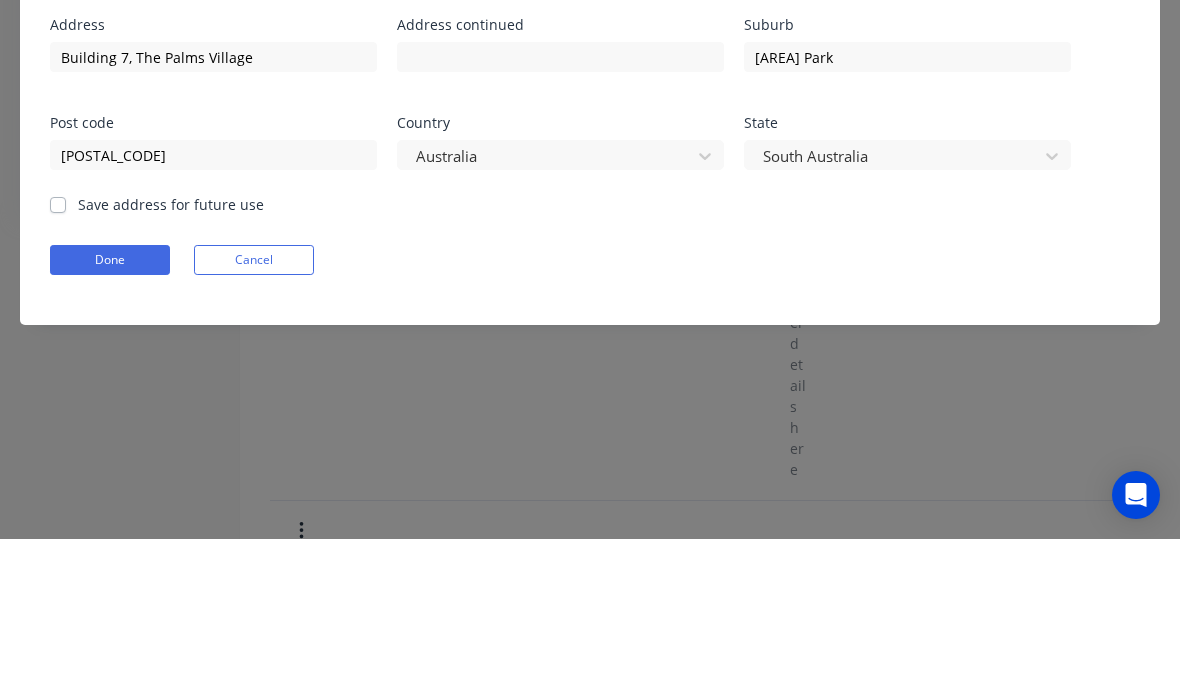 click on "[POSTAL_CODE]" at bounding box center [213, 321] 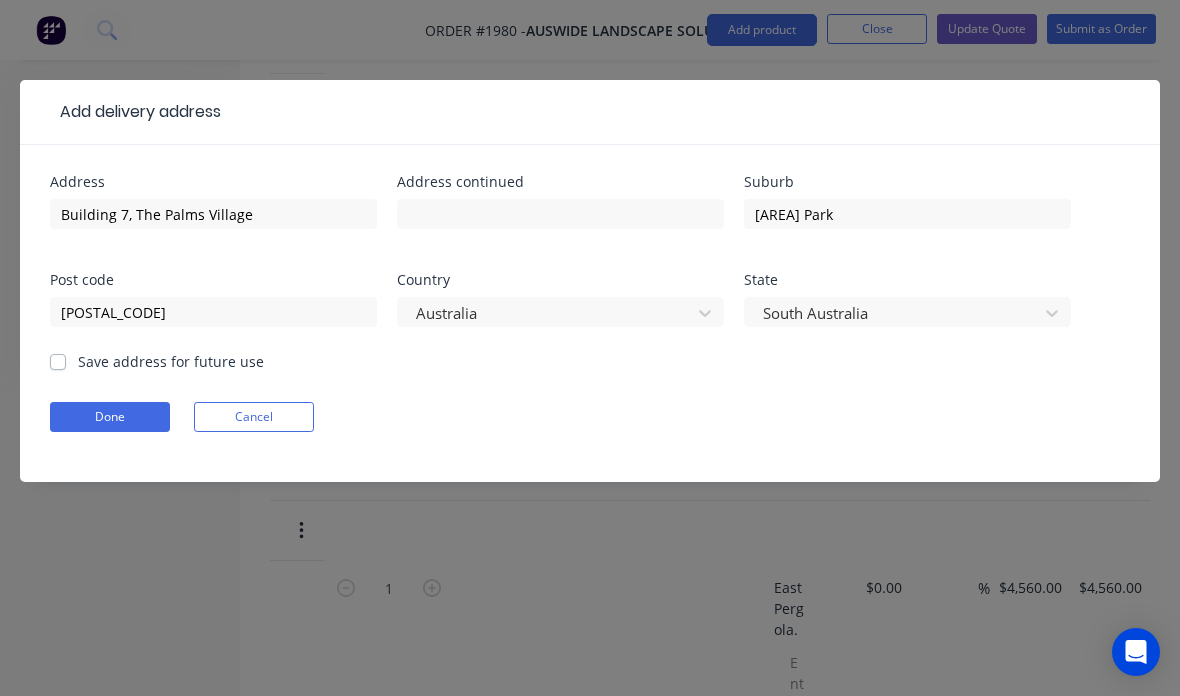 click on "Save address for future use" at bounding box center (58, 360) 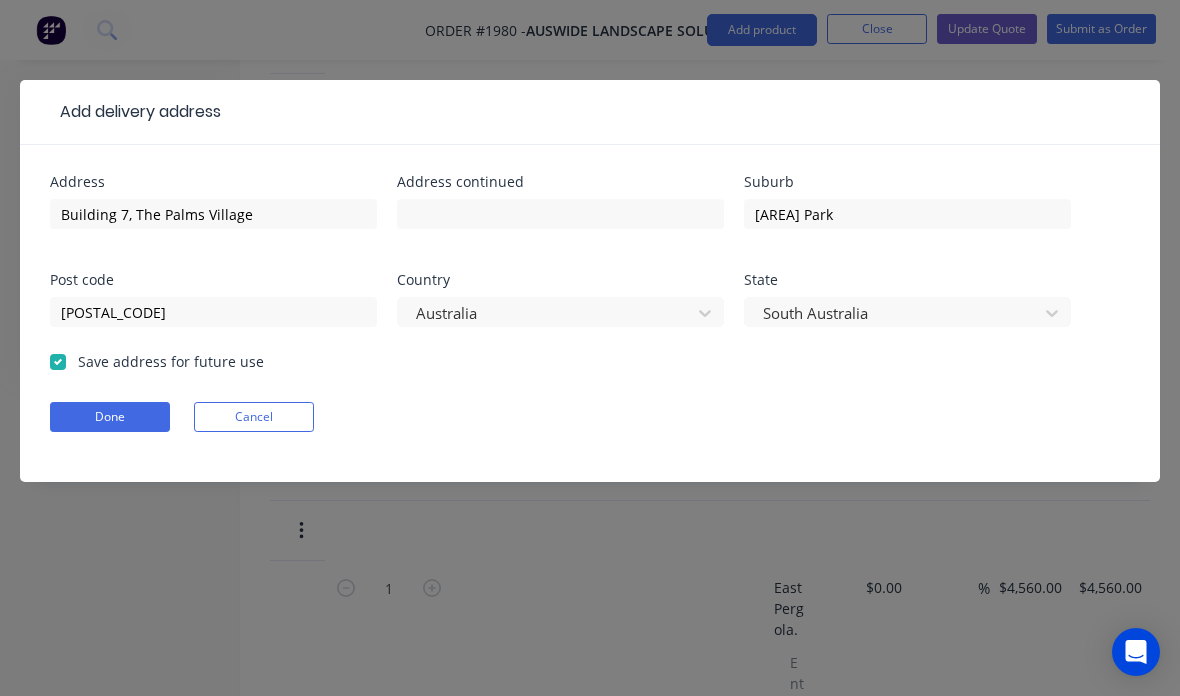 checkbox on "true" 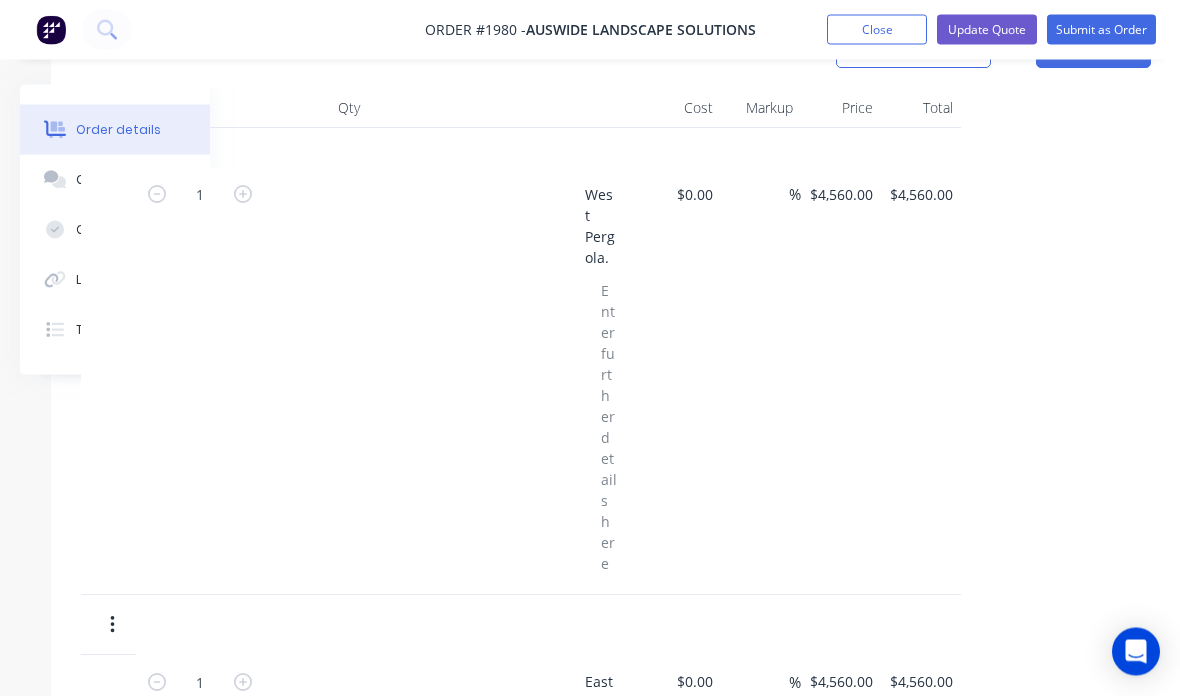 scroll, scrollTop: 572, scrollLeft: 189, axis: both 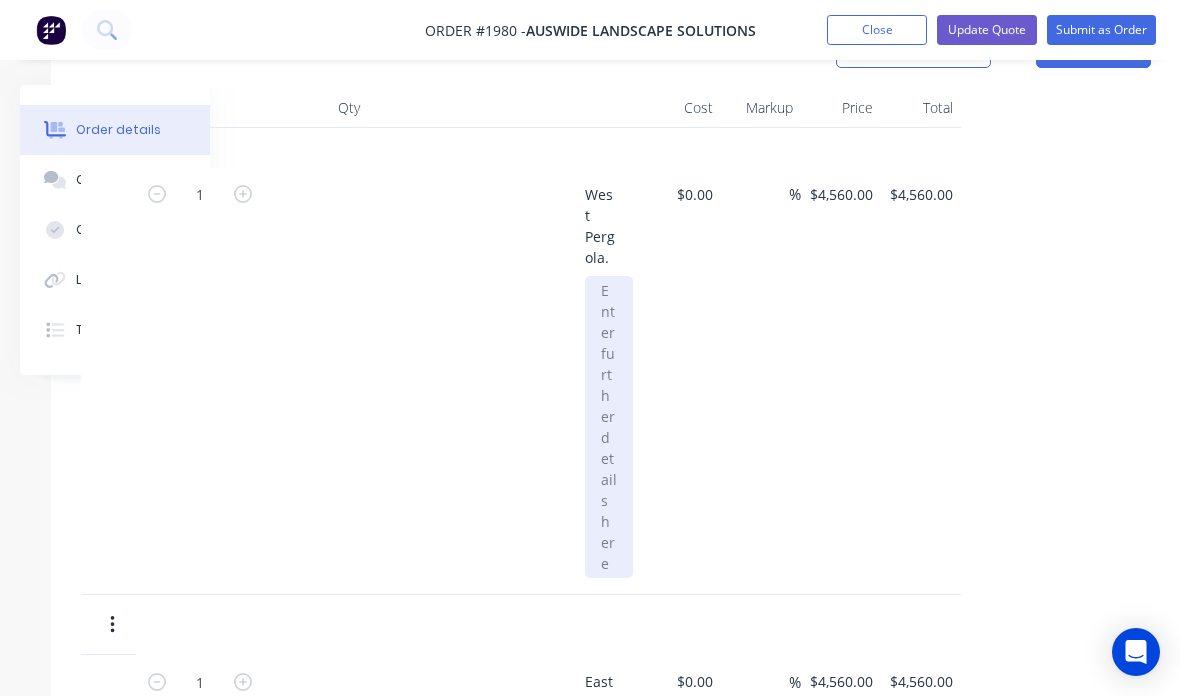 click at bounding box center [609, 427] 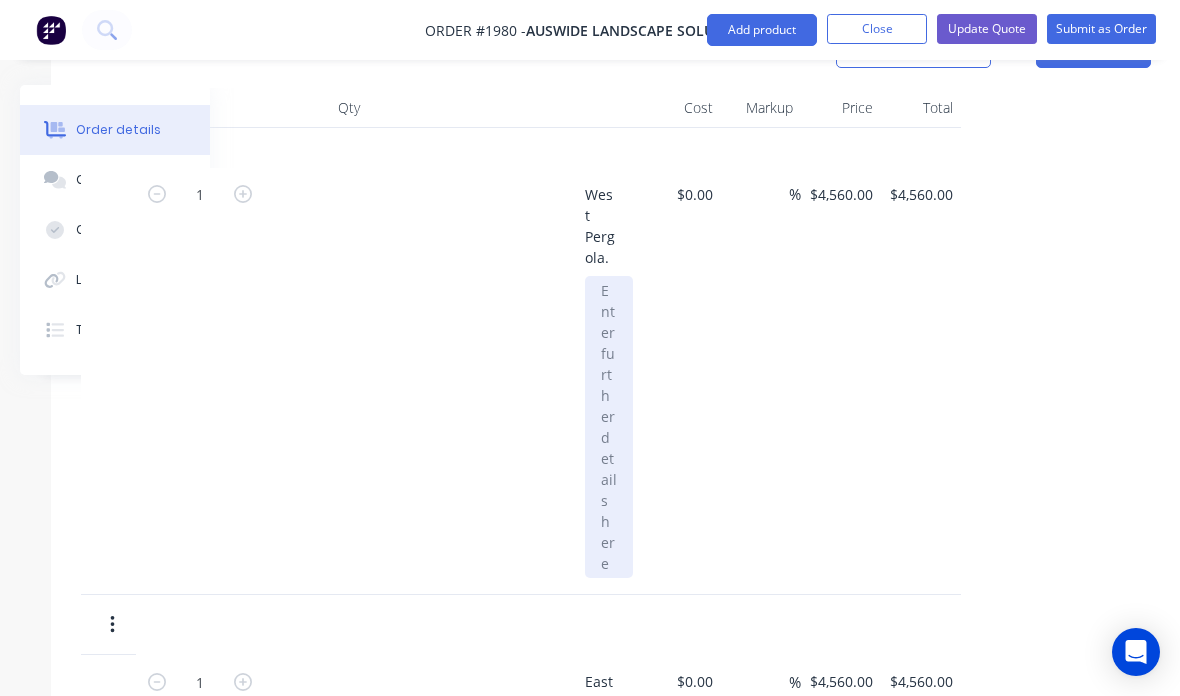 scroll, scrollTop: 572, scrollLeft: 208, axis: both 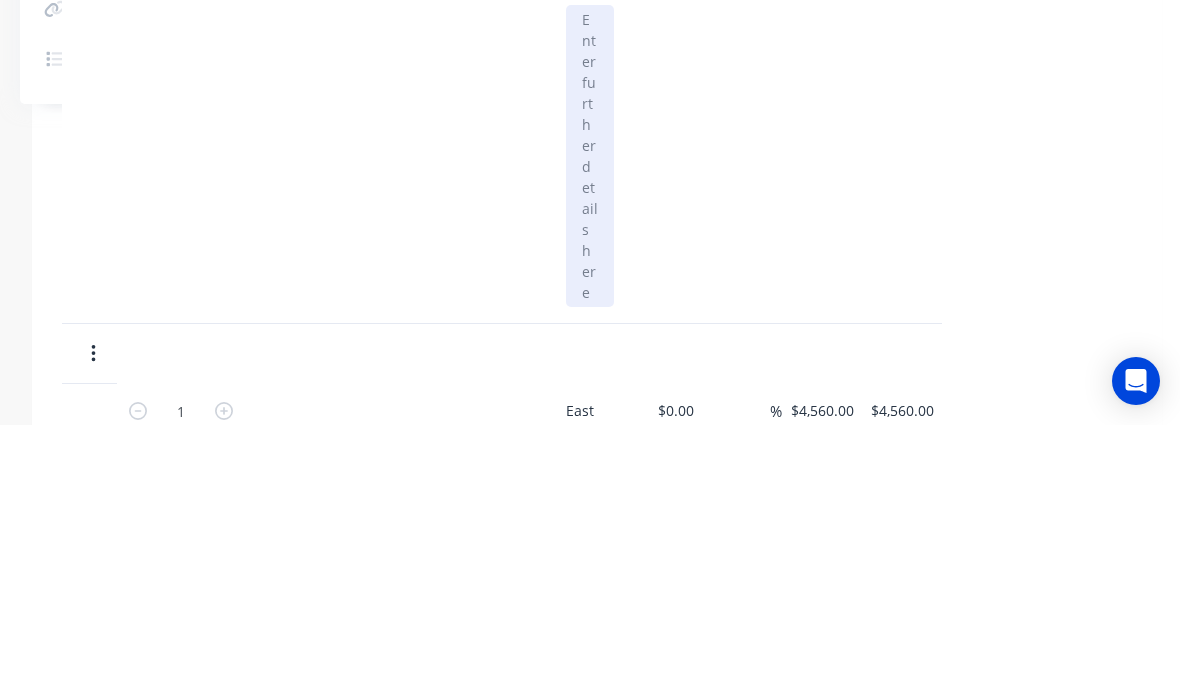 type 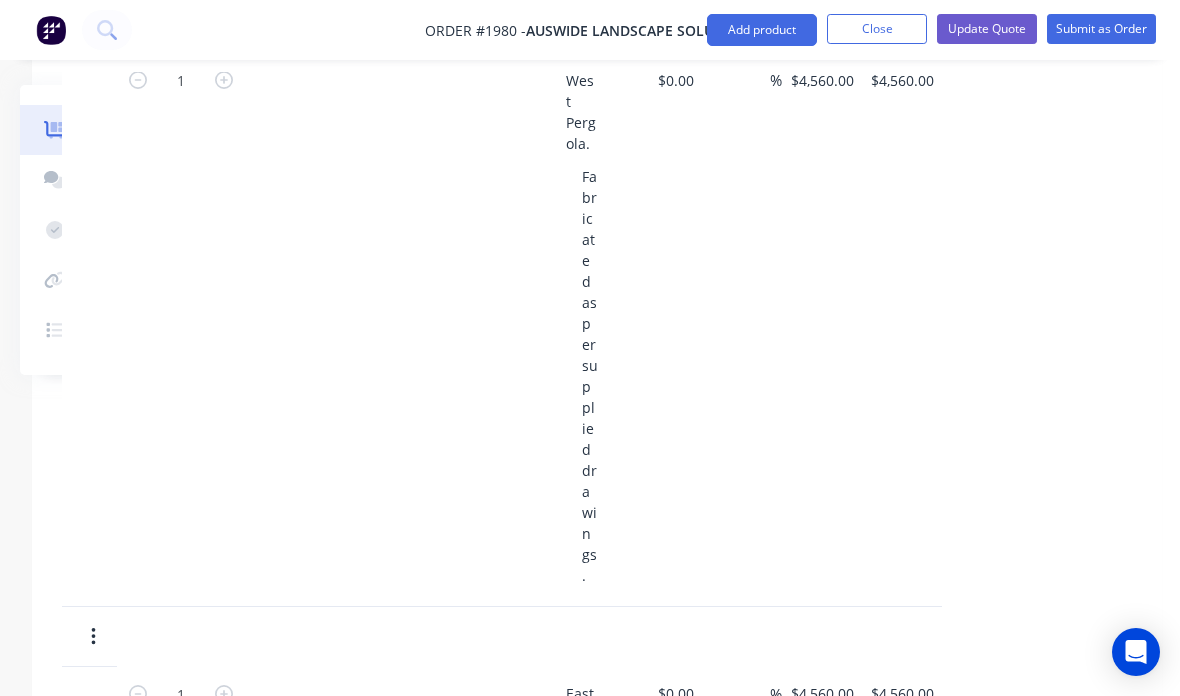 scroll, scrollTop: 665, scrollLeft: 208, axis: both 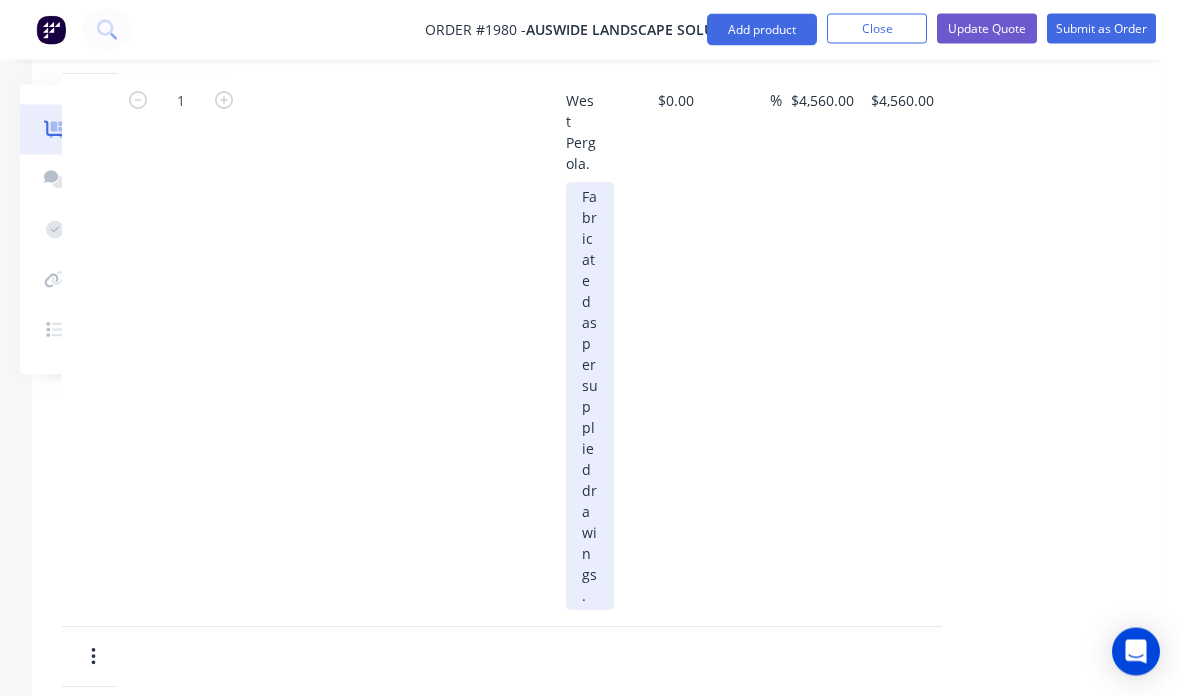 click on "Fabricated as per supplied drawings." at bounding box center (590, 397) 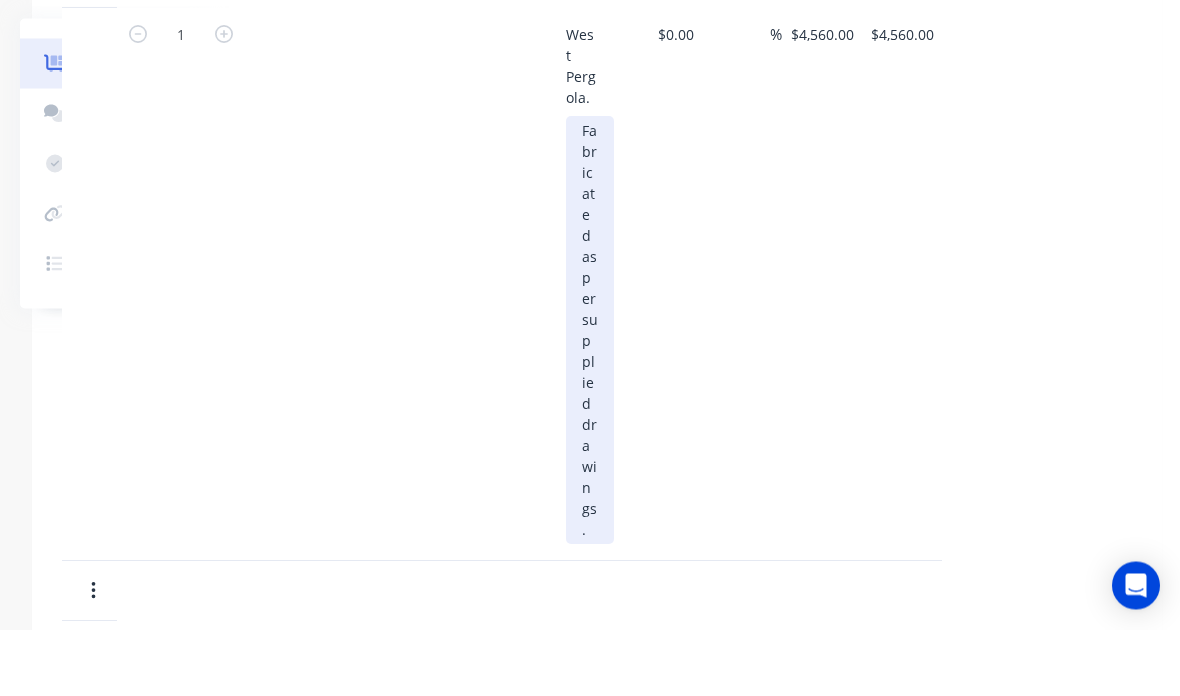 click on "Fabricated as per supplied drawings." at bounding box center (590, 397) 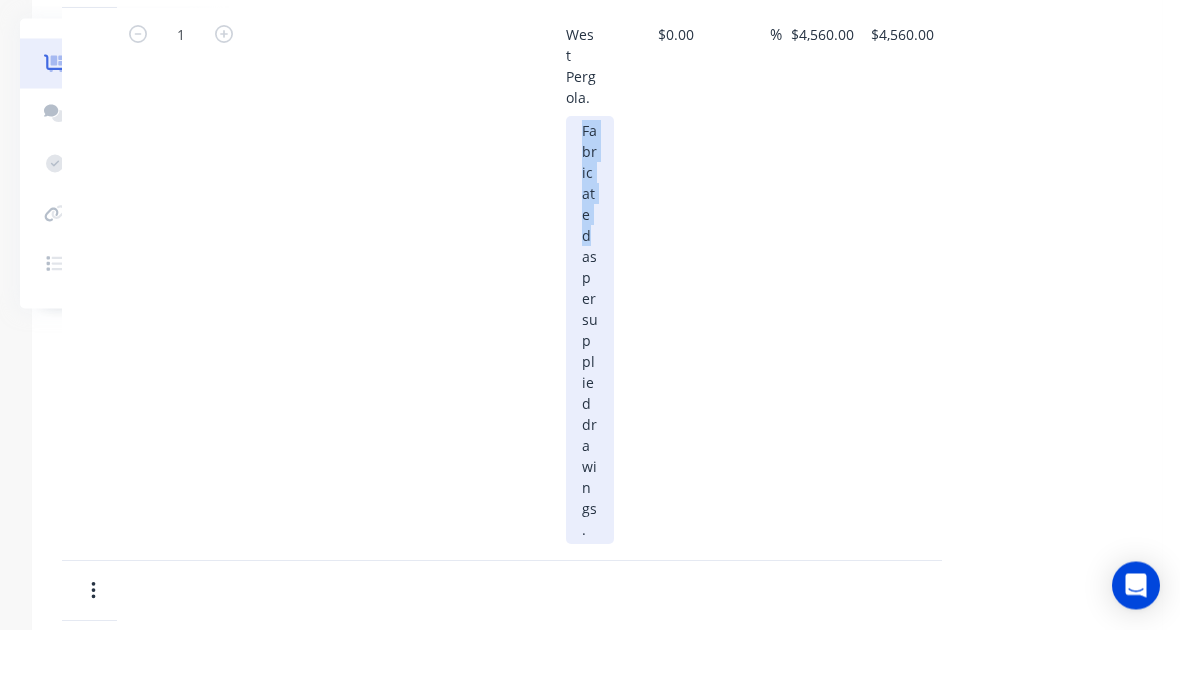 scroll, scrollTop: 665, scrollLeft: 208, axis: both 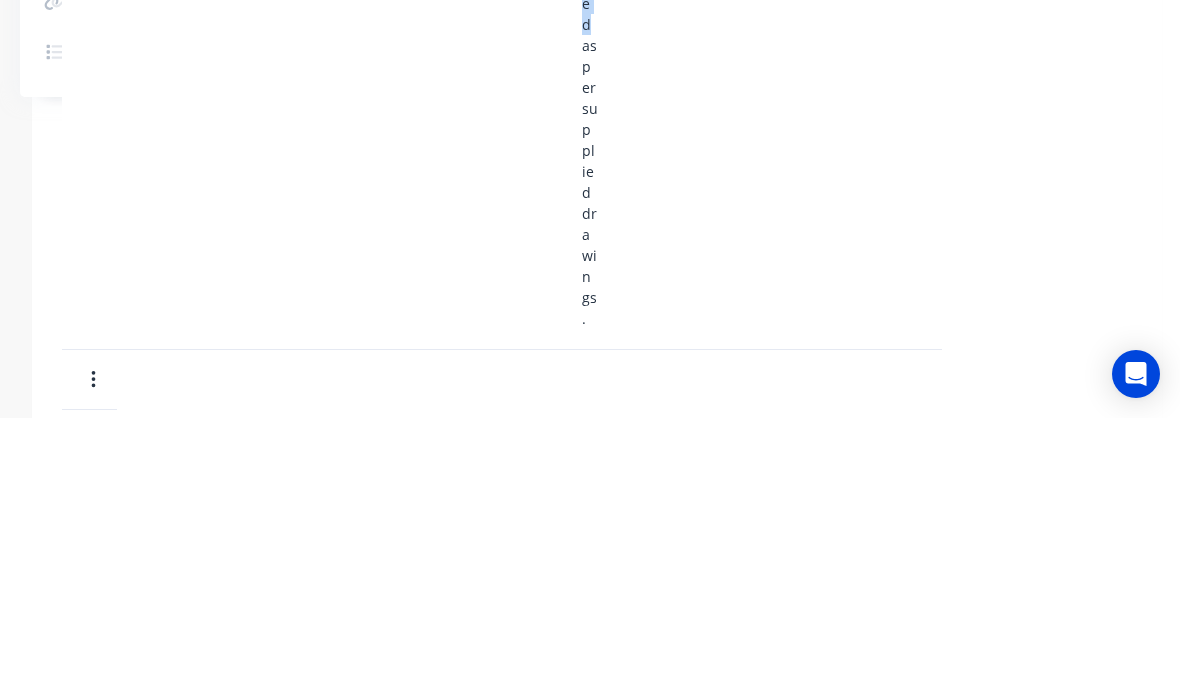 click on "%" at bounding box center [742, 351] 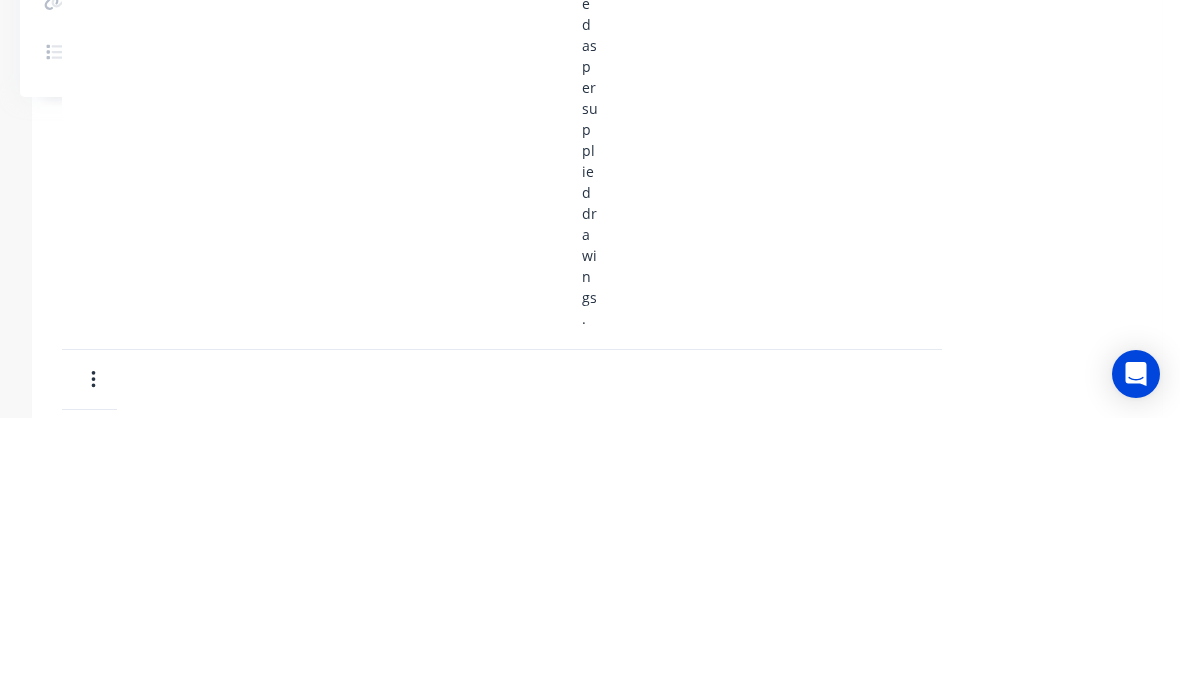 scroll, scrollTop: 944, scrollLeft: 209, axis: both 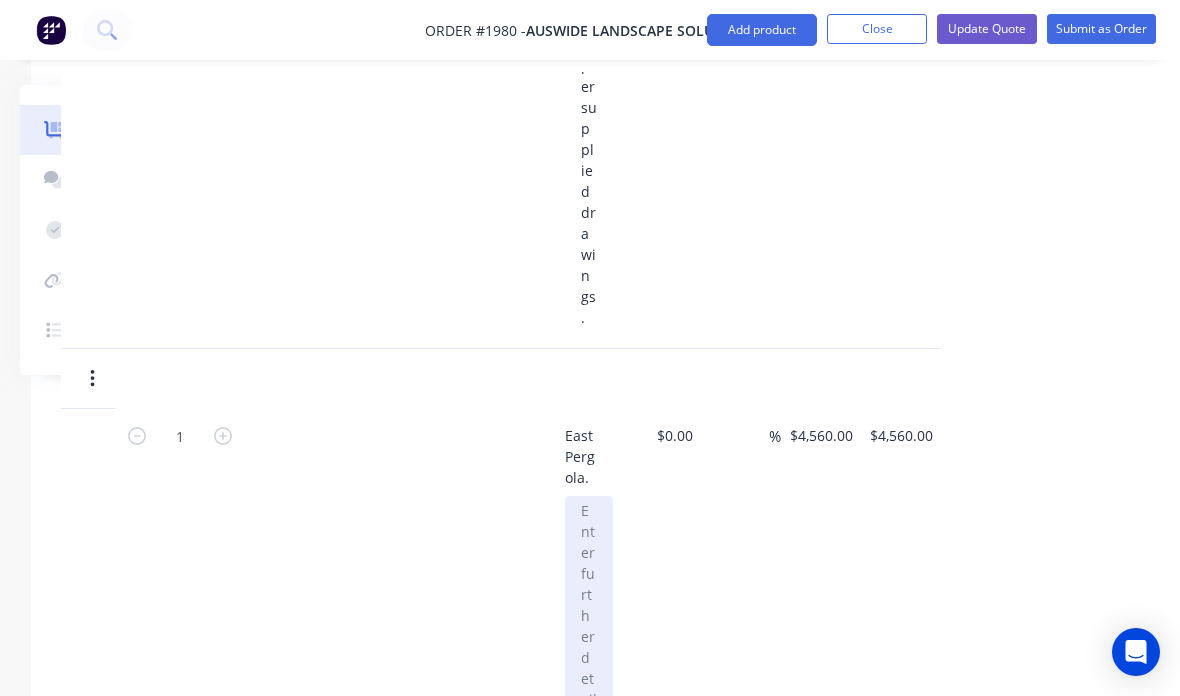 click at bounding box center [589, 647] 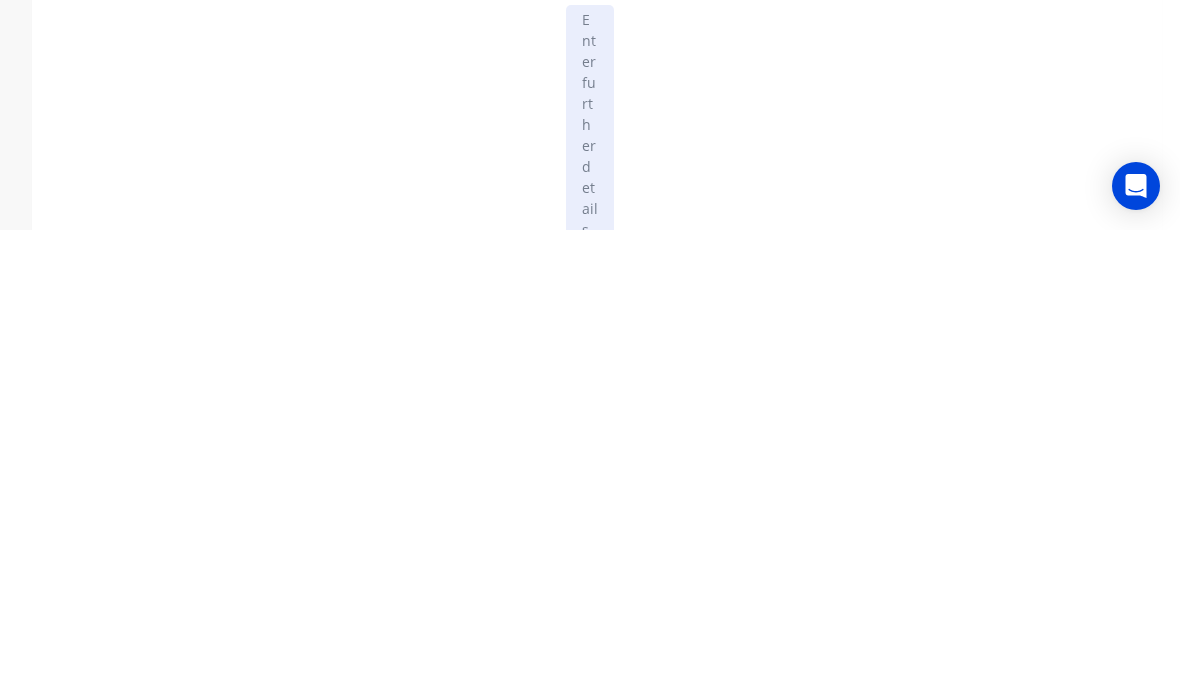 type 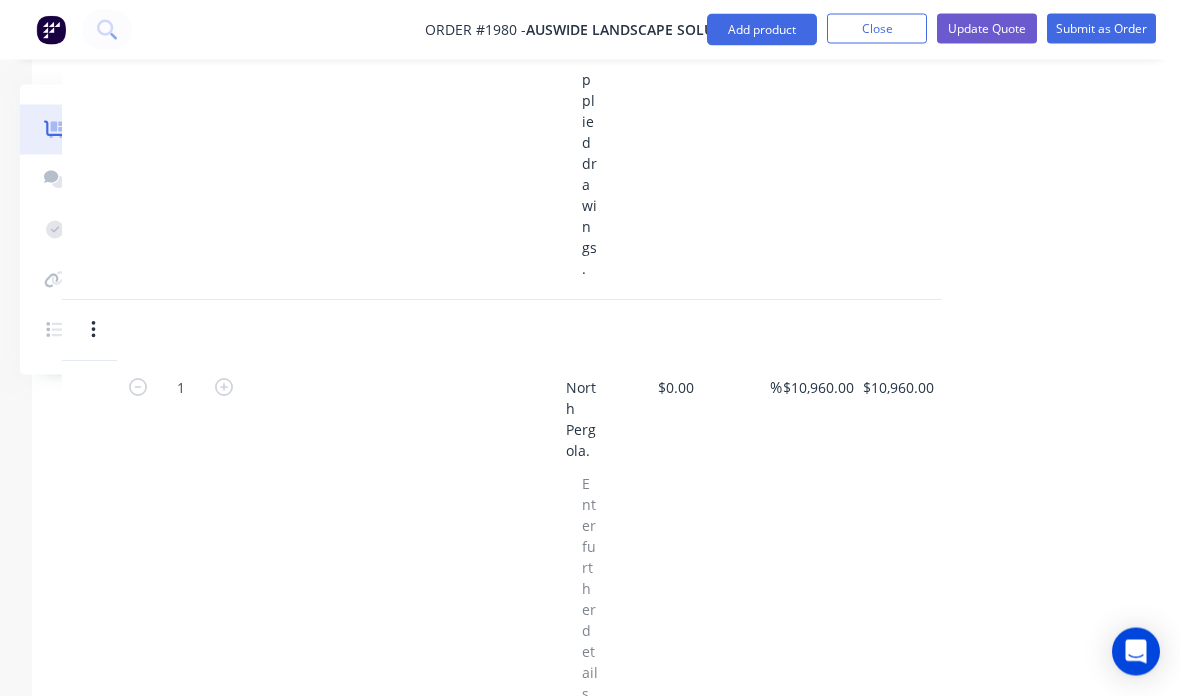 scroll, scrollTop: 1719, scrollLeft: 208, axis: both 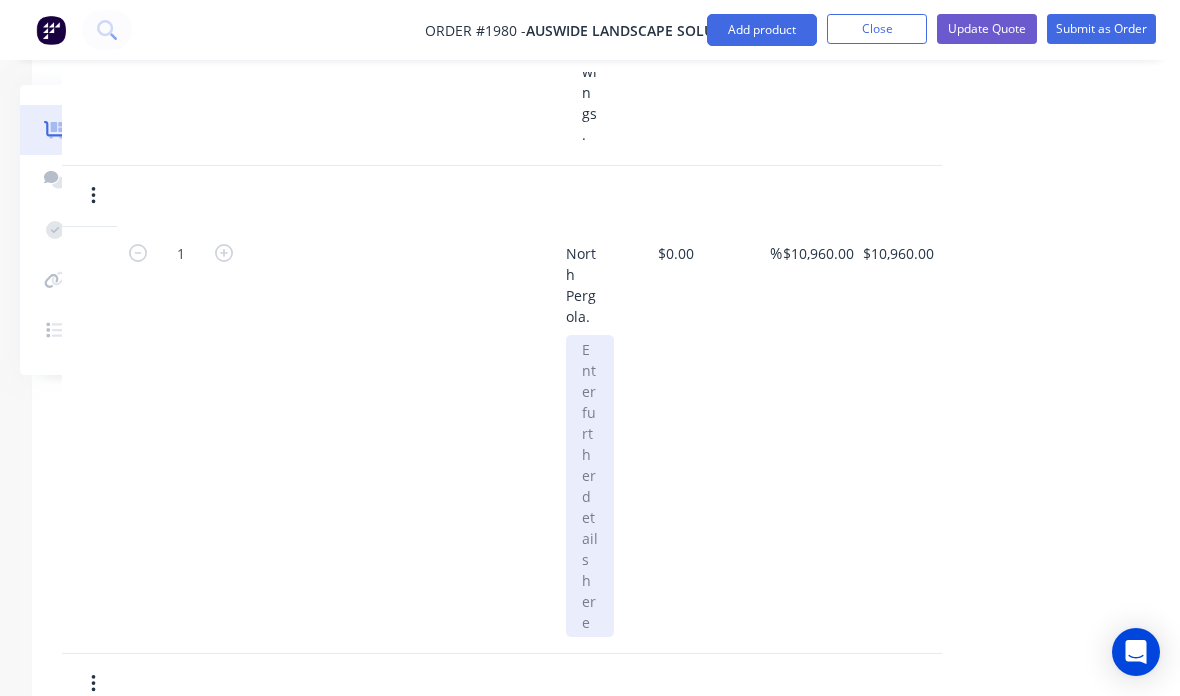 click at bounding box center (590, 486) 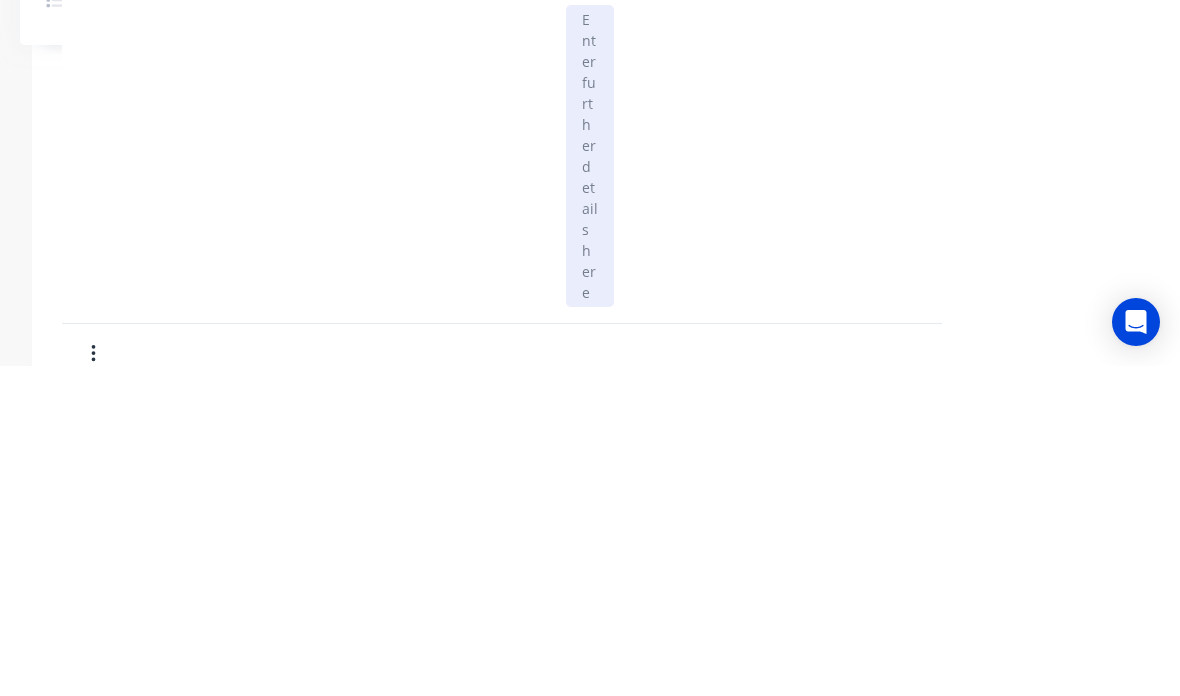 type 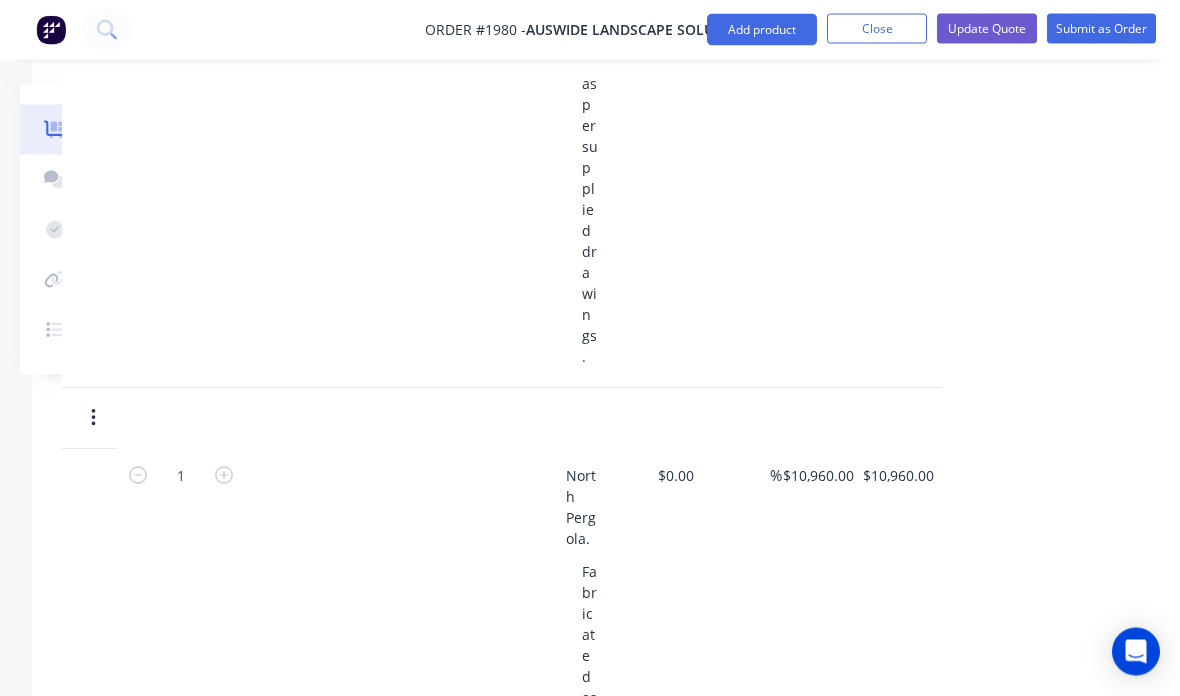 scroll, scrollTop: 1487, scrollLeft: 208, axis: both 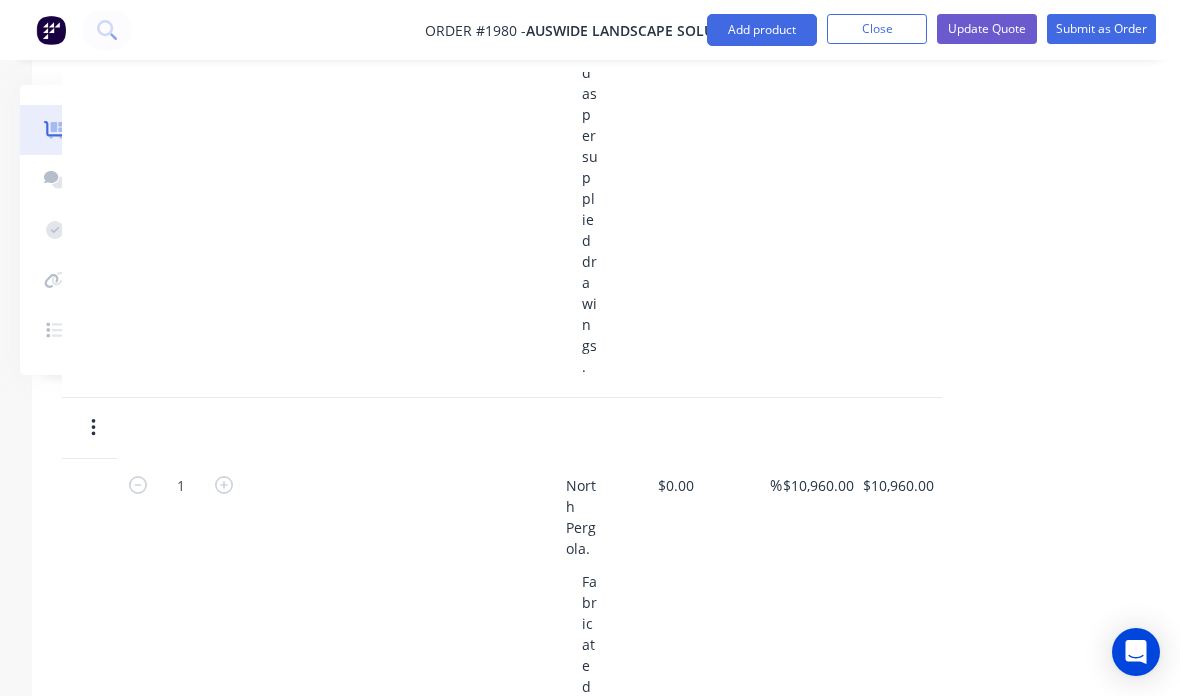 click on "Update Quote" at bounding box center (987, 29) 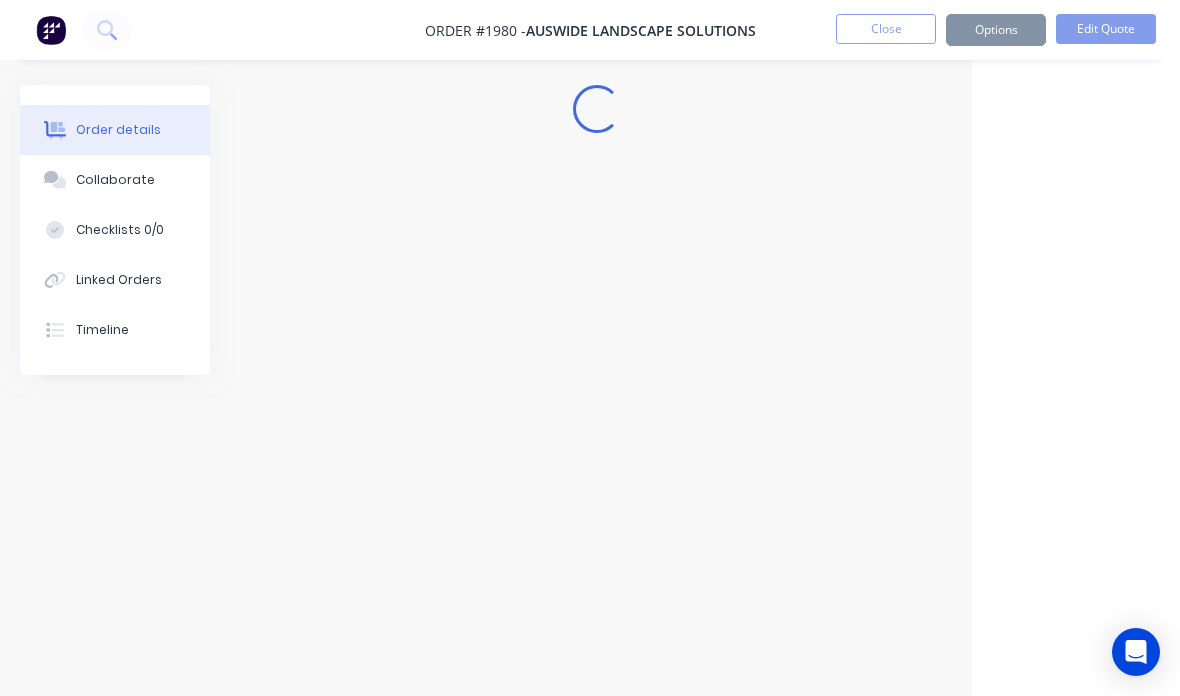 scroll, scrollTop: 80, scrollLeft: 208, axis: both 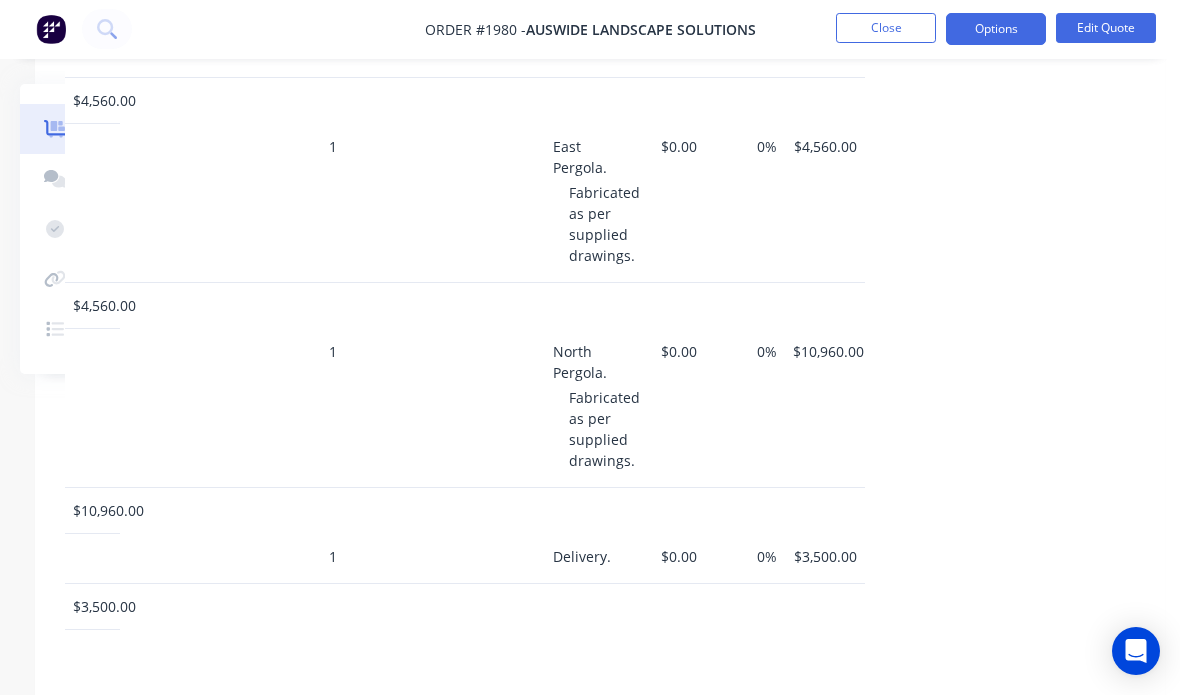 click on "Options" at bounding box center (996, 30) 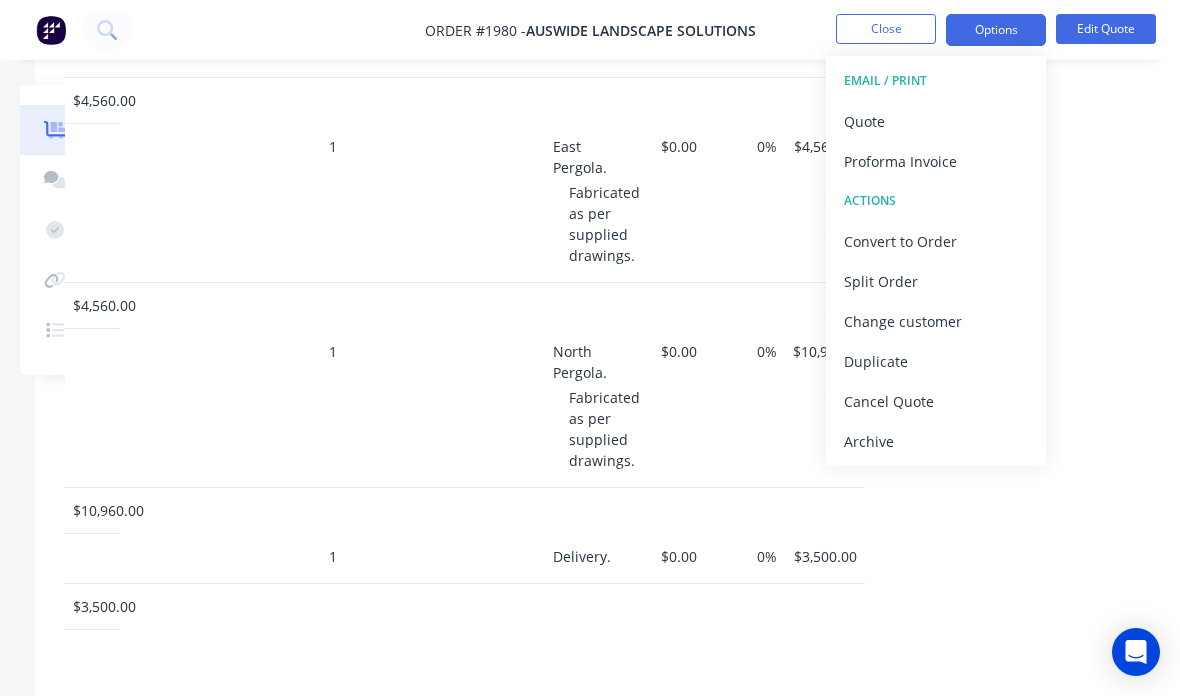 click on "Quote" at bounding box center (936, 121) 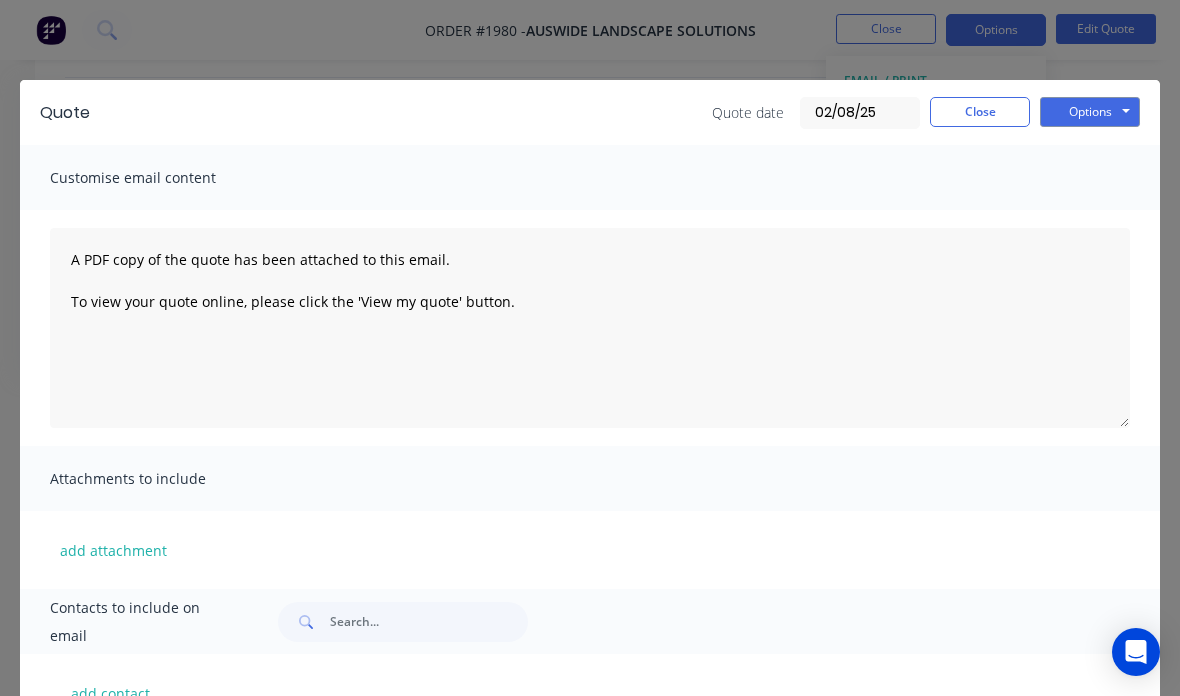 click on "Options" at bounding box center [1090, 112] 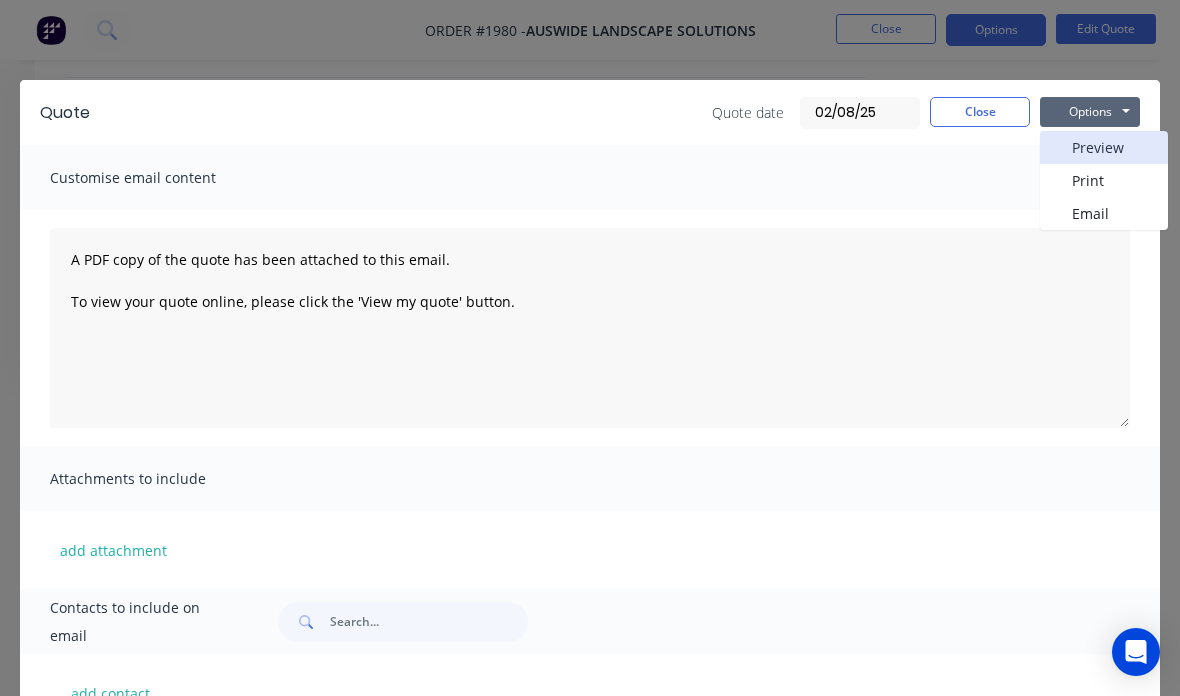 click on "Preview" at bounding box center (1104, 147) 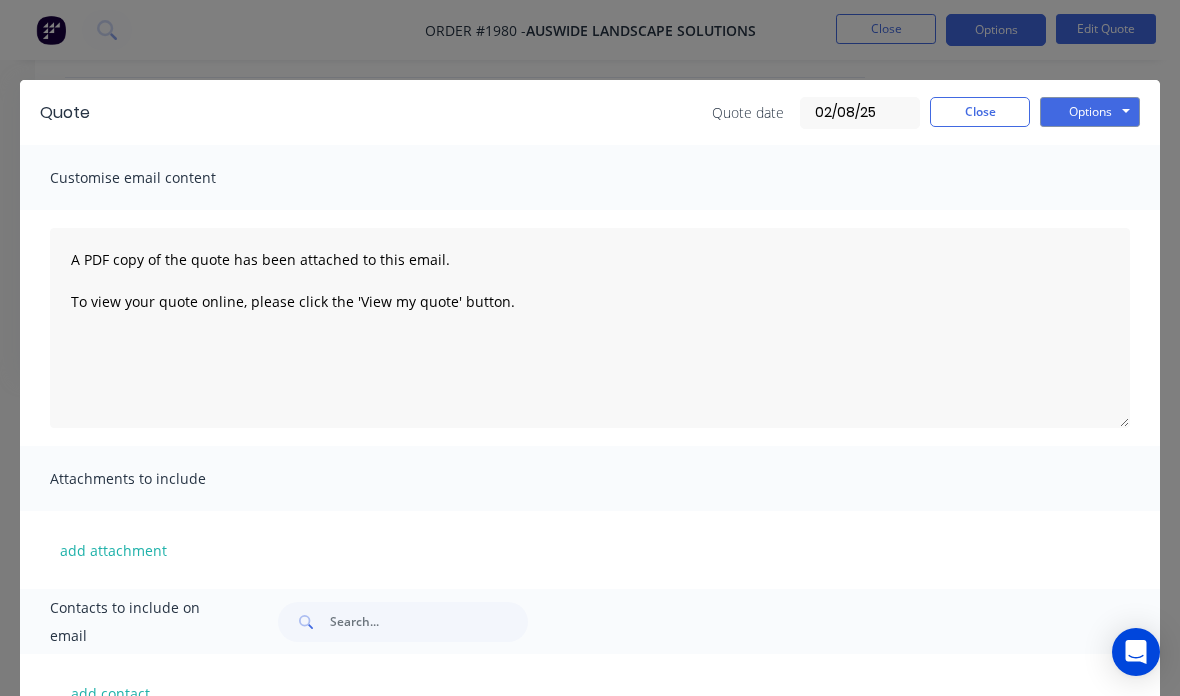 click on "Close" at bounding box center [980, 112] 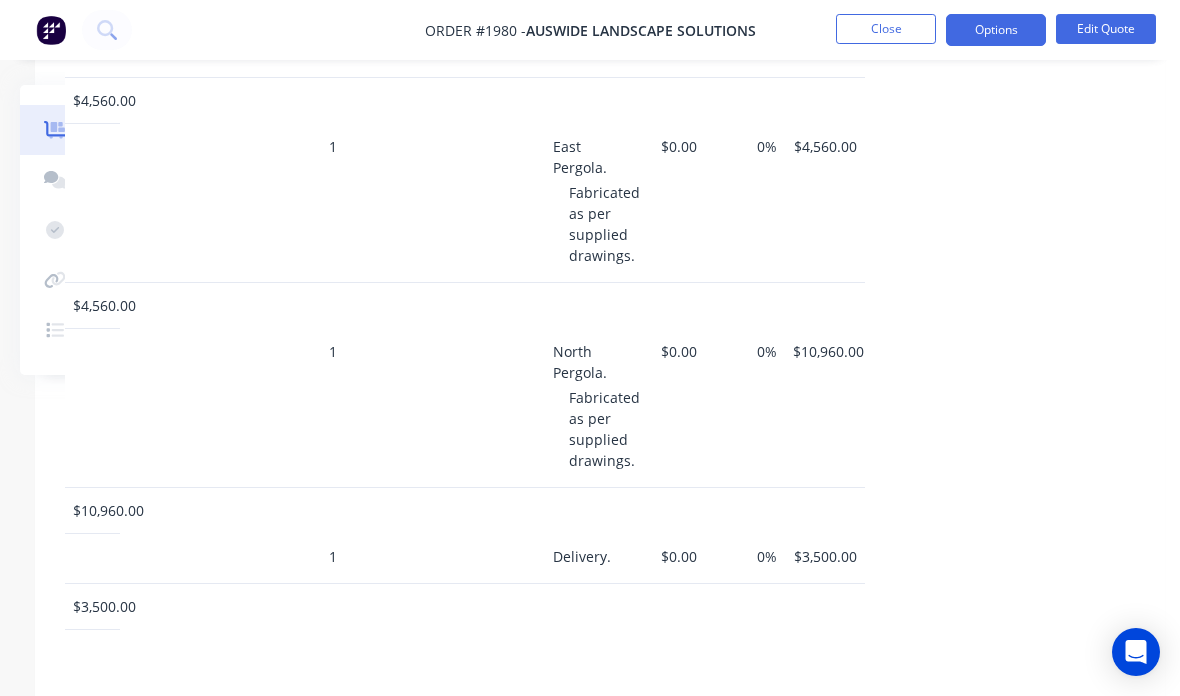 click on "Close" at bounding box center (886, 29) 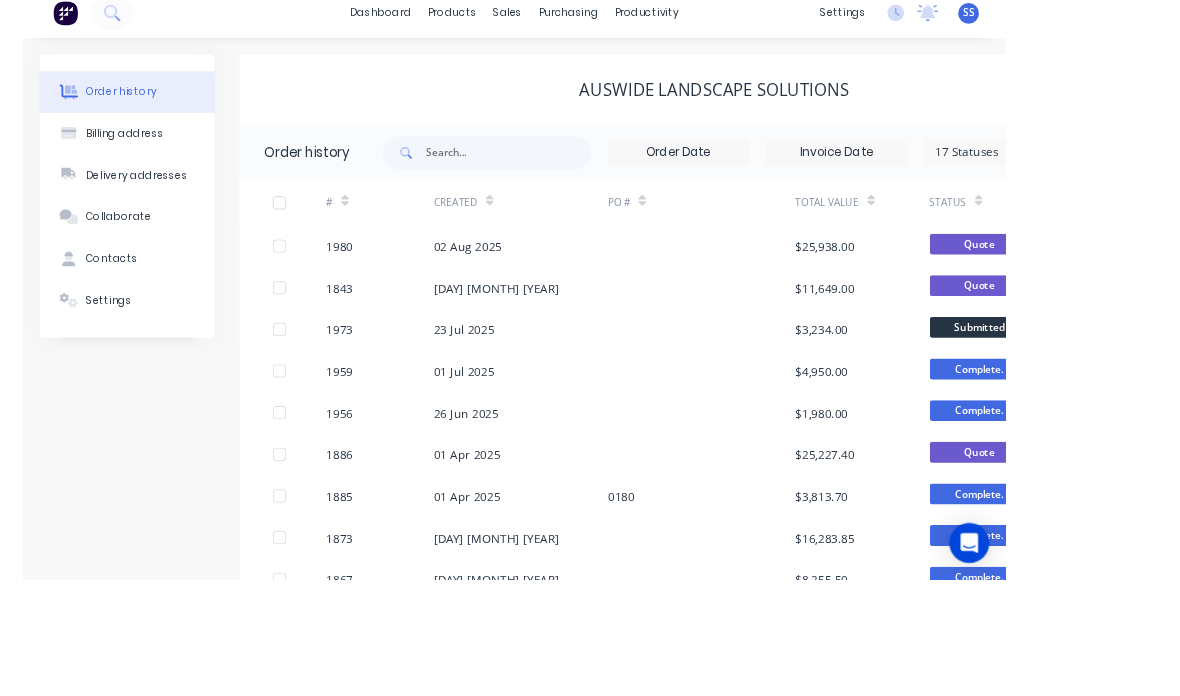 scroll, scrollTop: 0, scrollLeft: 0, axis: both 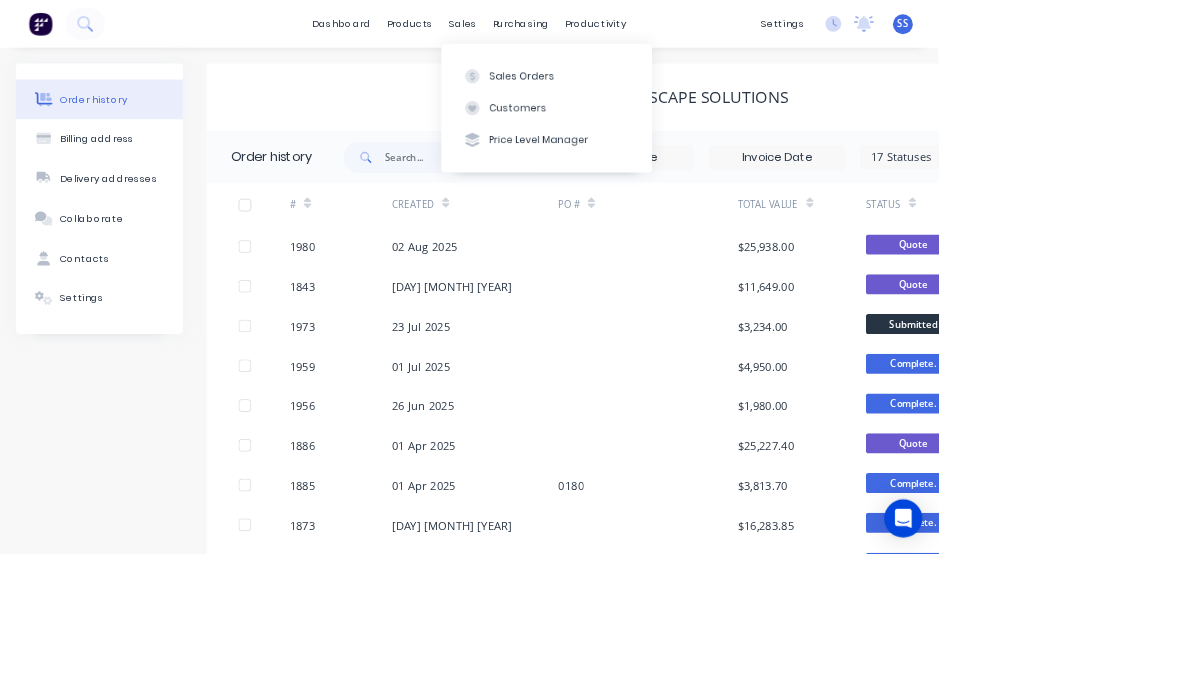 click on "Sales Orders" at bounding box center [687, 95] 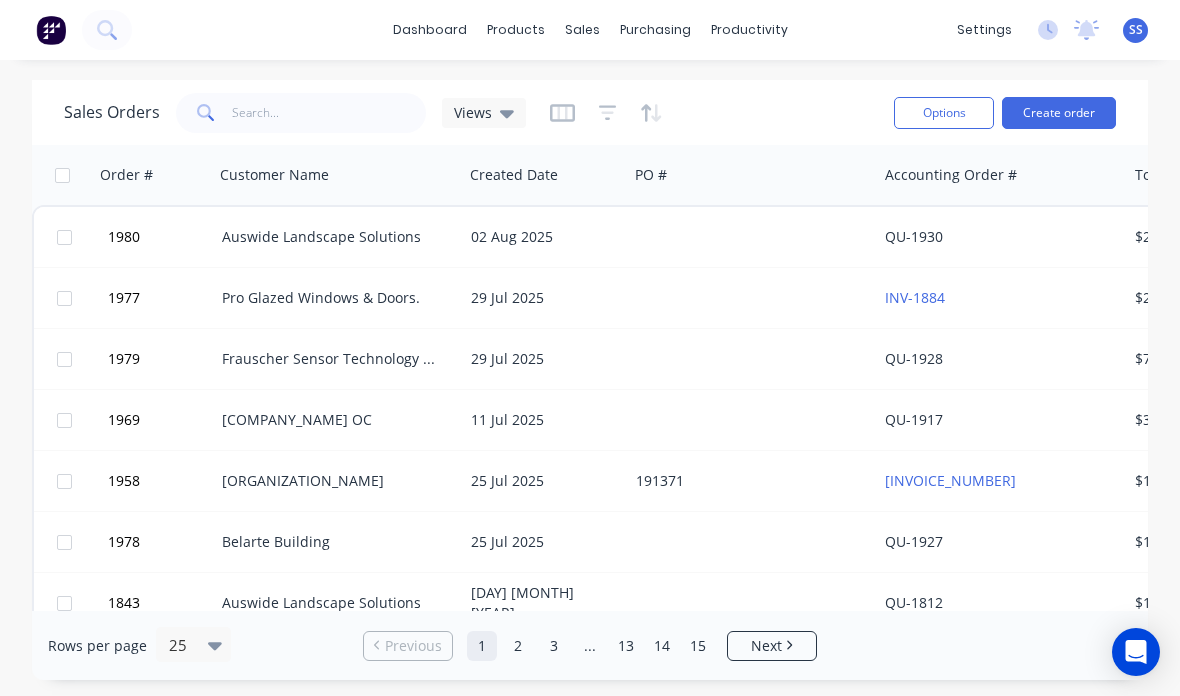 click on "Create order" at bounding box center (1059, 113) 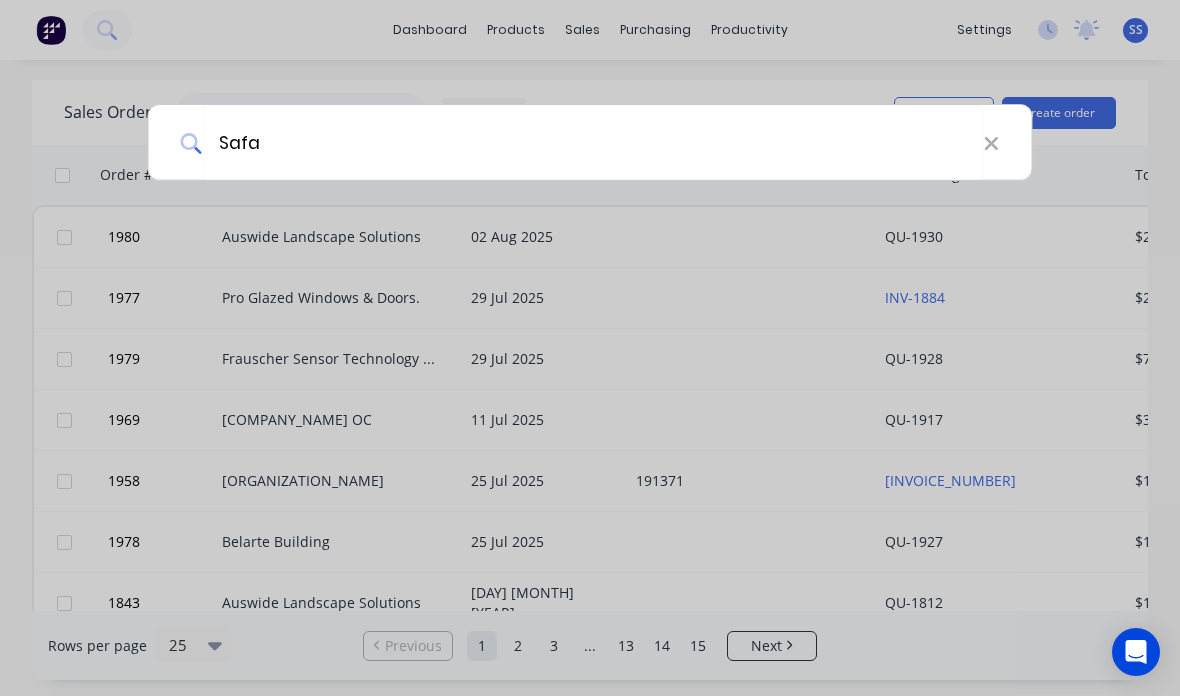 type on "Safa" 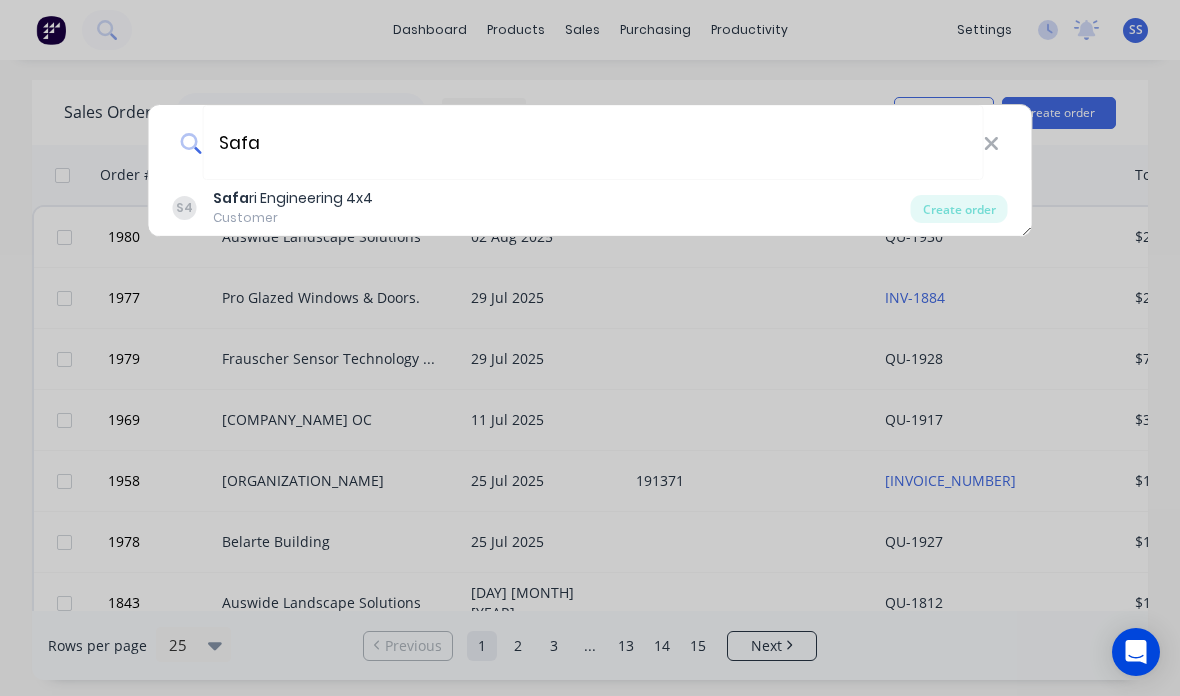 click on "S4 Safari Engineering 4x4 Customer" at bounding box center (542, 207) 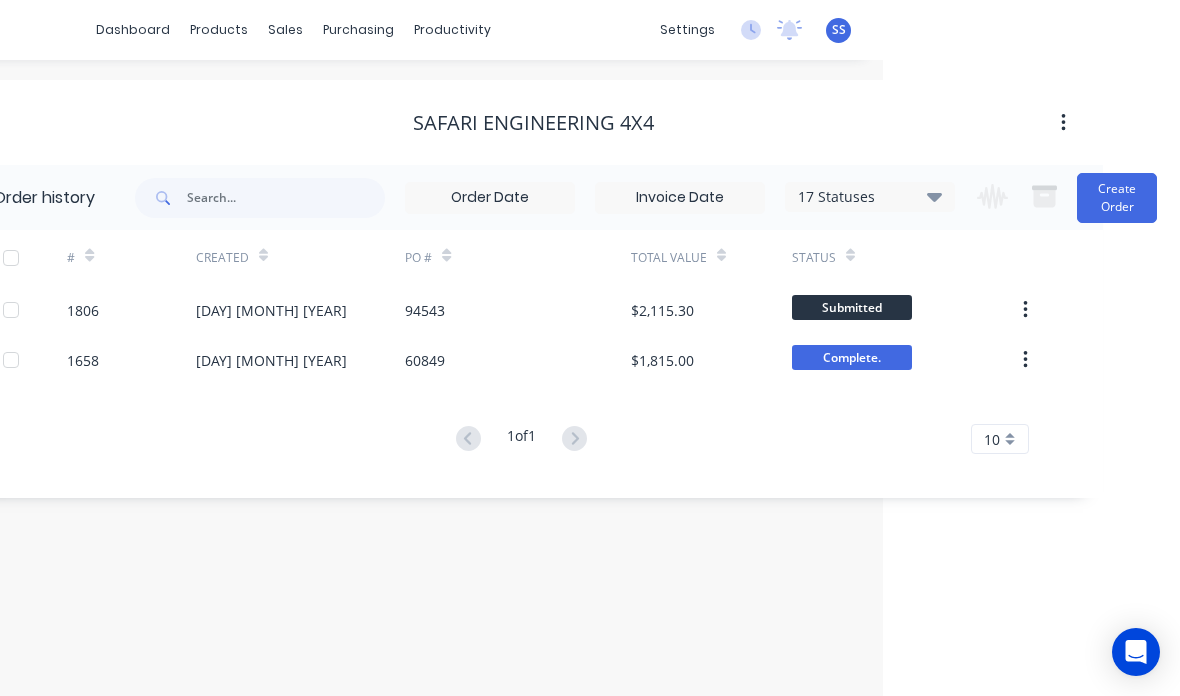 scroll, scrollTop: 0, scrollLeft: 304, axis: horizontal 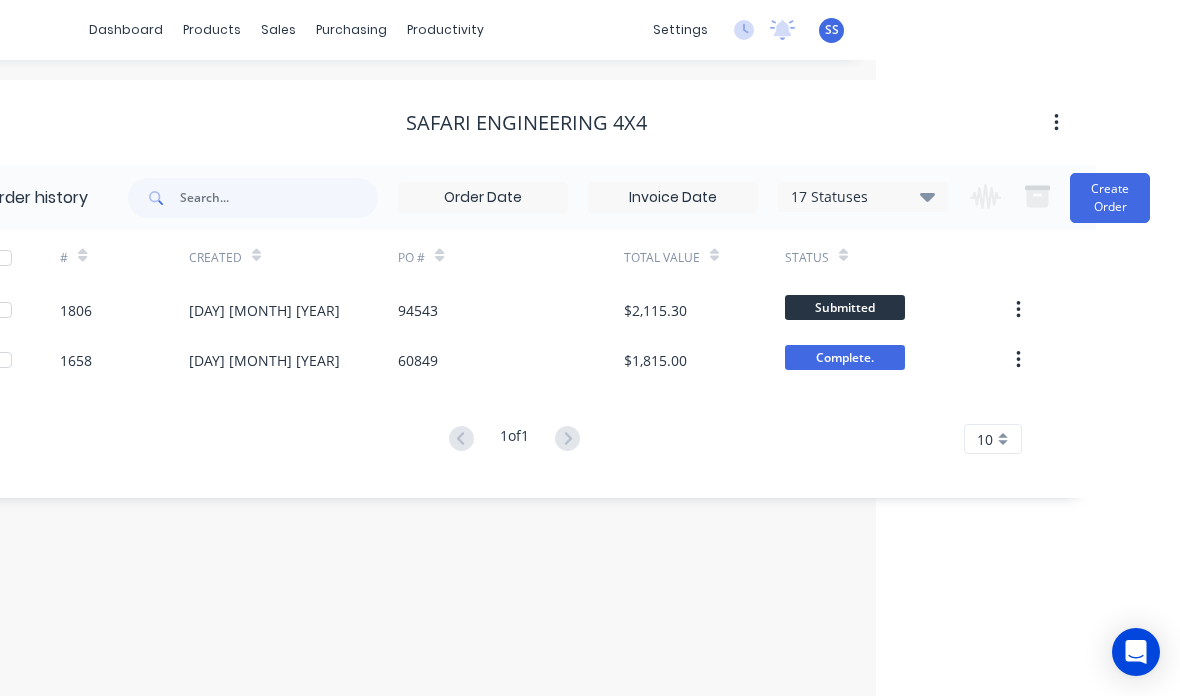 click on "Create Order" at bounding box center [1110, 198] 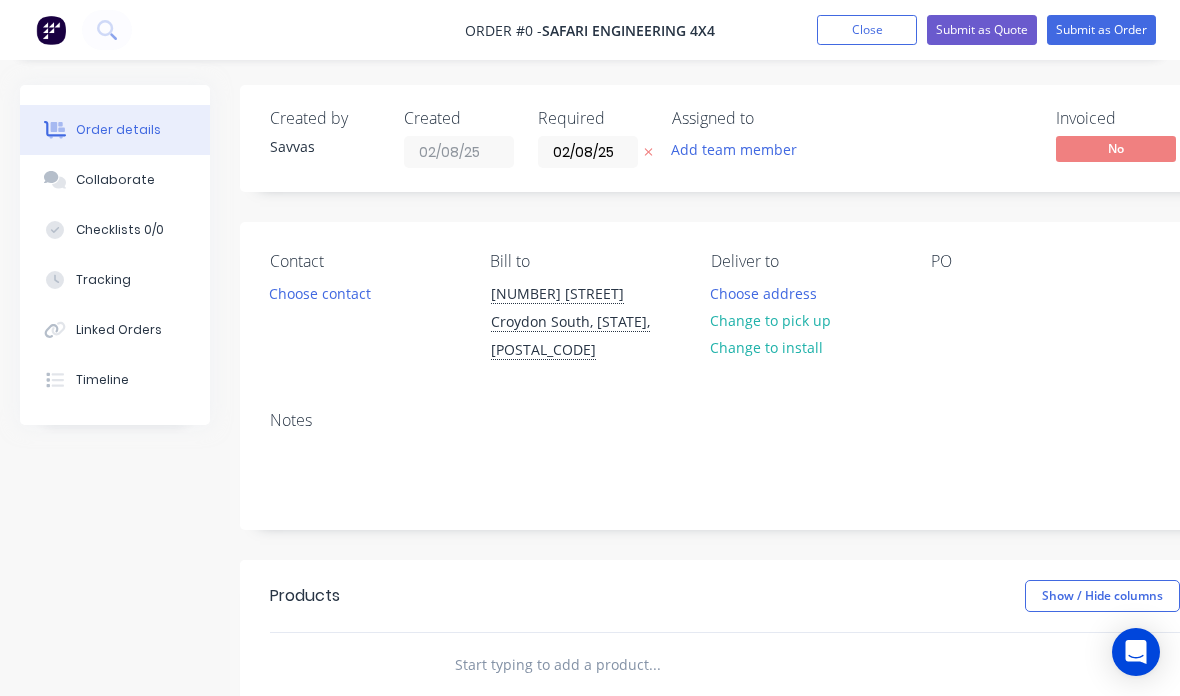 click on "Choose contact" at bounding box center [320, 292] 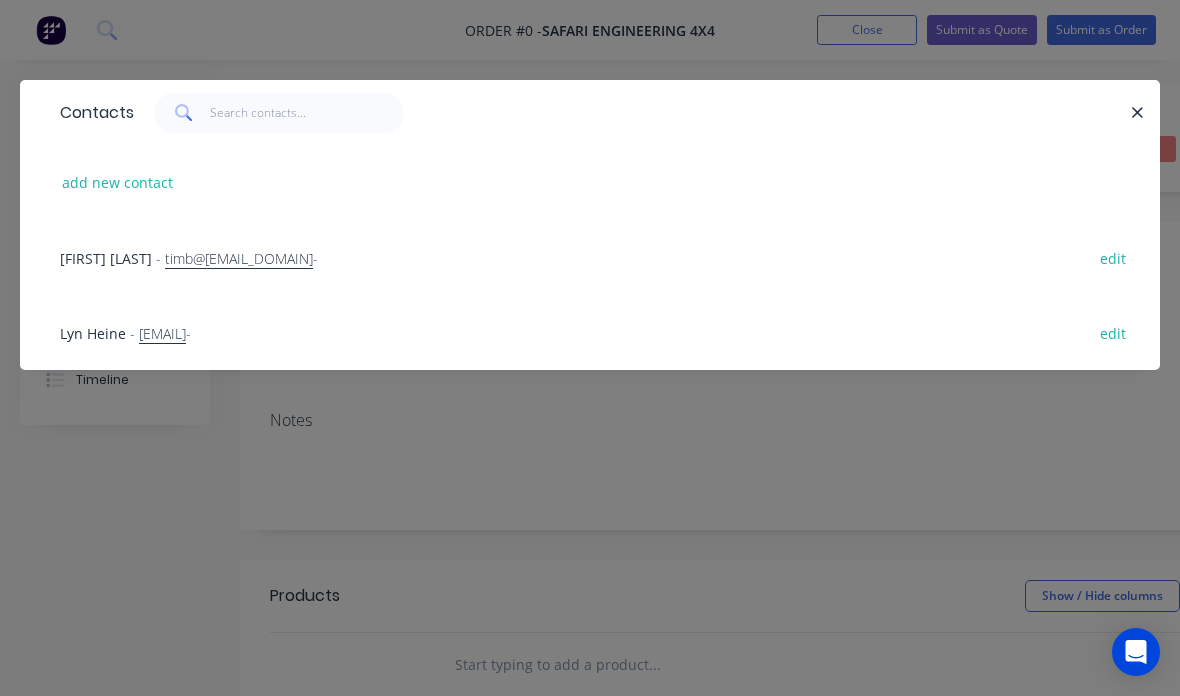 click on "add new contact" at bounding box center (118, 182) 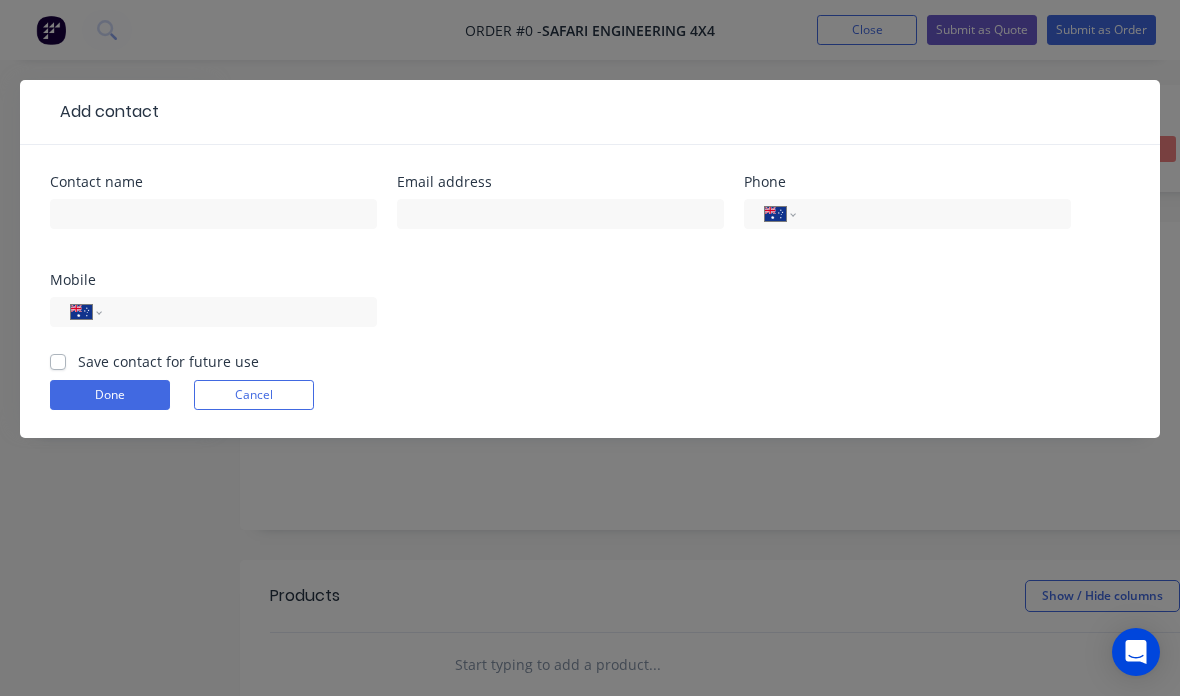 click on "Save contact for future use" at bounding box center (168, 361) 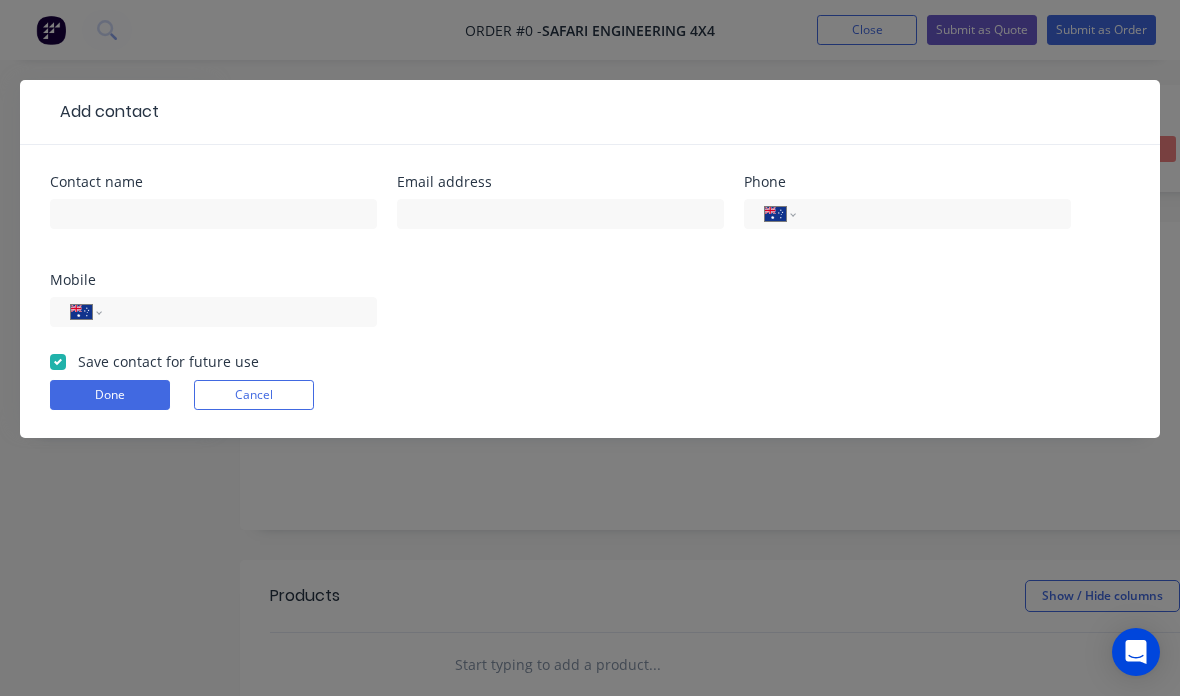 checkbox on "true" 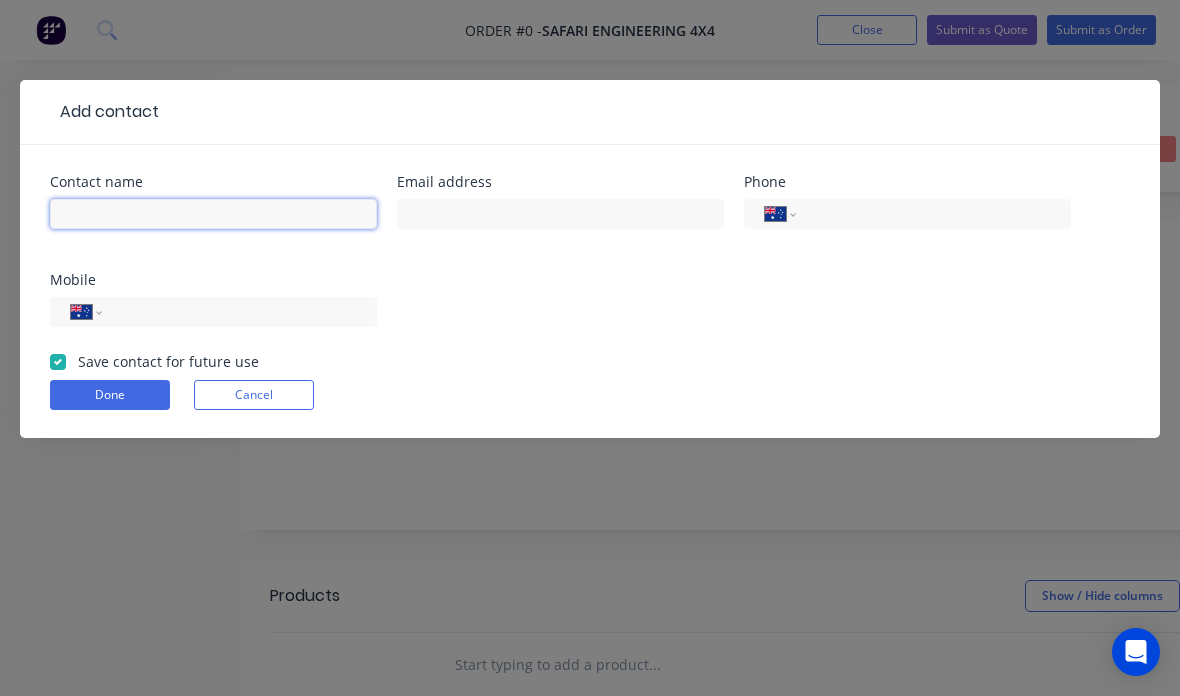 click at bounding box center (213, 214) 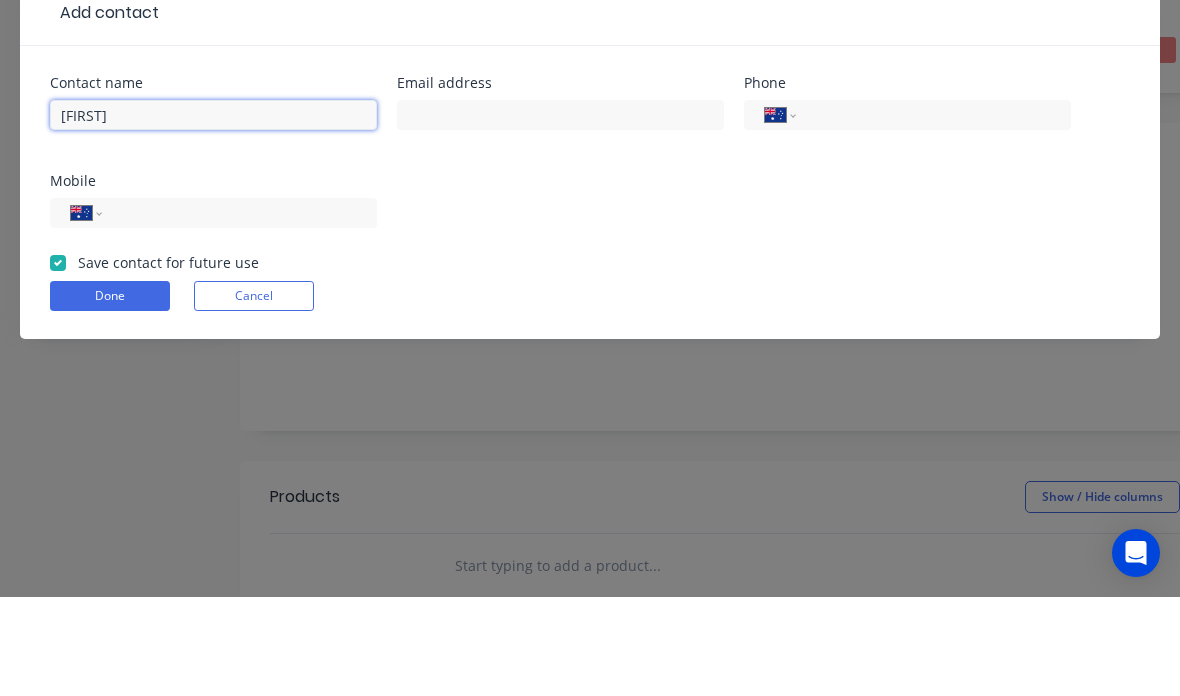 type on "[FIRST]" 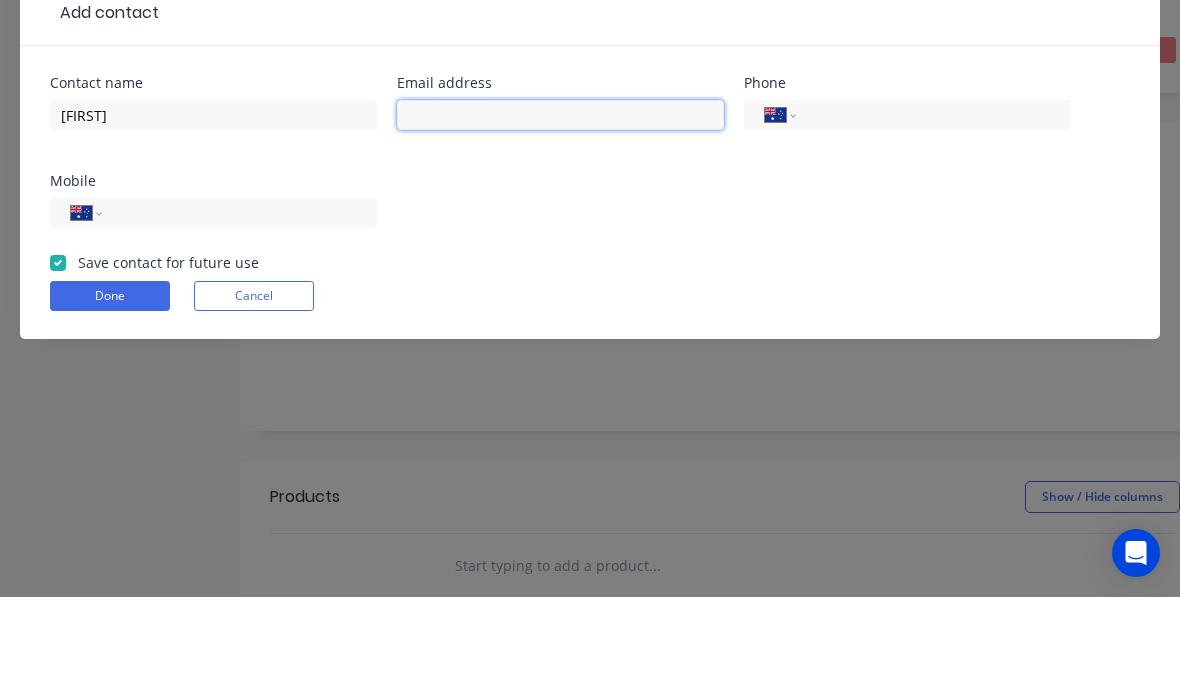 click at bounding box center [560, 214] 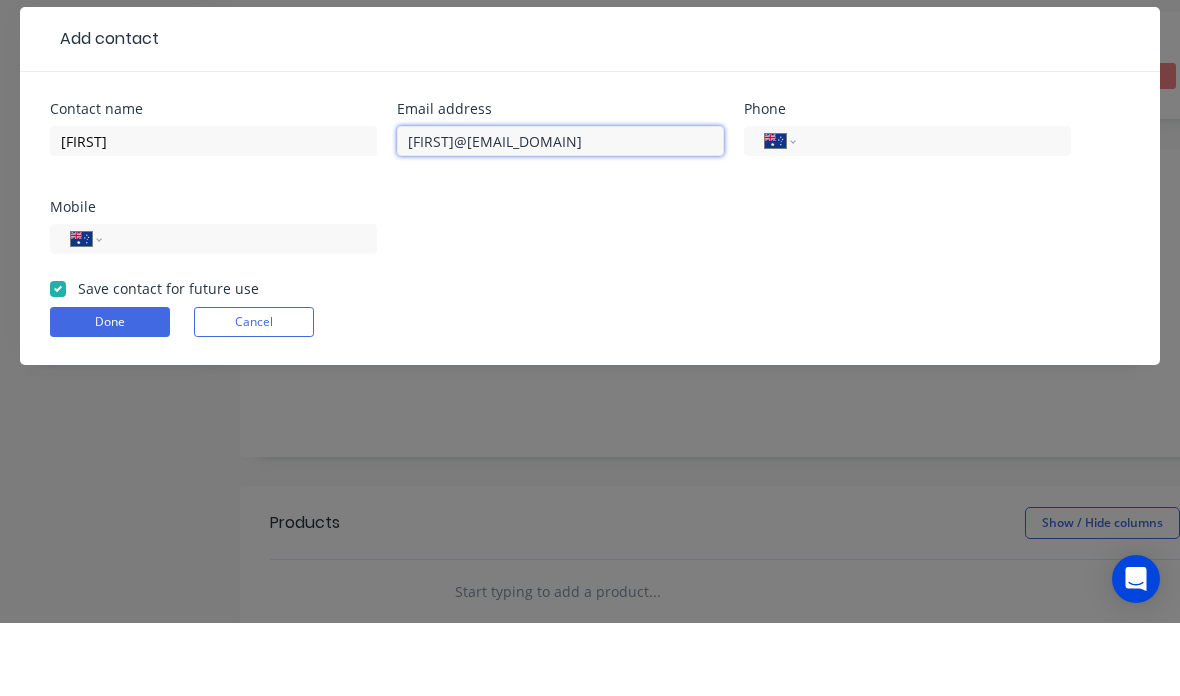 type on "[FIRST]@[EMAIL_DOMAIN]" 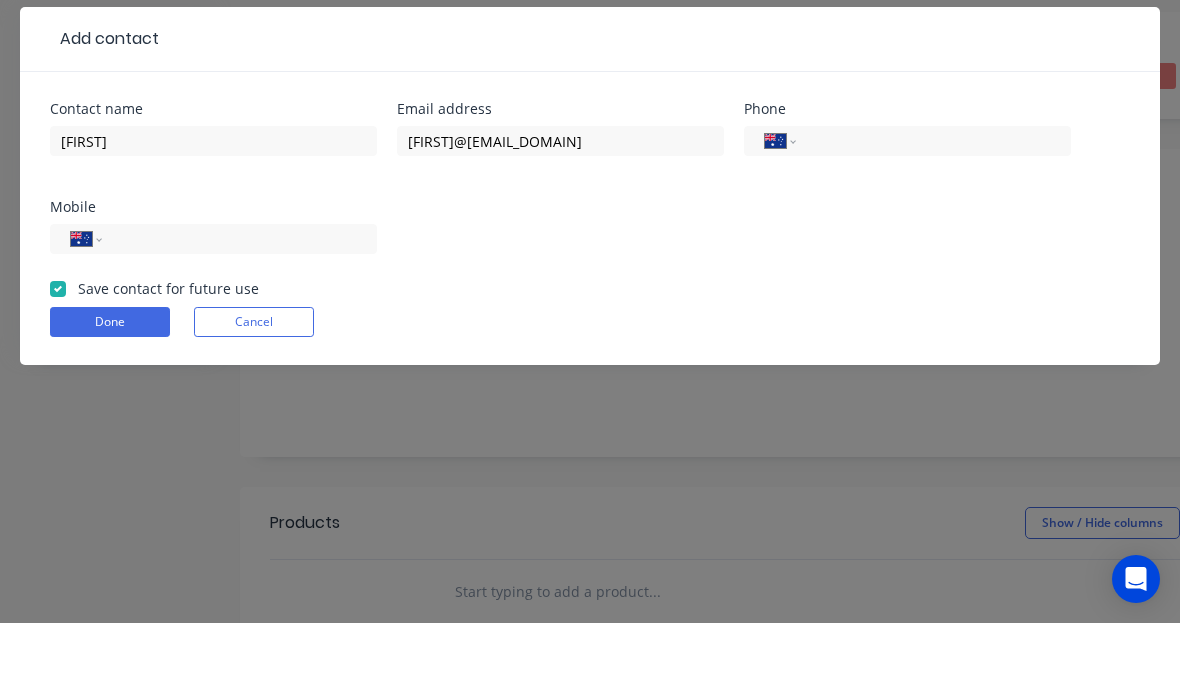 click at bounding box center (236, 312) 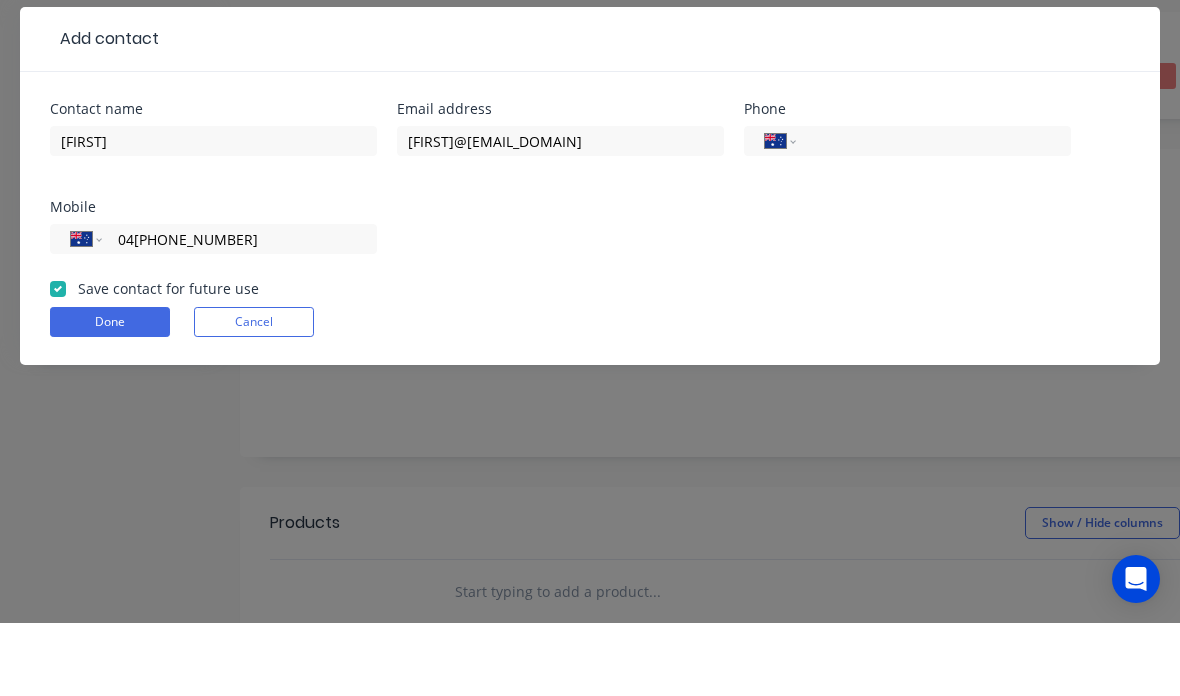 type on "[PHONE]" 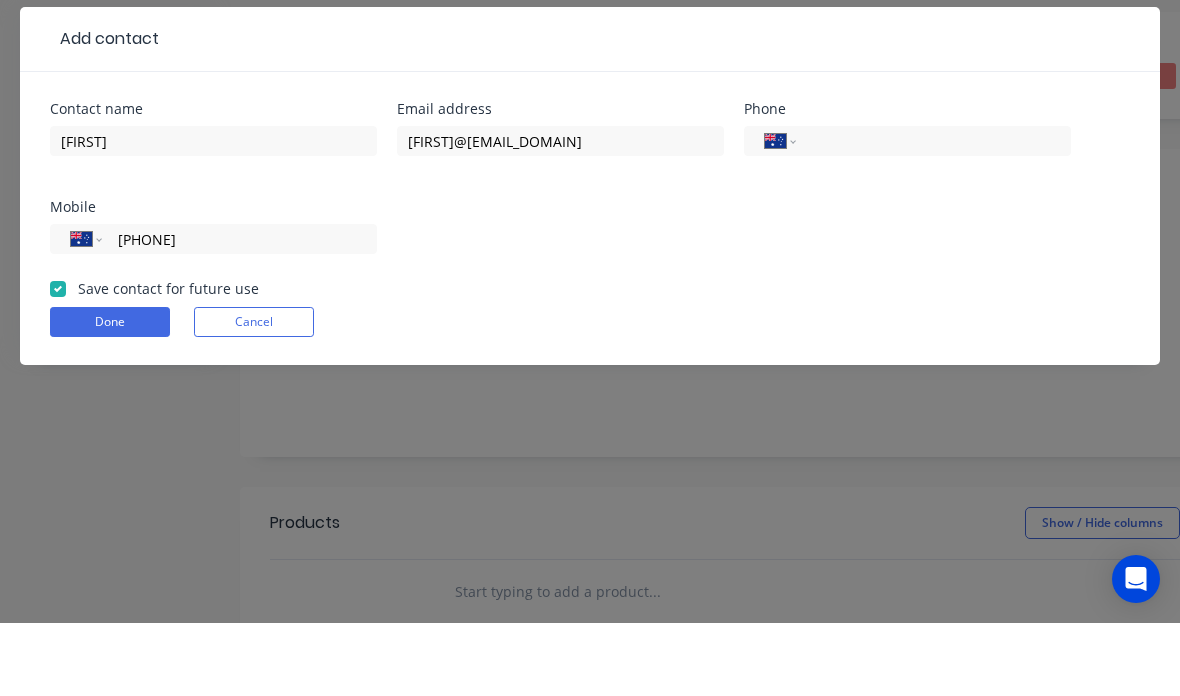 scroll, scrollTop: 73, scrollLeft: 0, axis: vertical 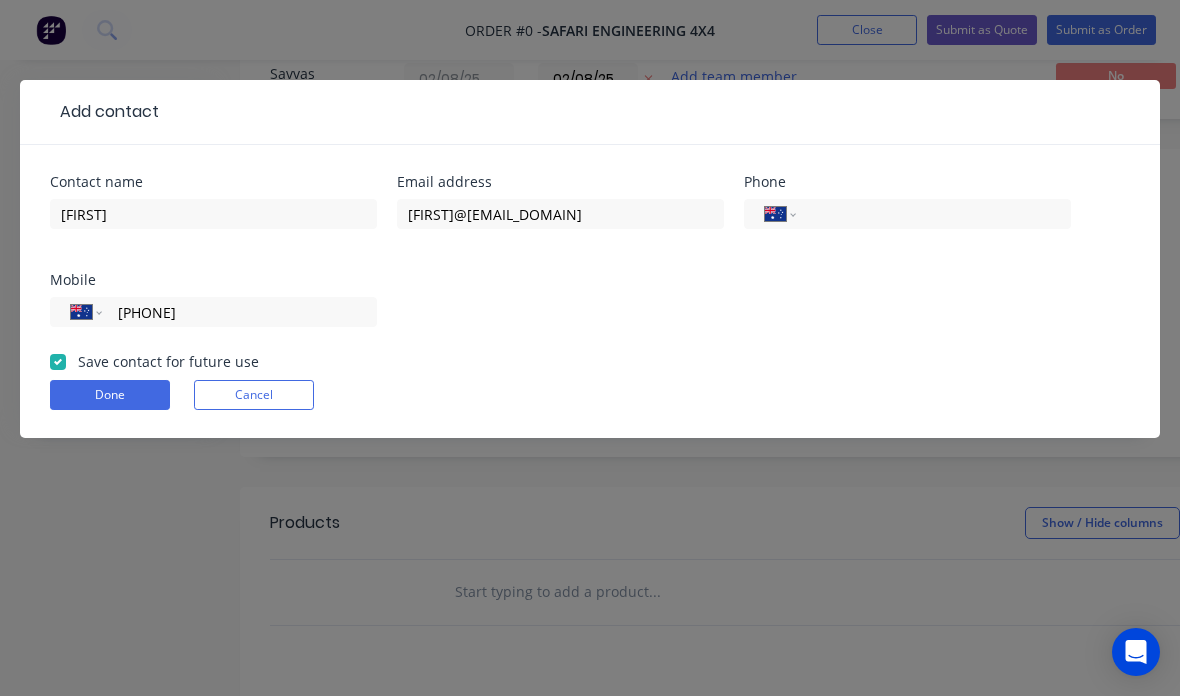 click on "Done" at bounding box center (110, 395) 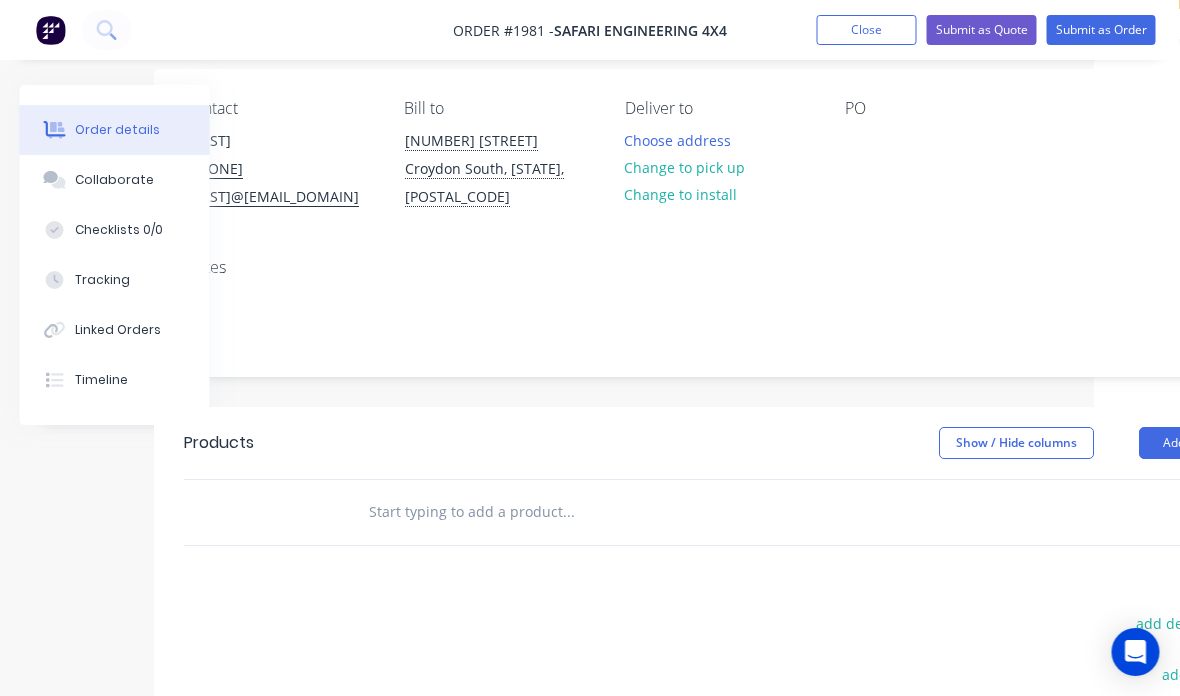 scroll, scrollTop: 153, scrollLeft: 86, axis: both 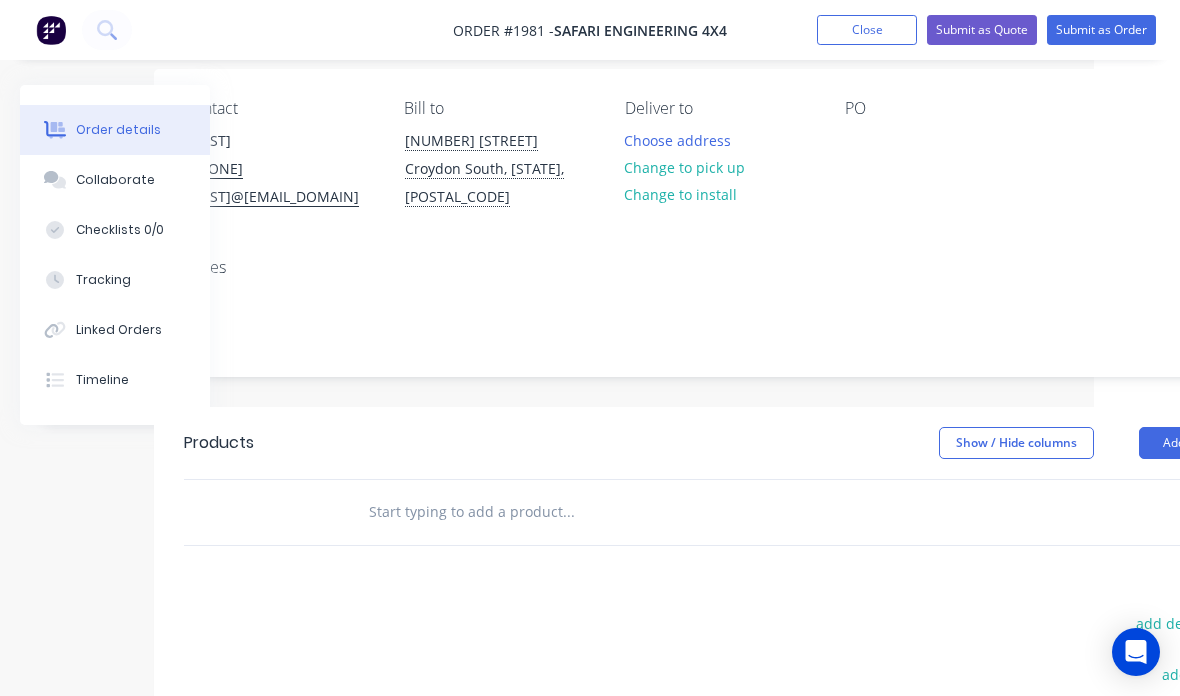 click on "Choose address" at bounding box center (678, 139) 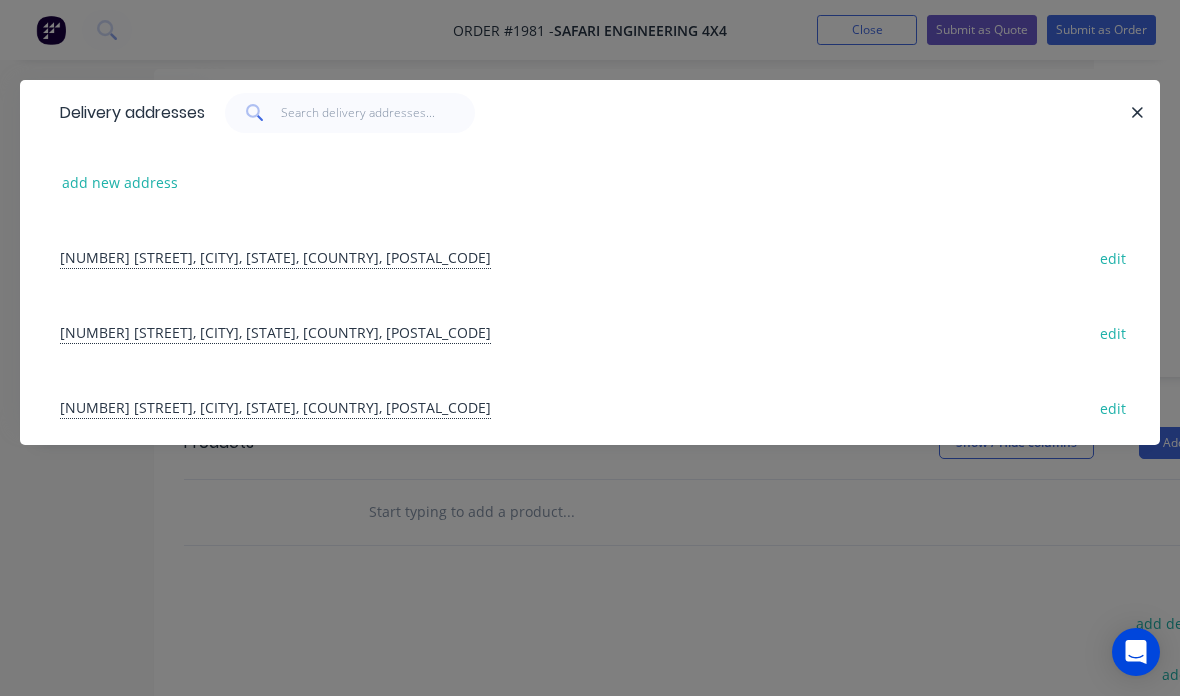 click on "[NUMBER] [STREET], [CITY], [STATE], [COUNTRY], [POSTAL_CODE]" at bounding box center [590, 407] 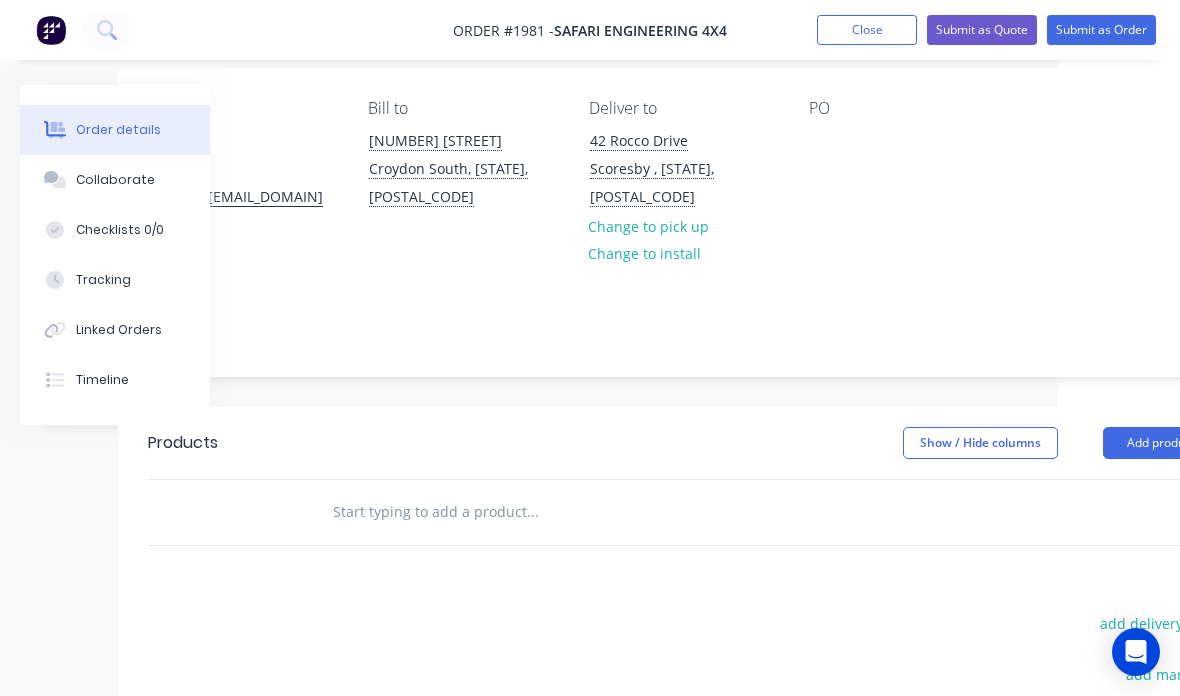scroll, scrollTop: 153, scrollLeft: 210, axis: both 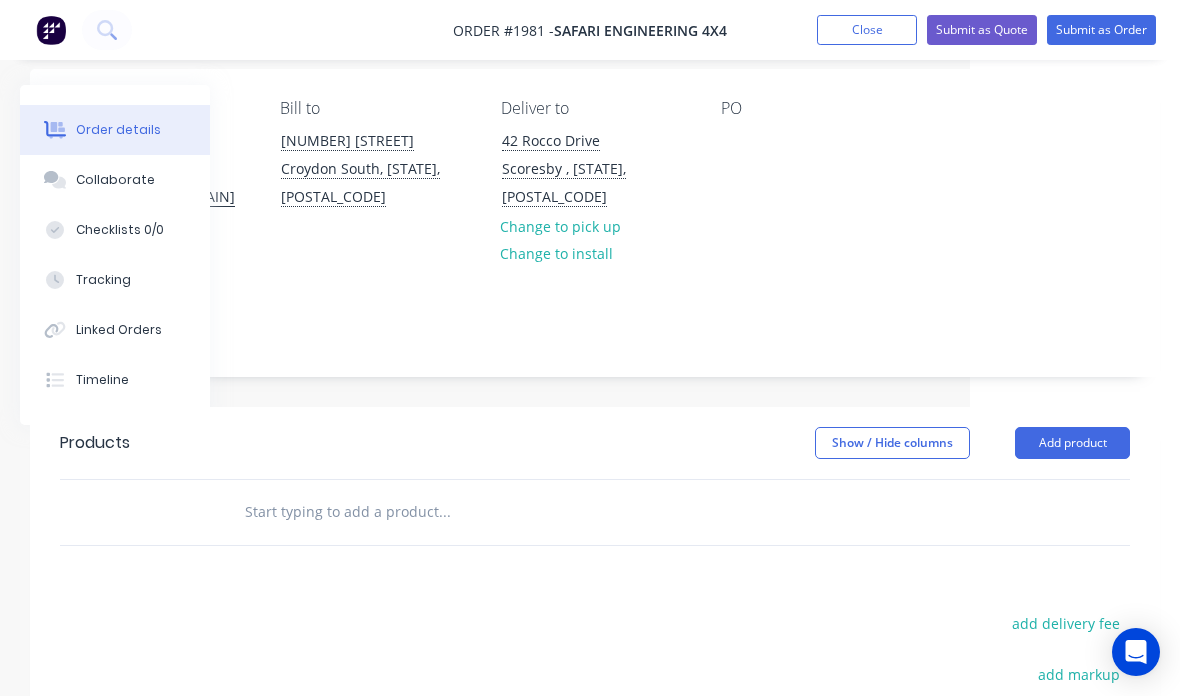 click on "Add product" at bounding box center (1072, 443) 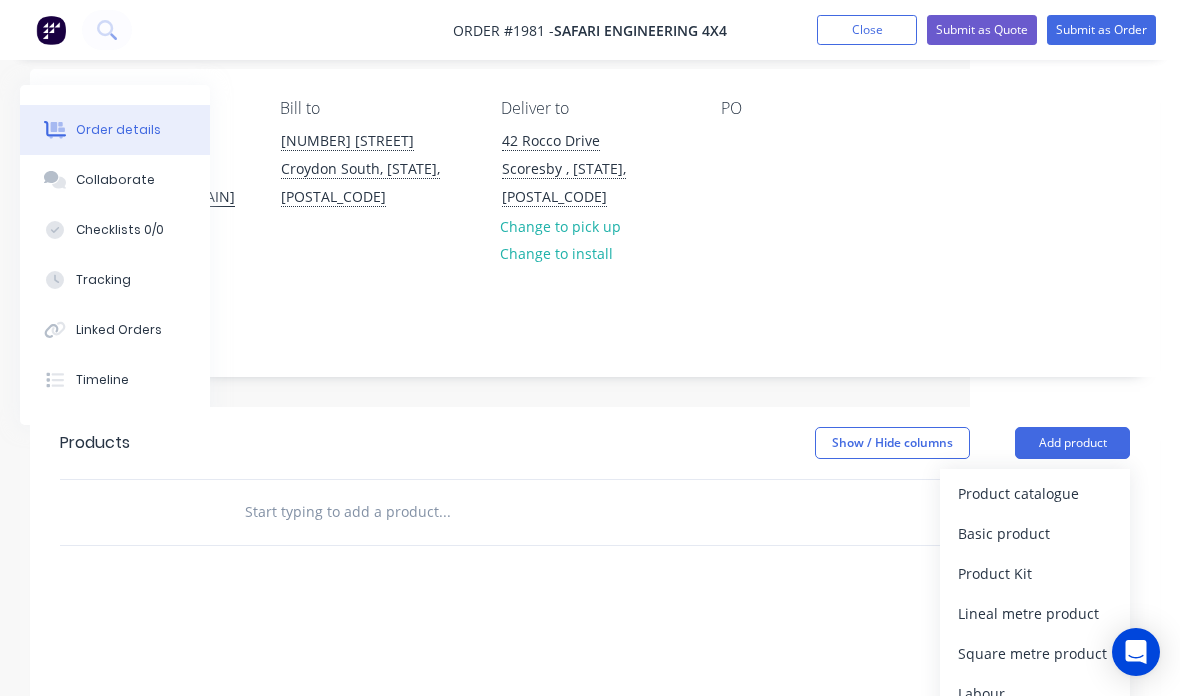 click on "Basic product" at bounding box center [1035, 533] 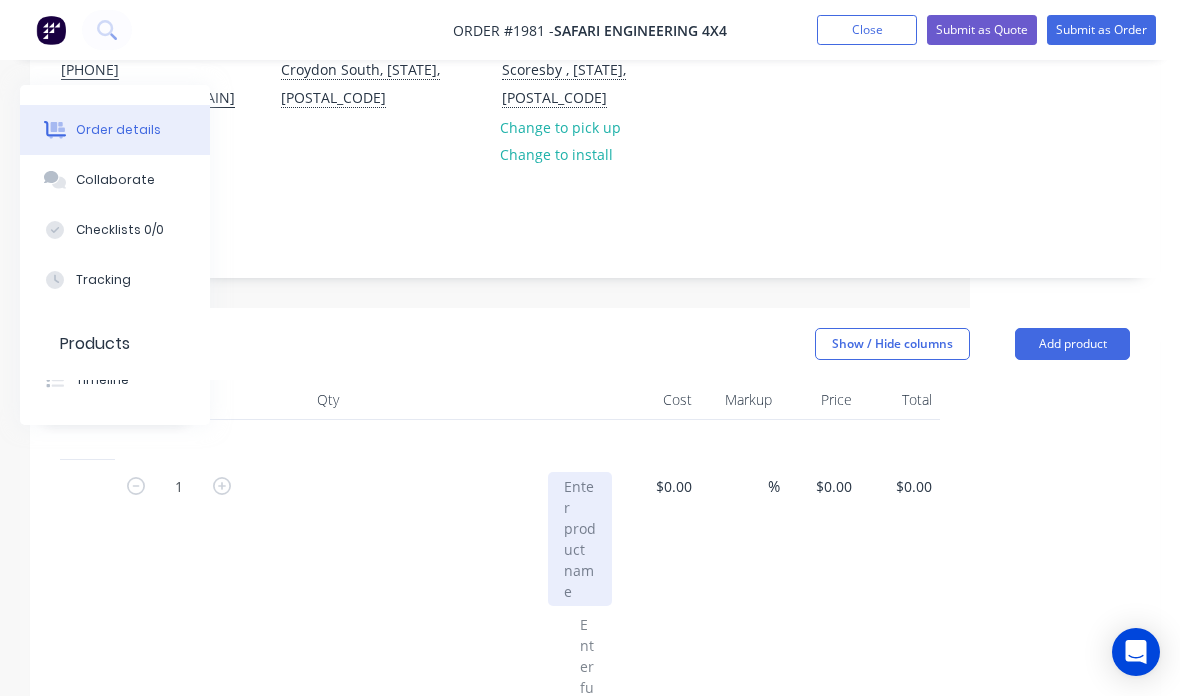 click at bounding box center (580, 539) 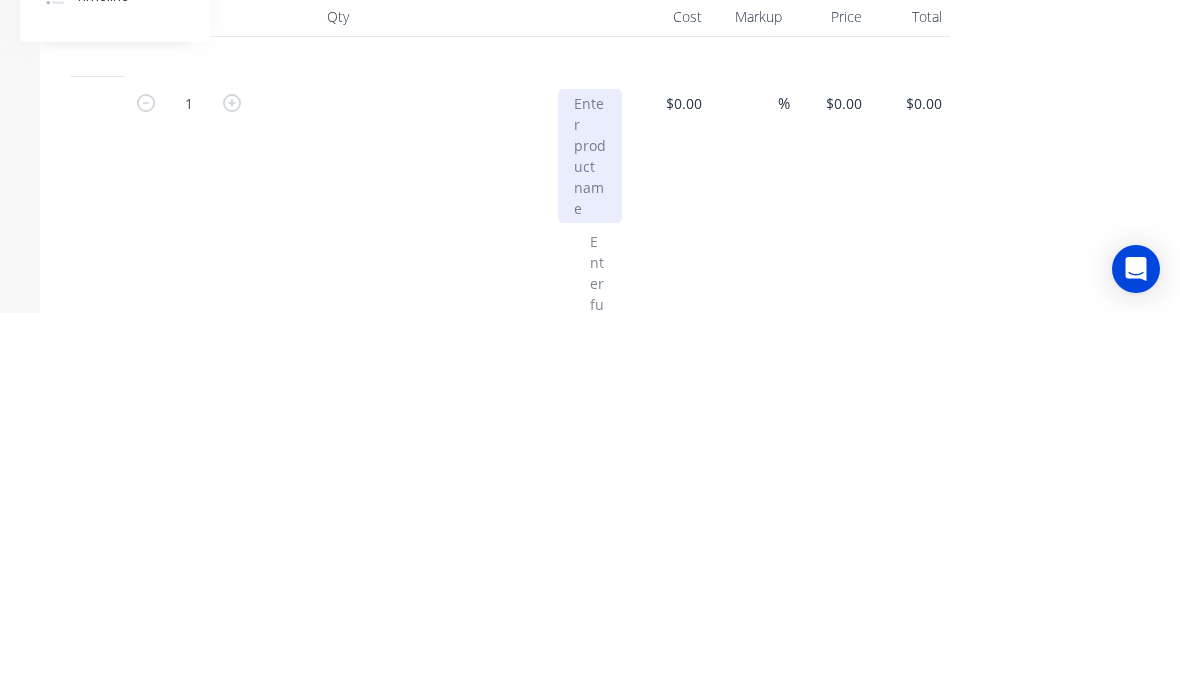type 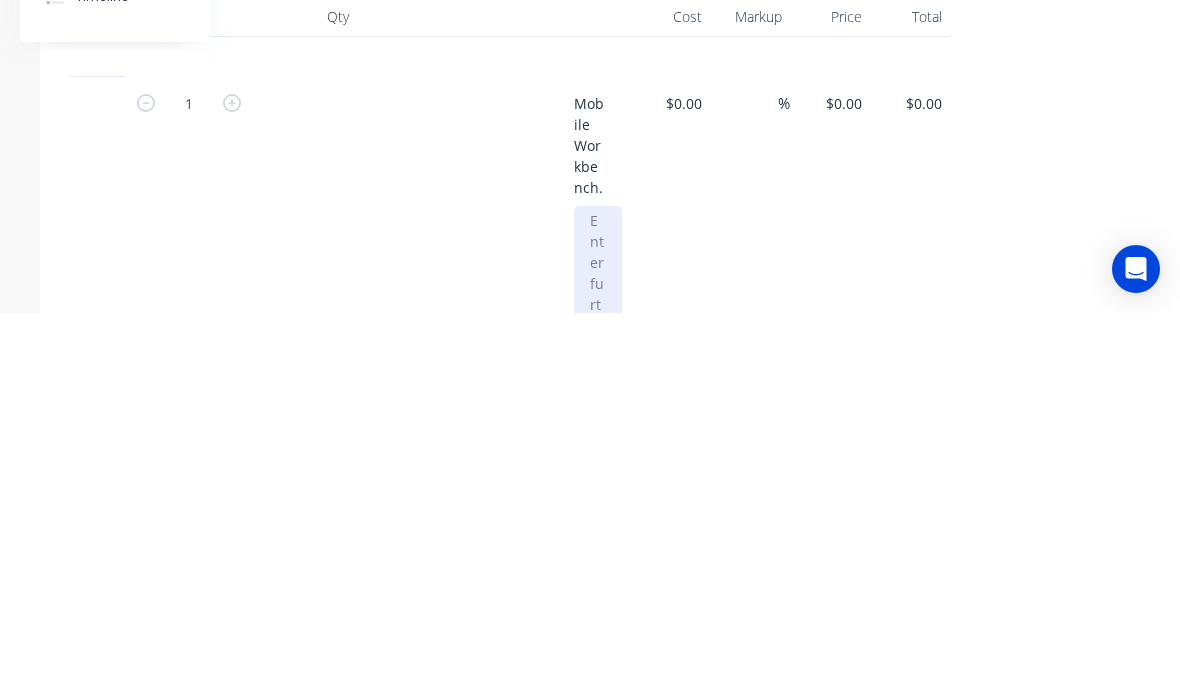 click at bounding box center (598, 740) 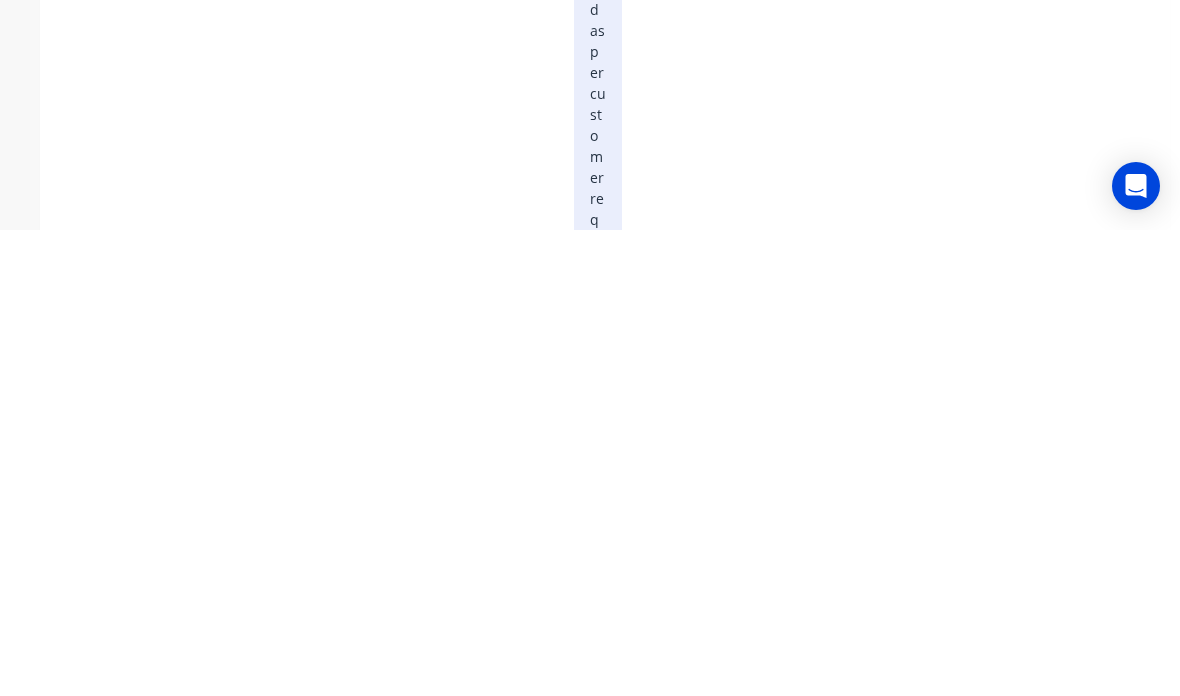 scroll, scrollTop: 1031, scrollLeft: 200, axis: both 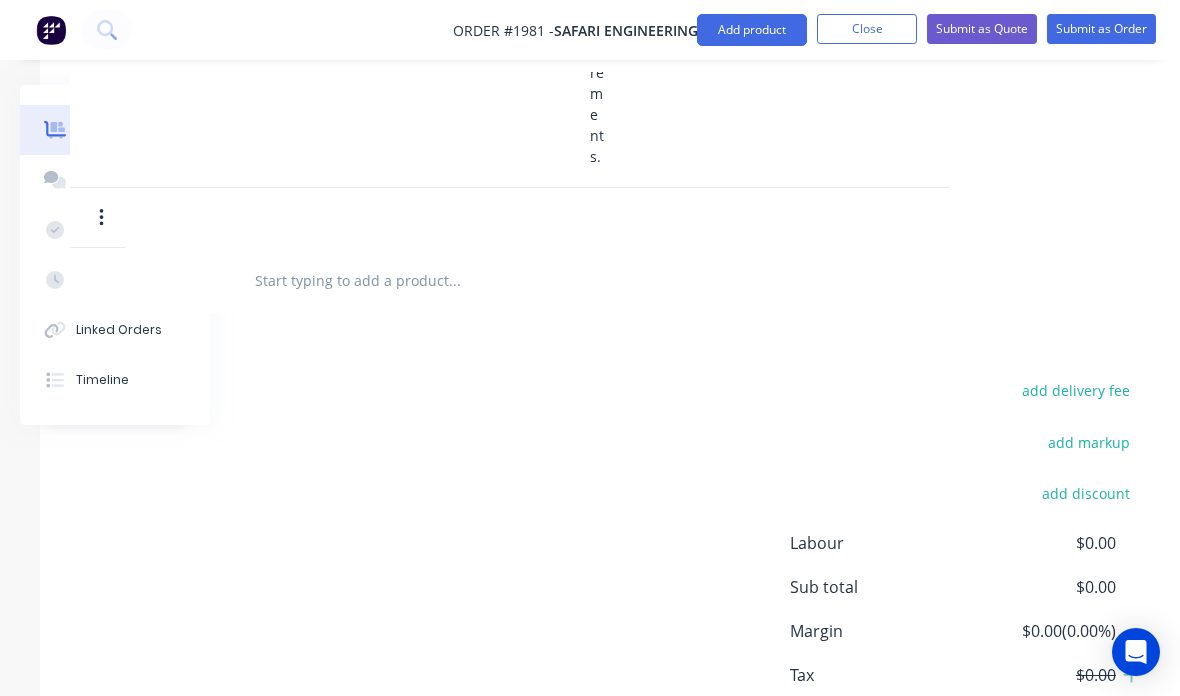 click at bounding box center [454, 280] 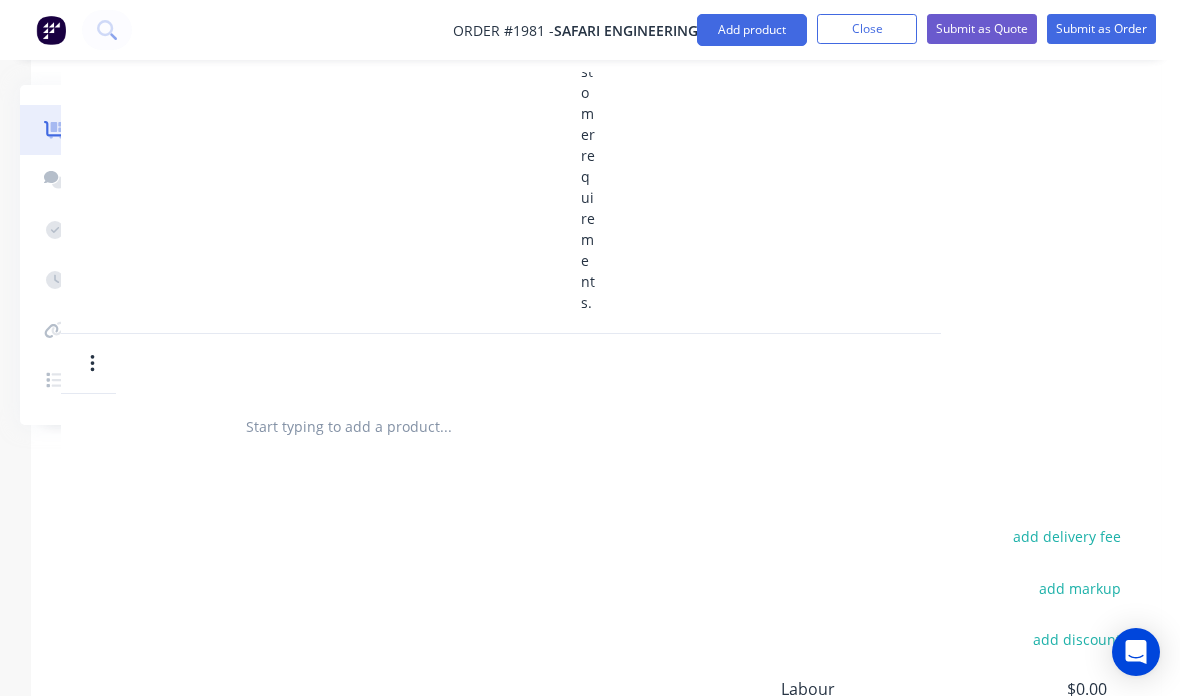 scroll, scrollTop: 1624, scrollLeft: 210, axis: both 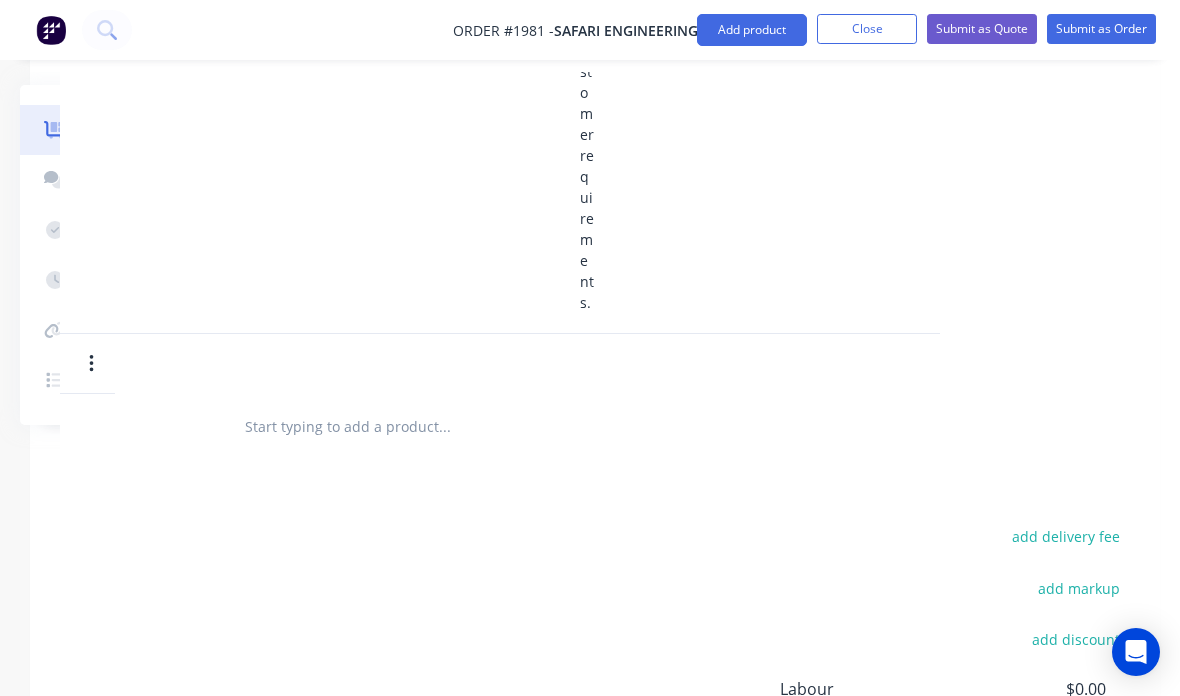 click on "Add product" at bounding box center [752, 30] 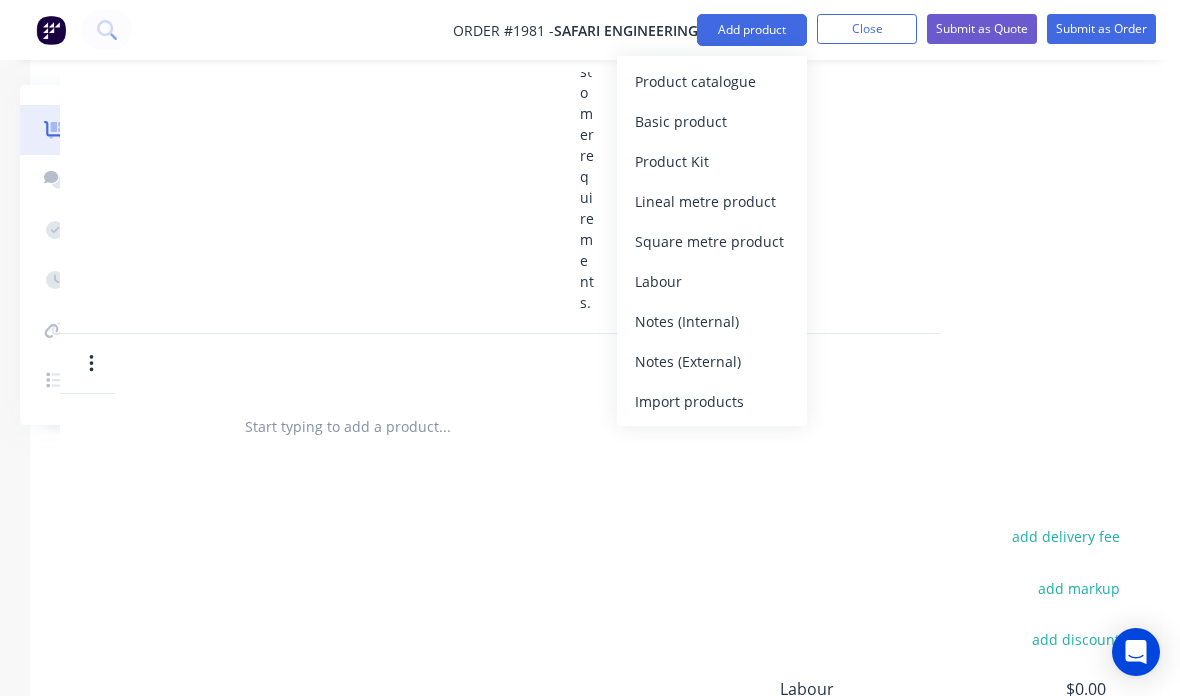 click on "Basic product" at bounding box center [712, 121] 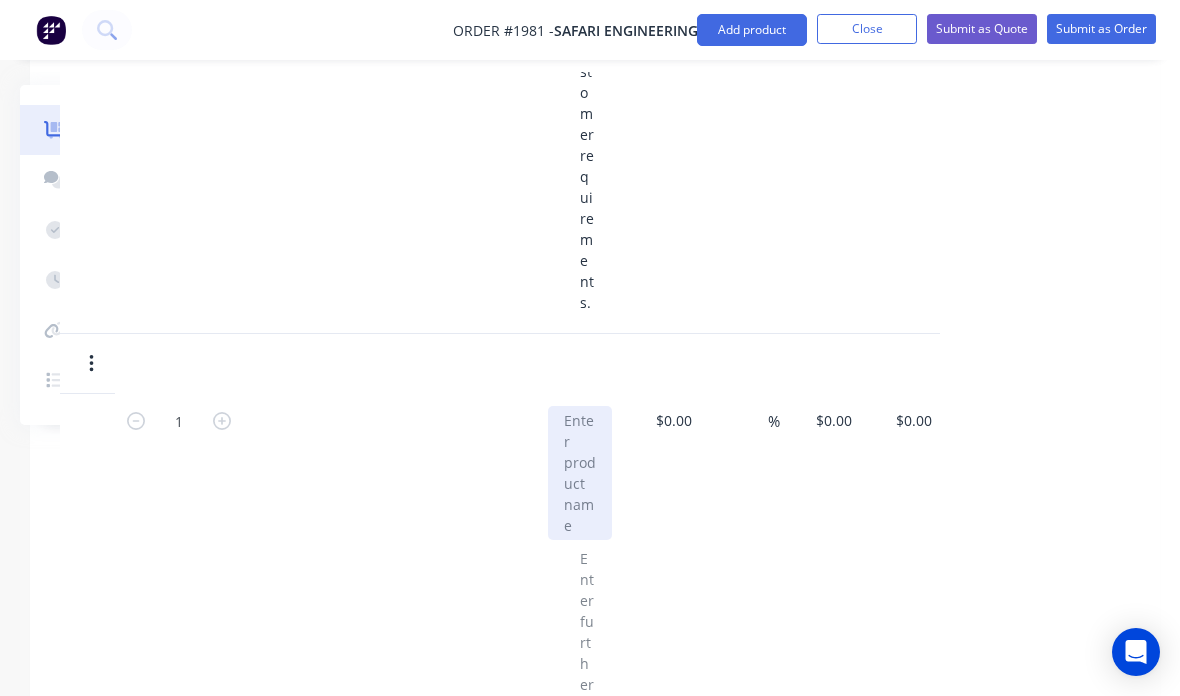 click at bounding box center (580, 473) 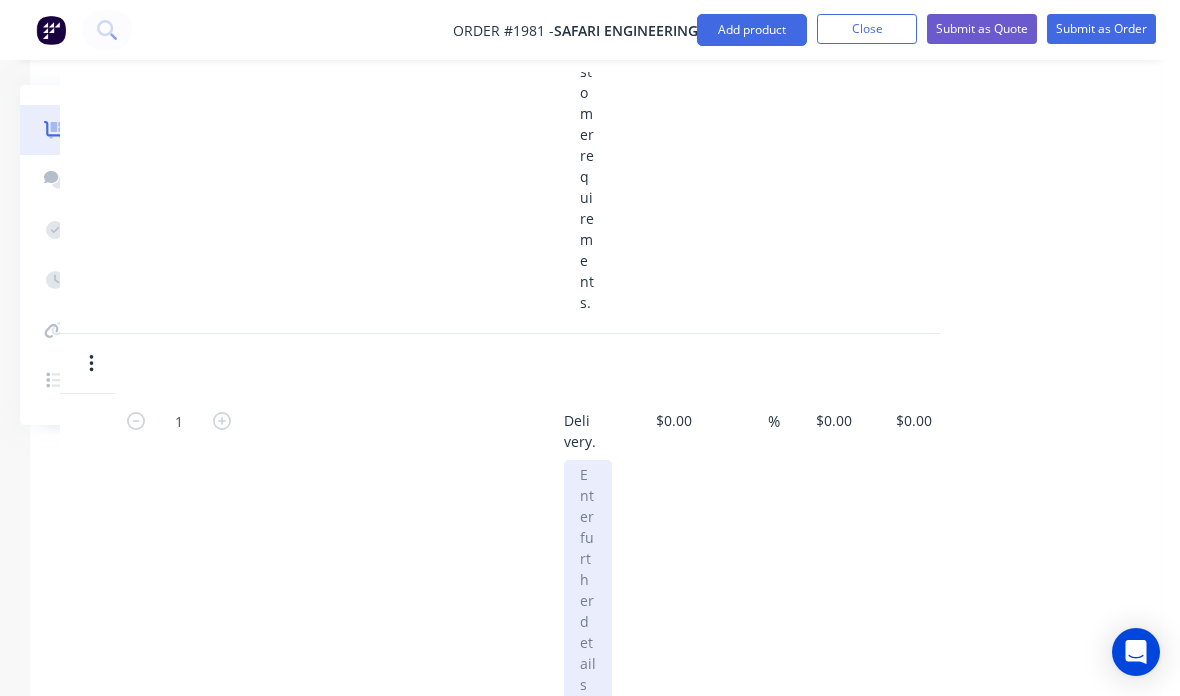 click at bounding box center [588, 611] 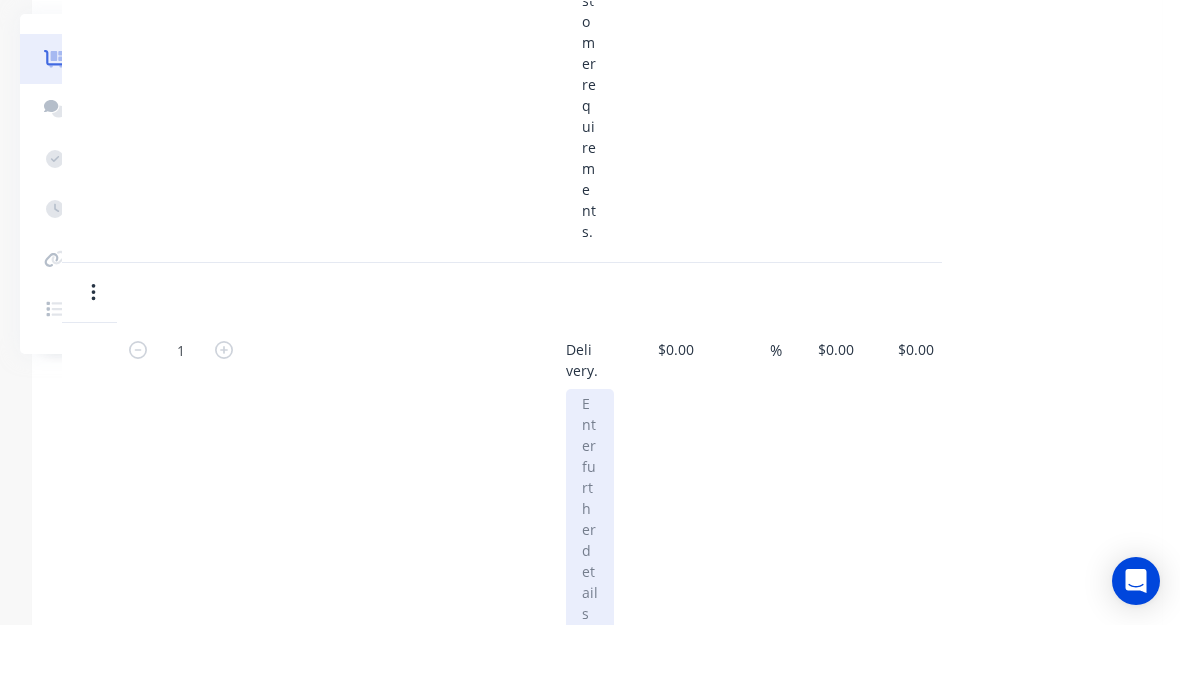 type 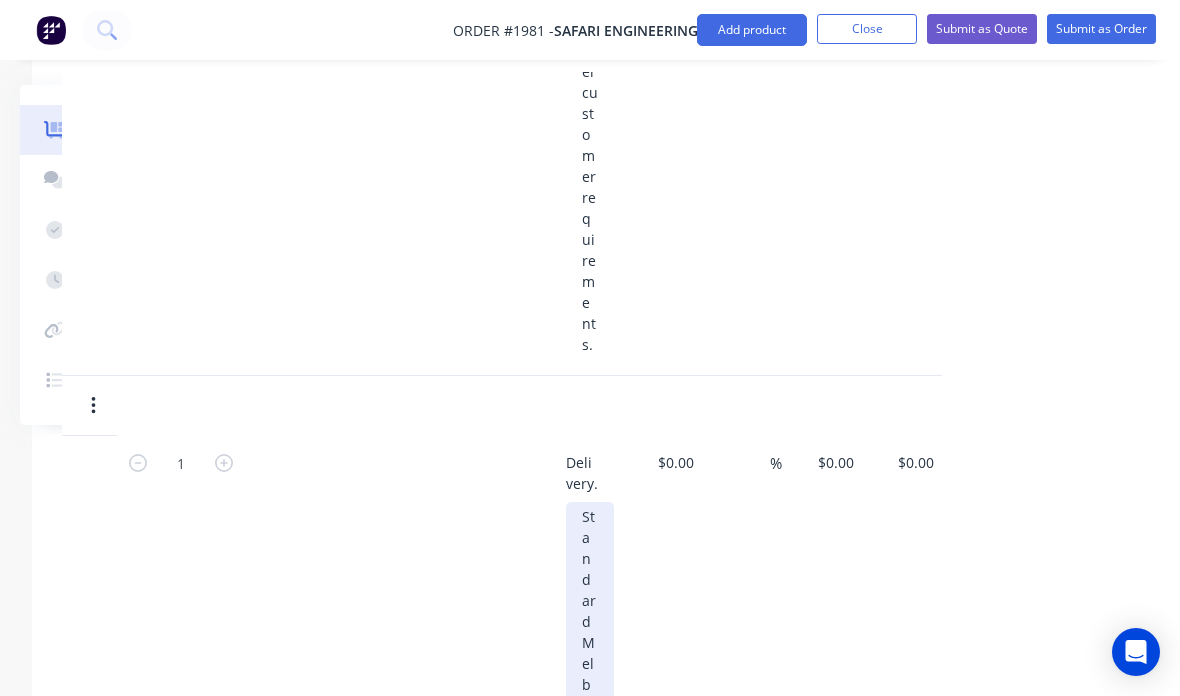 scroll, scrollTop: 1582, scrollLeft: 208, axis: both 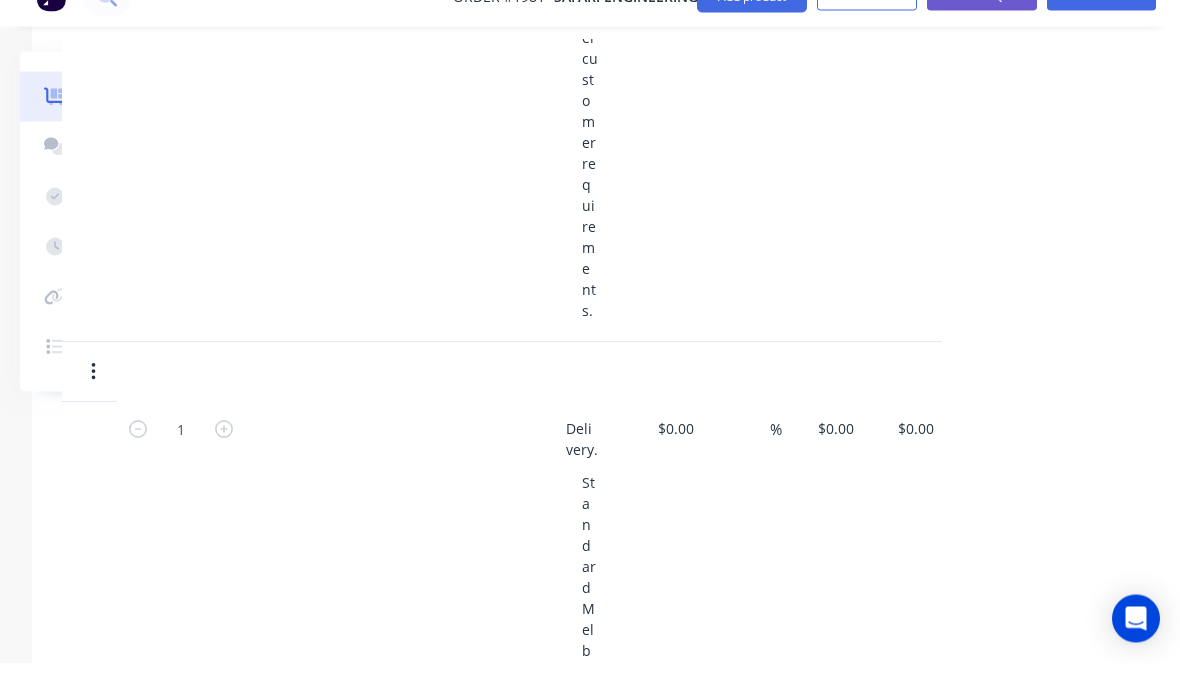 click on "$0.00 $0.00" at bounding box center (822, 660) 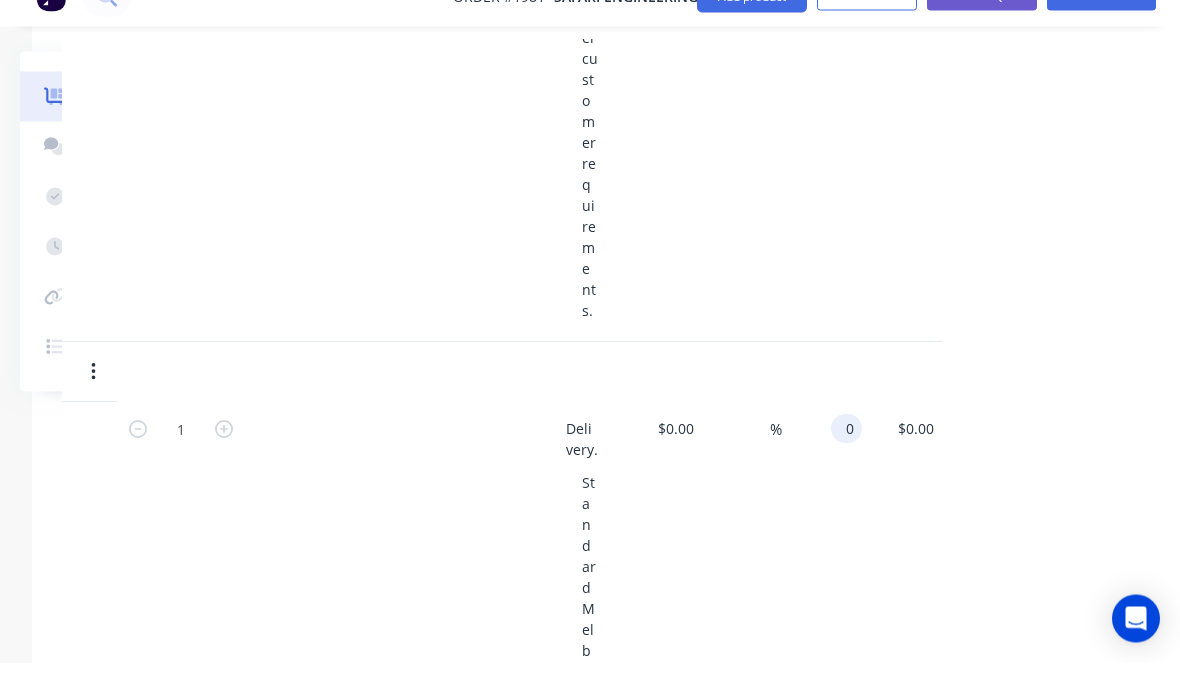 type on "5" 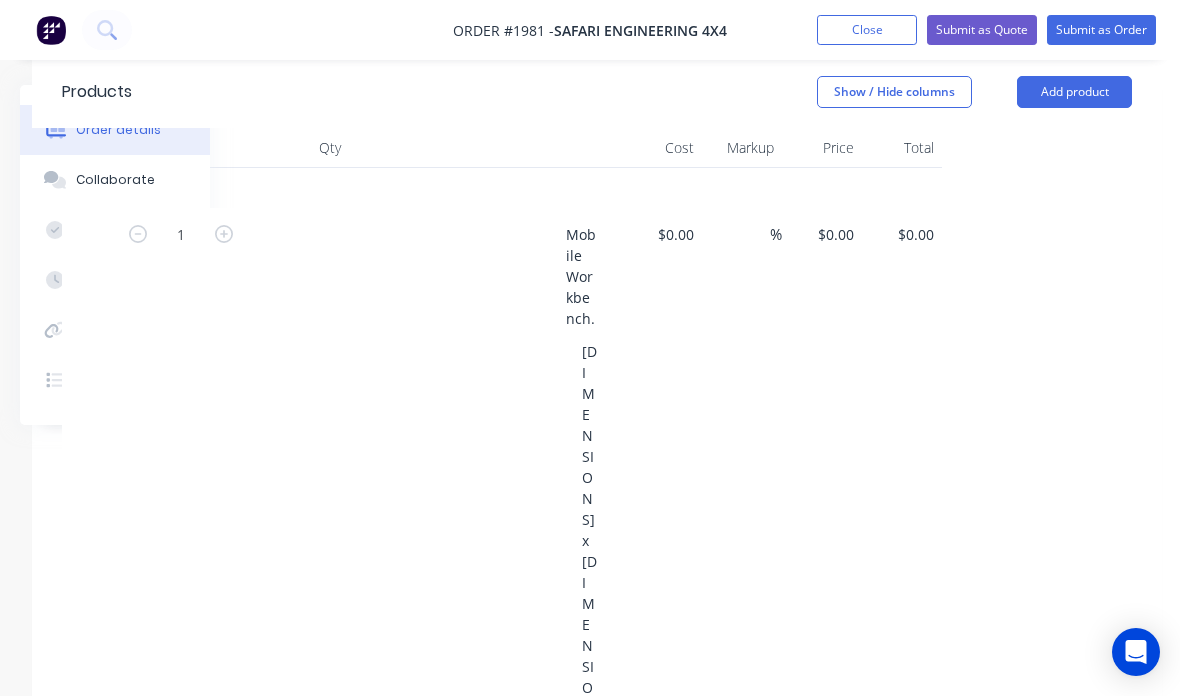 type on "150" 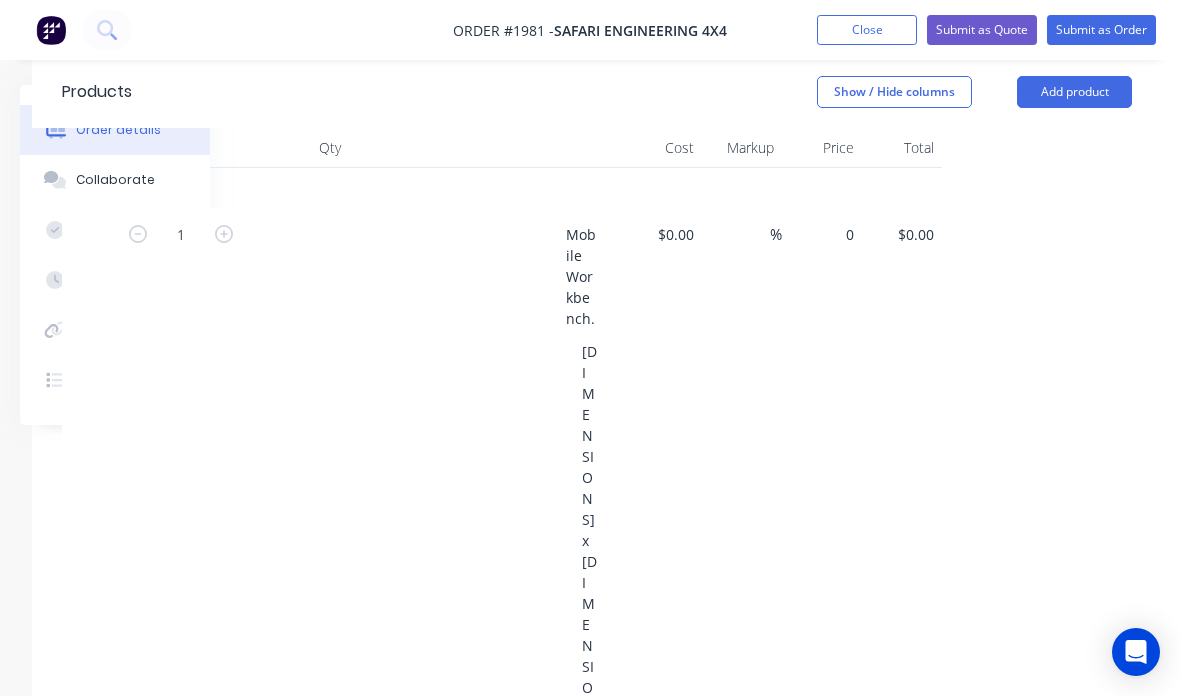 type on "$150.00" 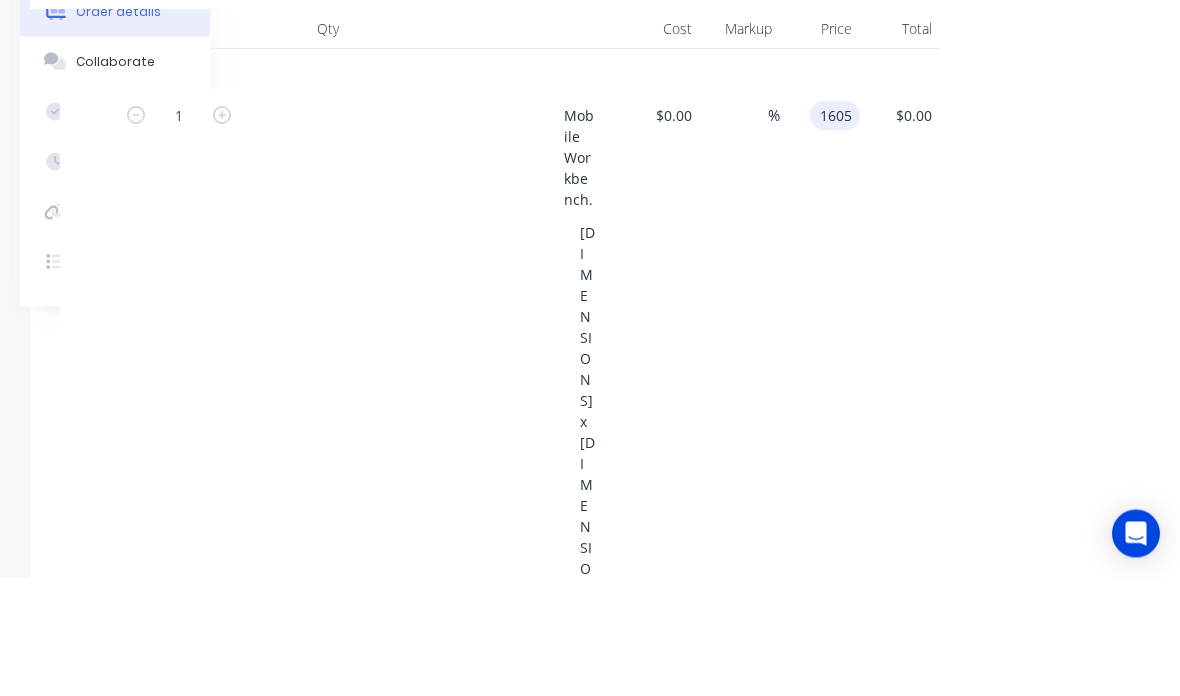 scroll, scrollTop: 623, scrollLeft: 210, axis: both 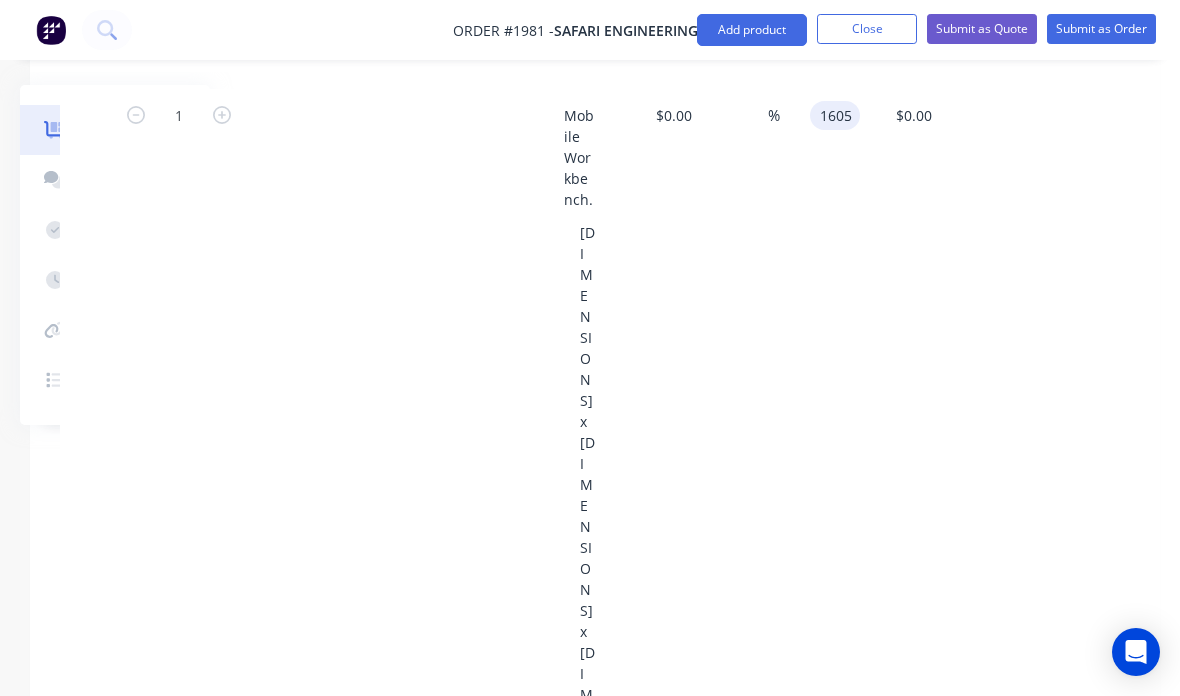 click on "Submit as Quote" at bounding box center [982, 29] 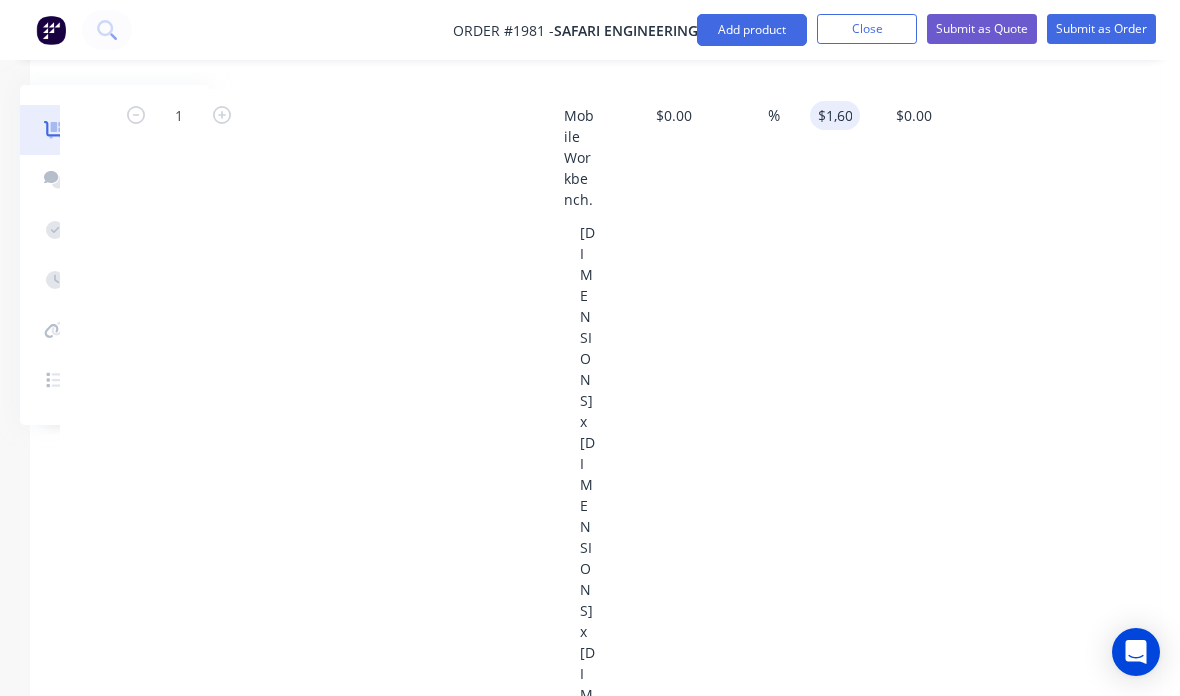 type on "$1,605.00" 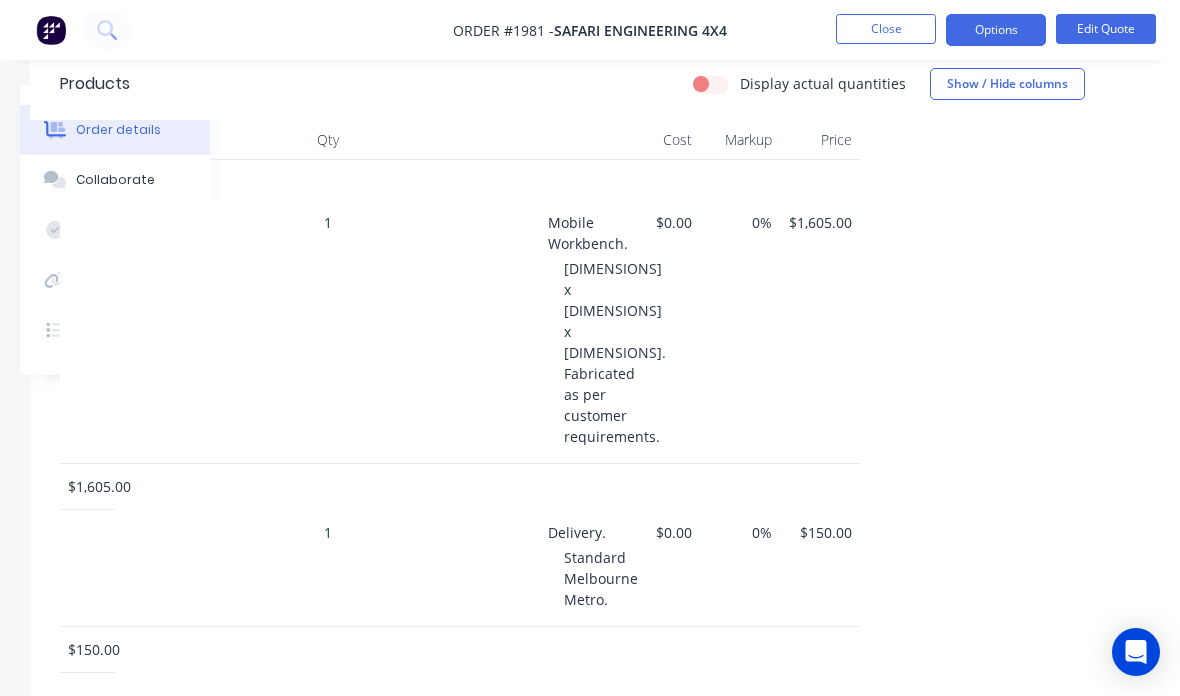 scroll, scrollTop: 507, scrollLeft: 210, axis: both 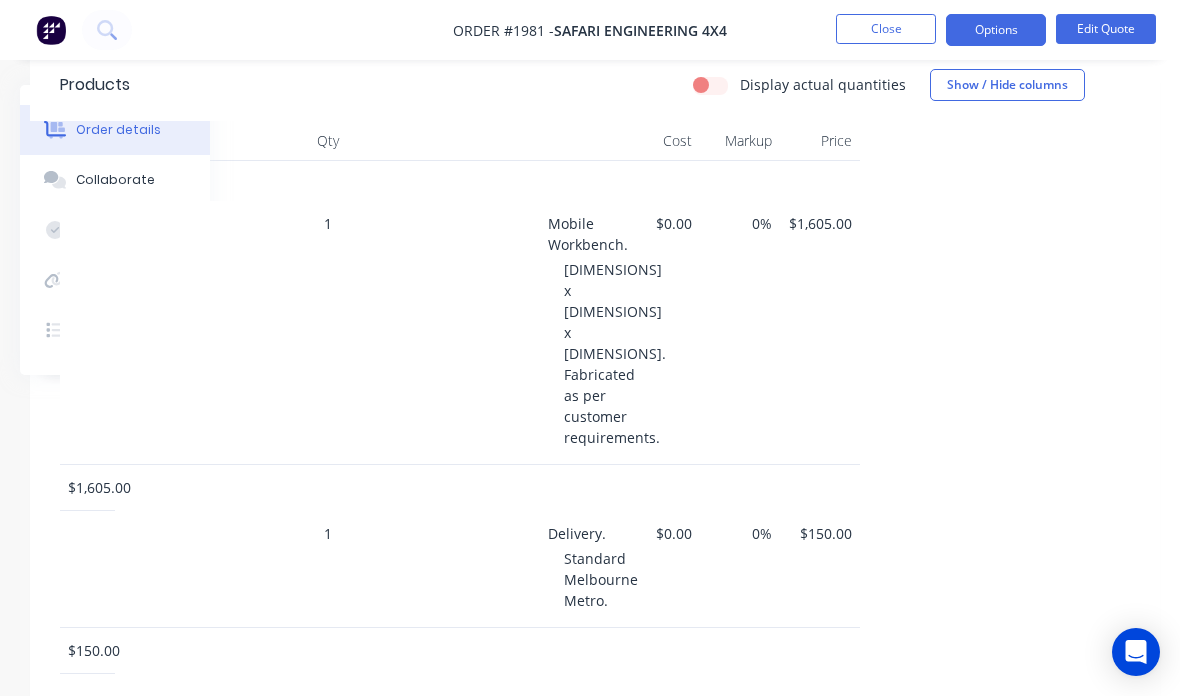 click on "Options" at bounding box center [996, 30] 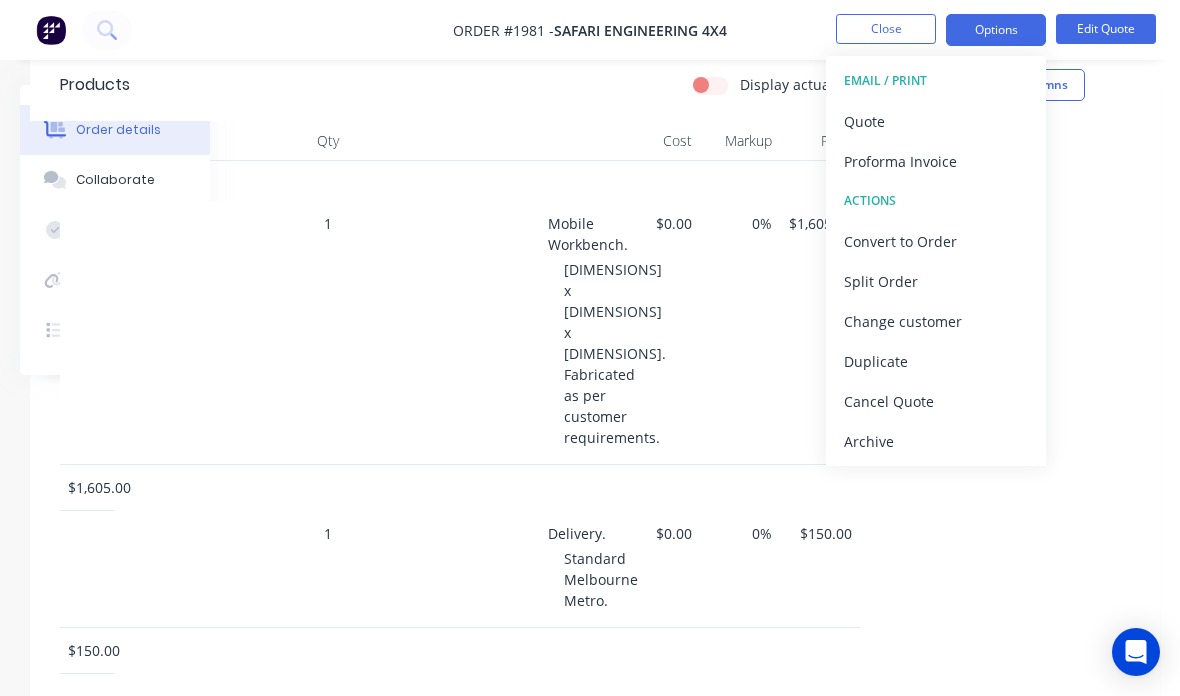 click on "Quote" at bounding box center [936, 121] 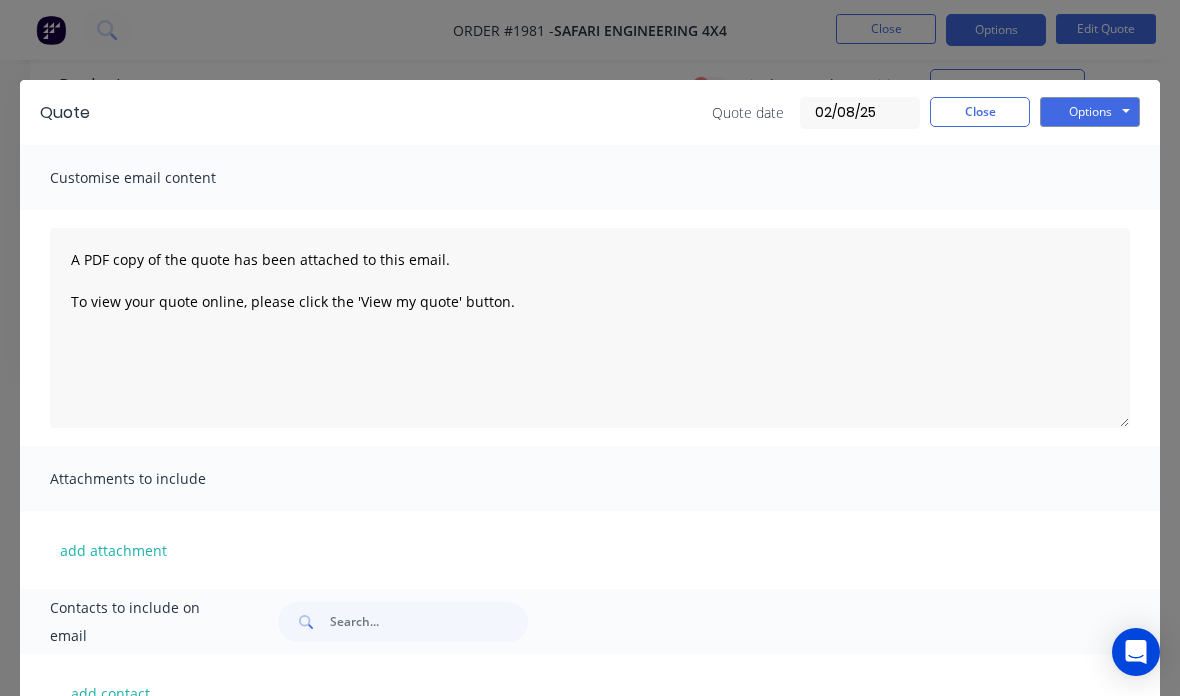 click on "Options" at bounding box center (1090, 112) 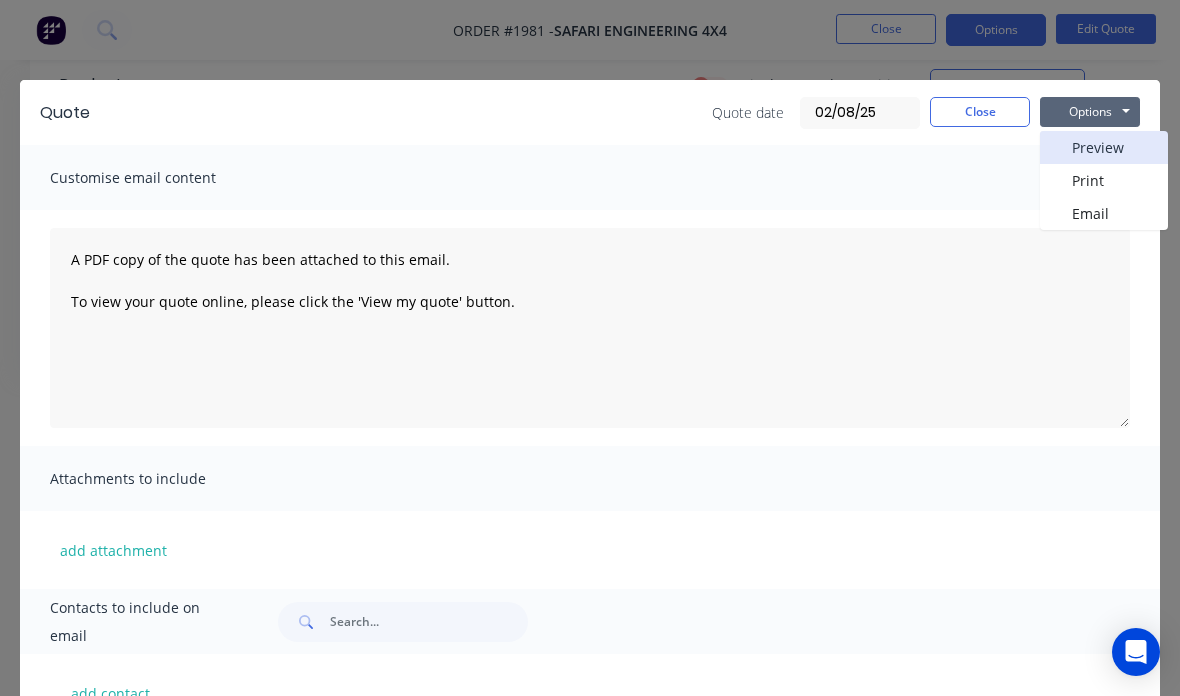 click on "Preview" at bounding box center (1104, 147) 